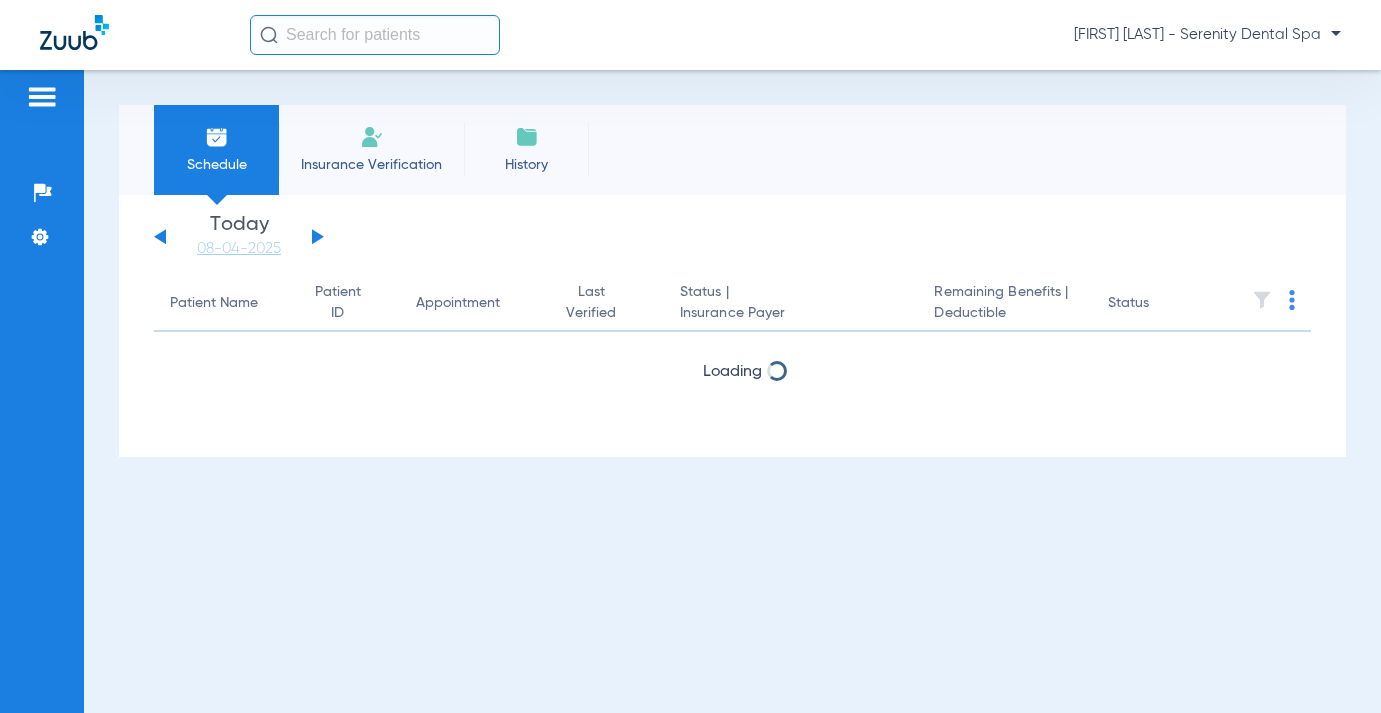 scroll, scrollTop: 0, scrollLeft: 0, axis: both 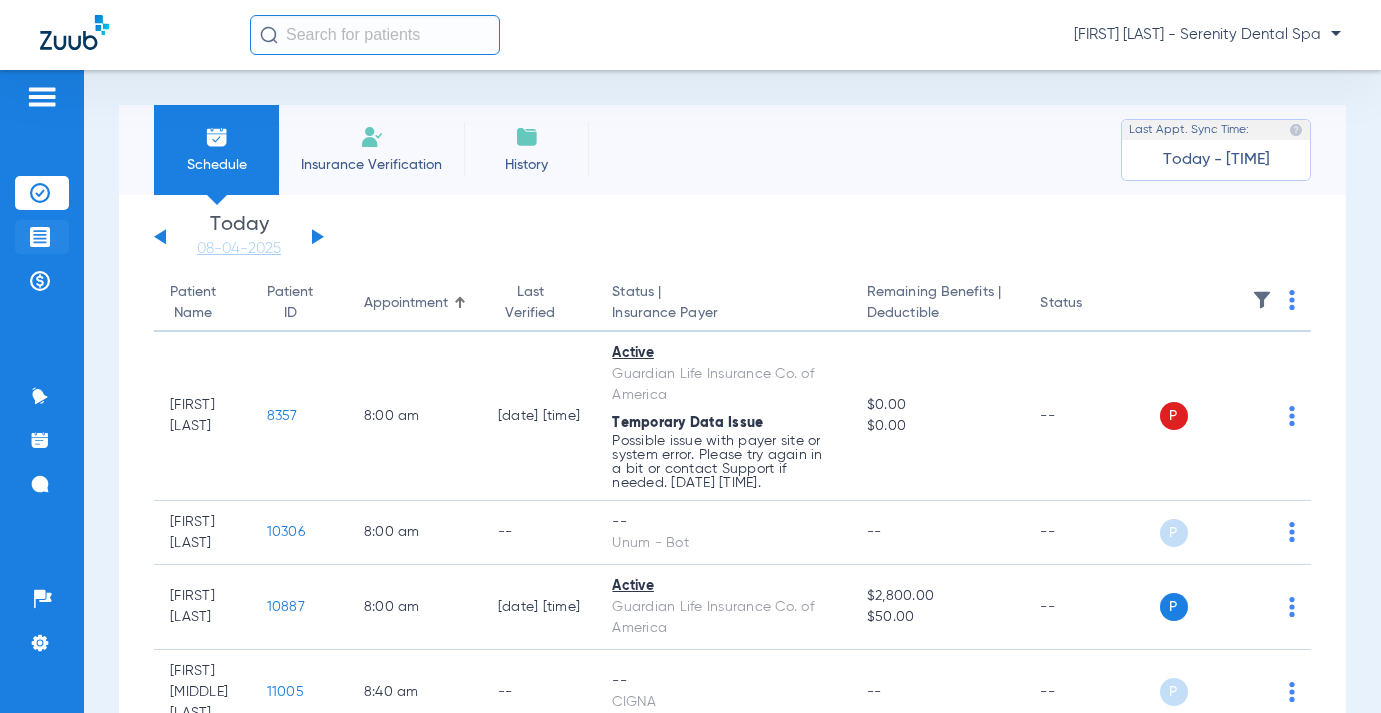 click 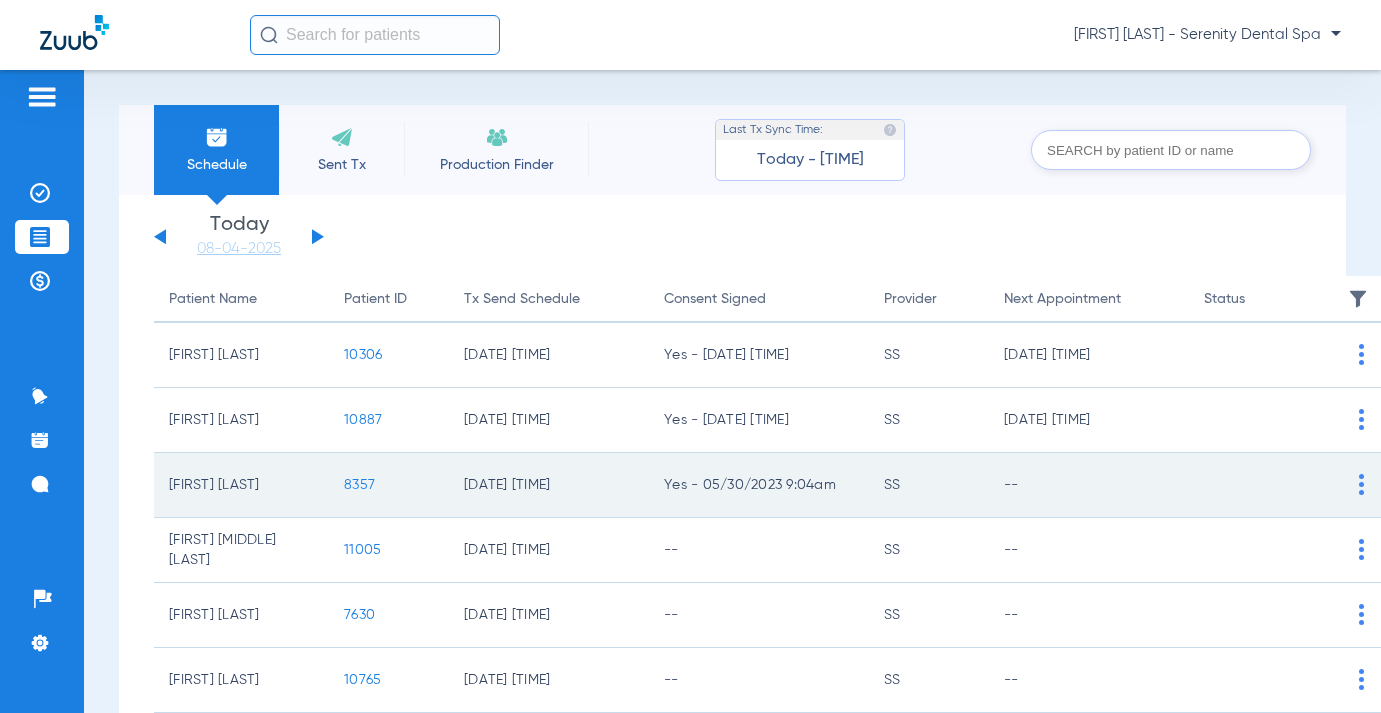 click on "8357" 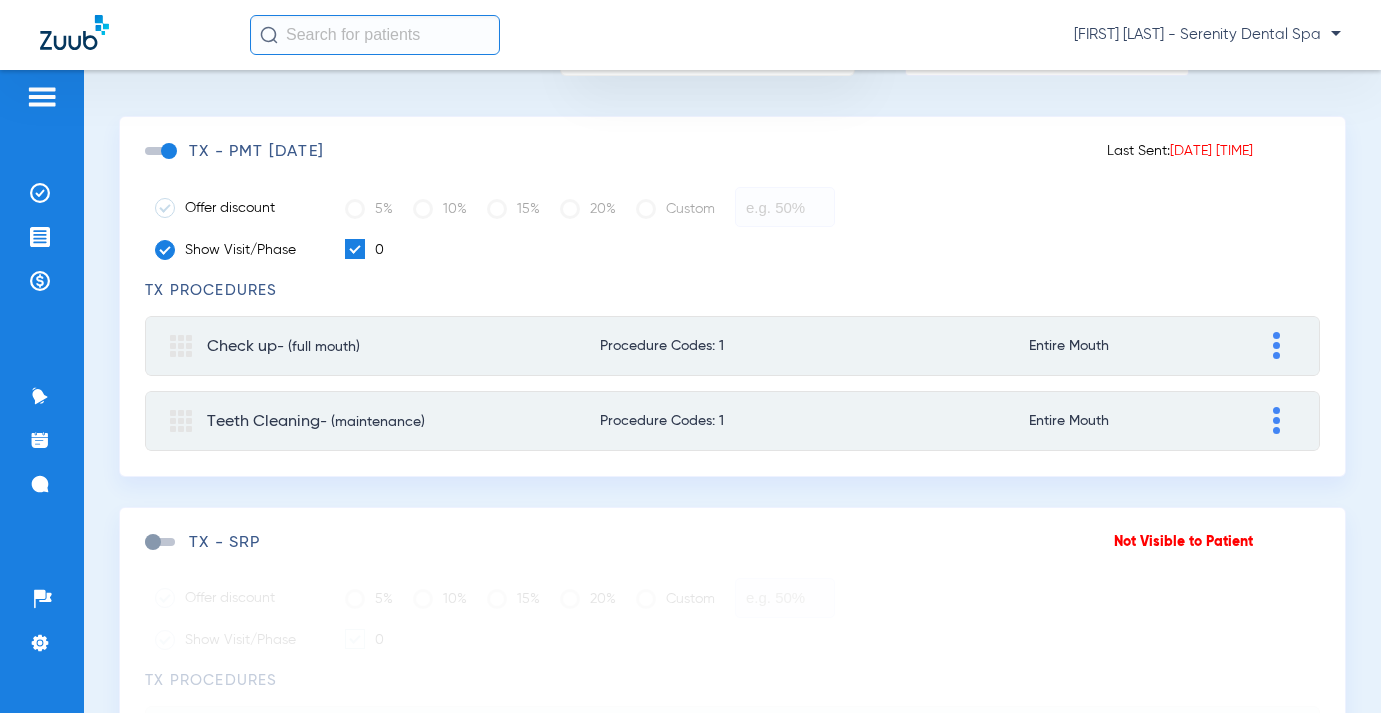 scroll, scrollTop: 300, scrollLeft: 0, axis: vertical 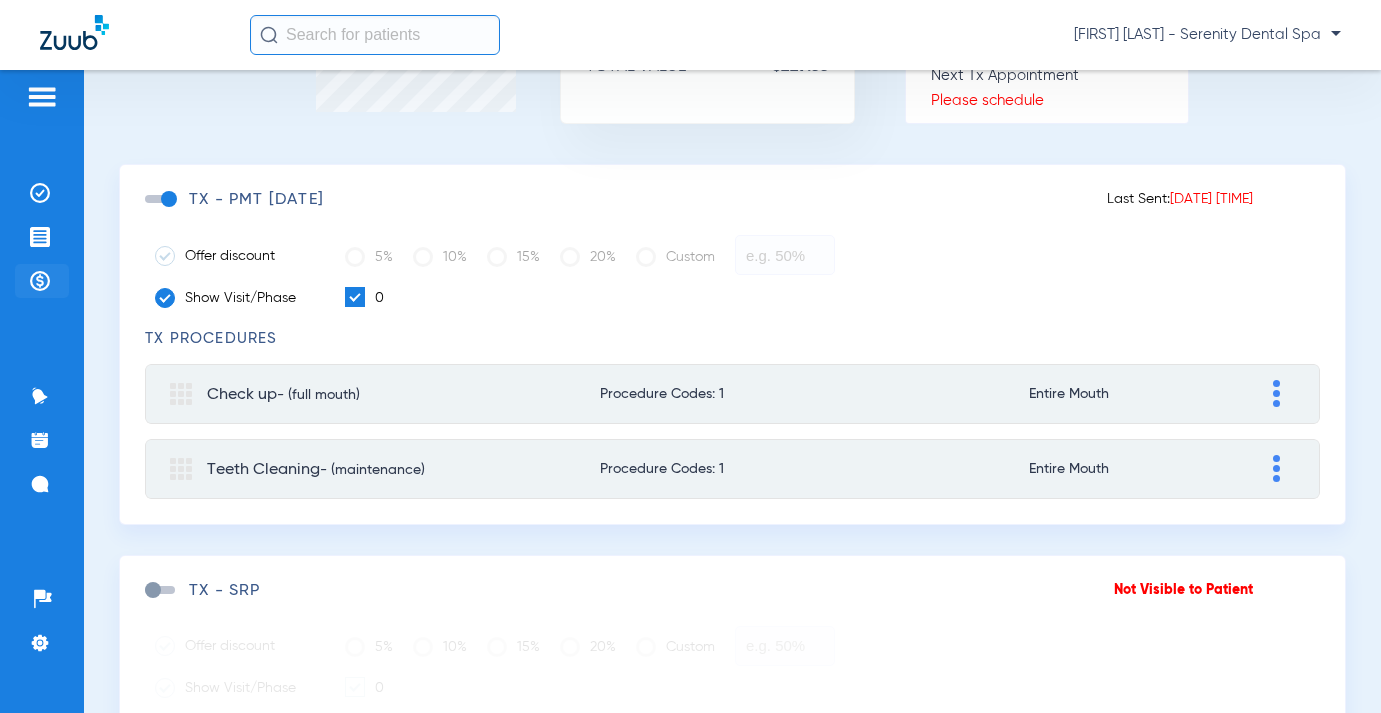 click on "Payments & A/R" 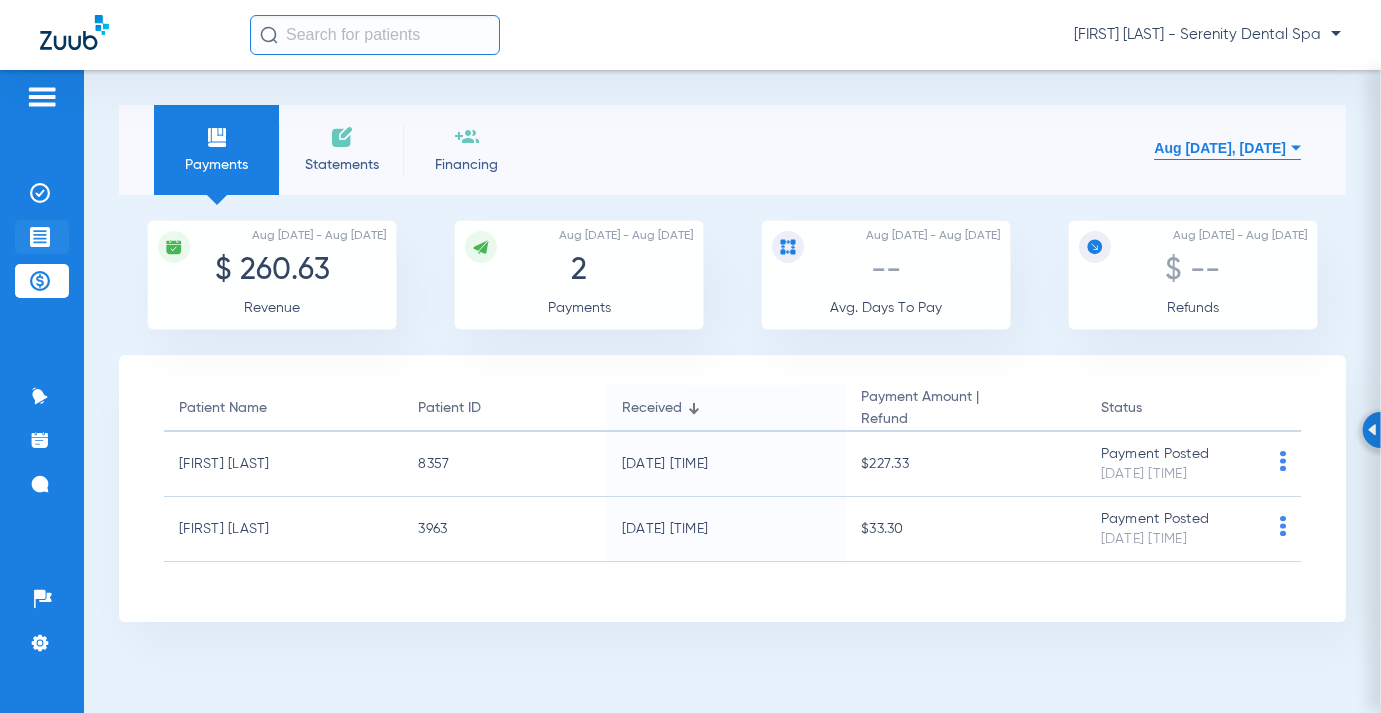 click on "Treatment Acceptance" 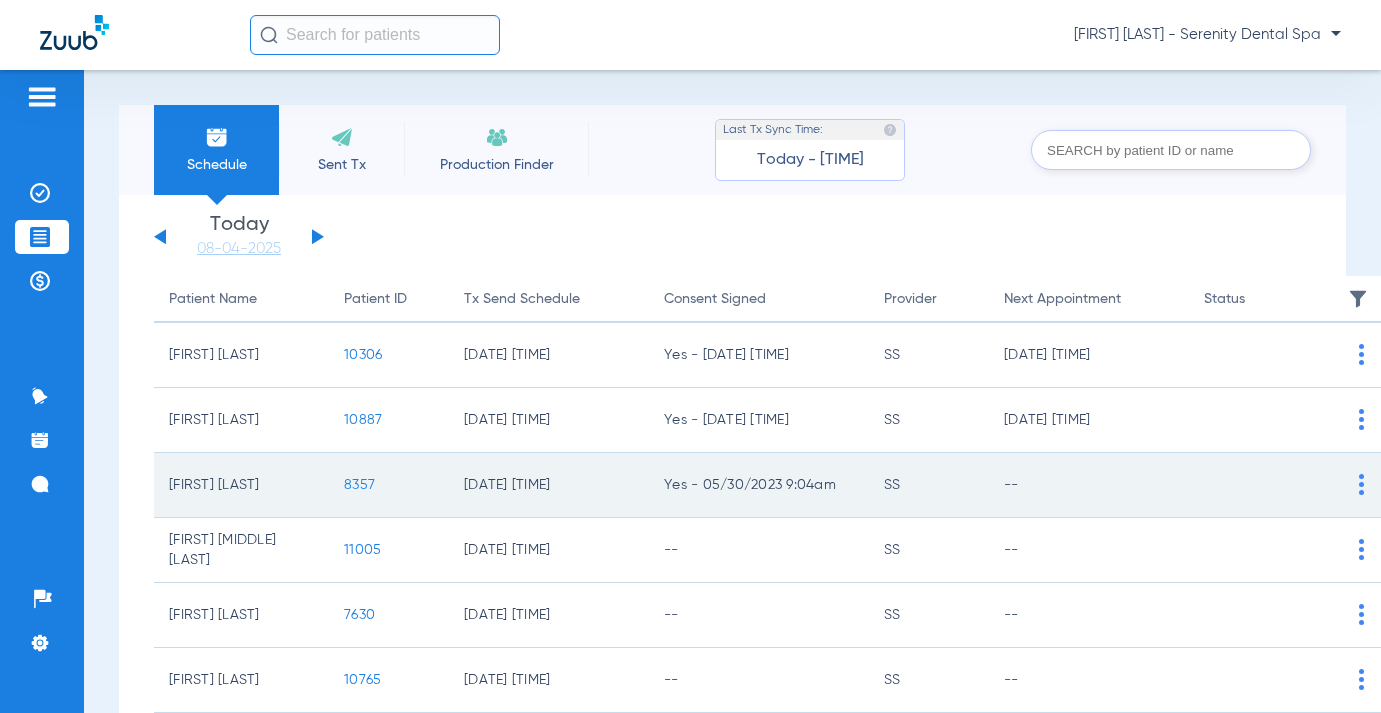 click on "8357" 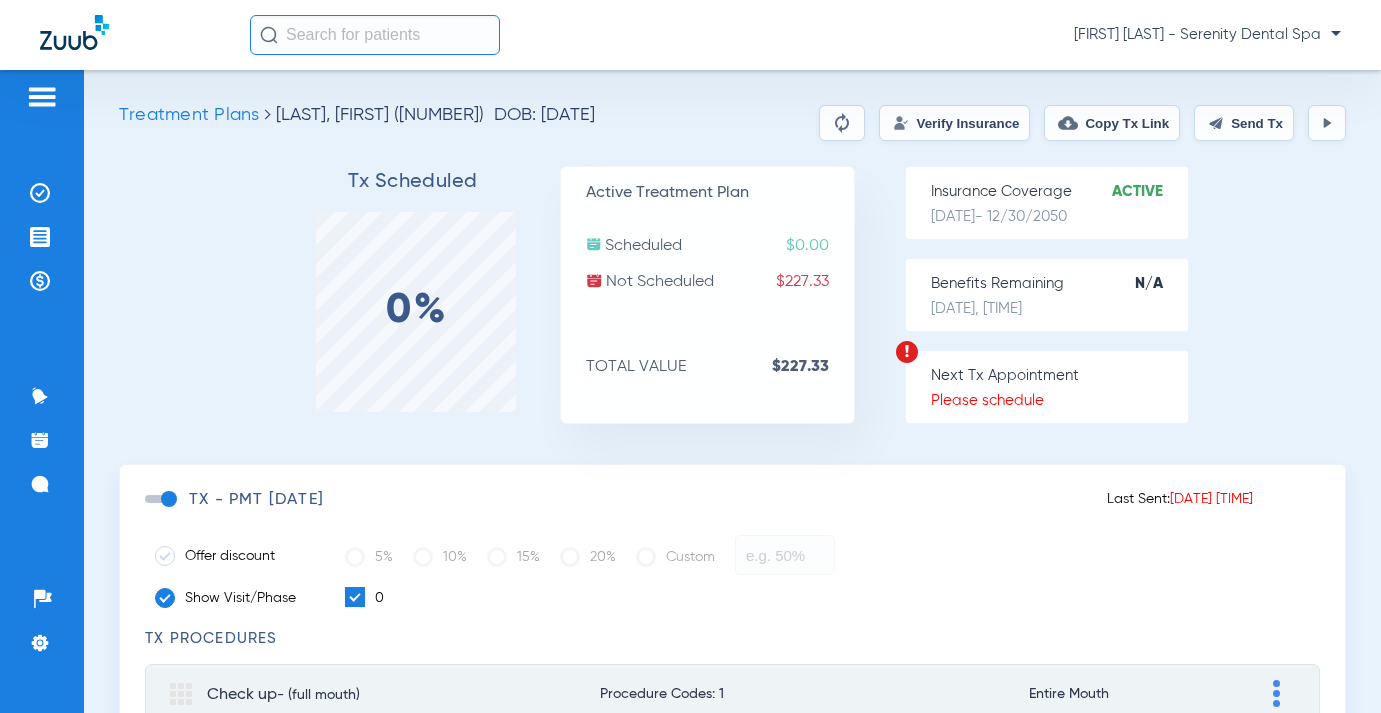 click on "Send Tx" 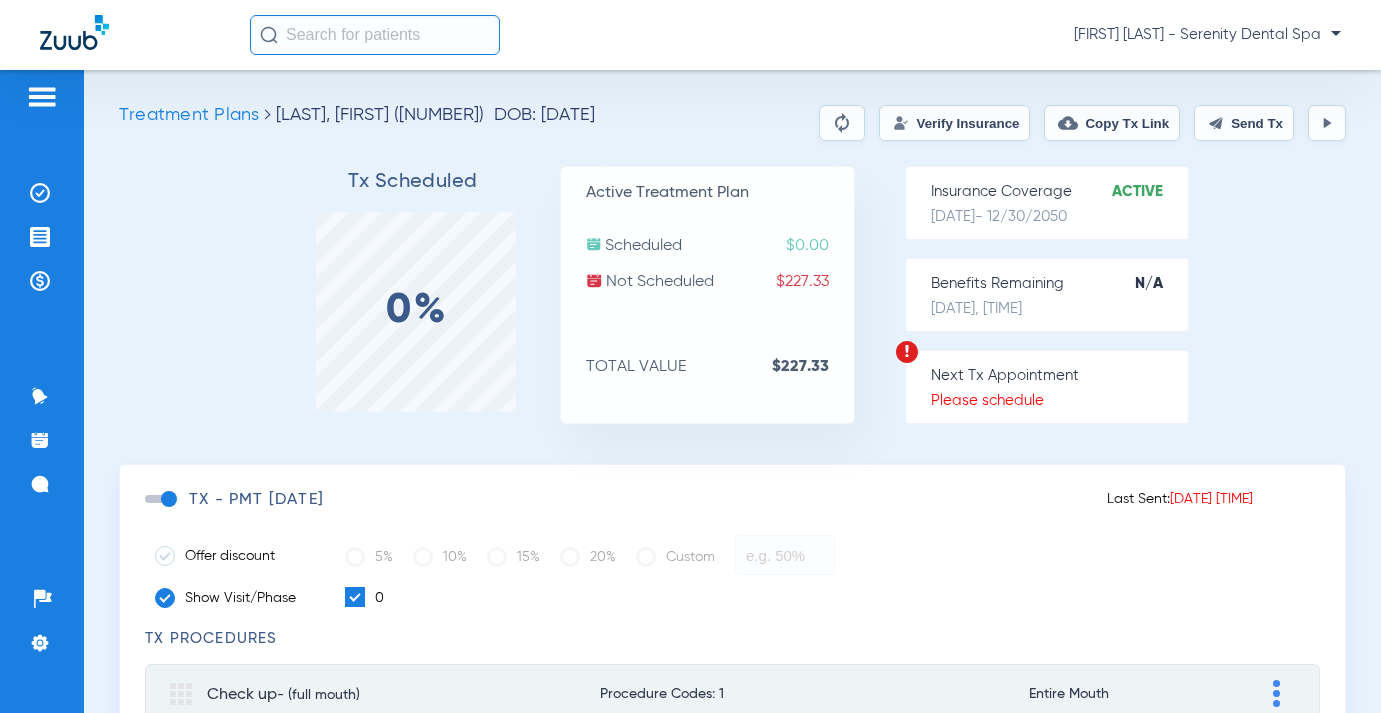 drag, startPoint x: 1211, startPoint y: 129, endPoint x: 1279, endPoint y: 499, distance: 376.19675 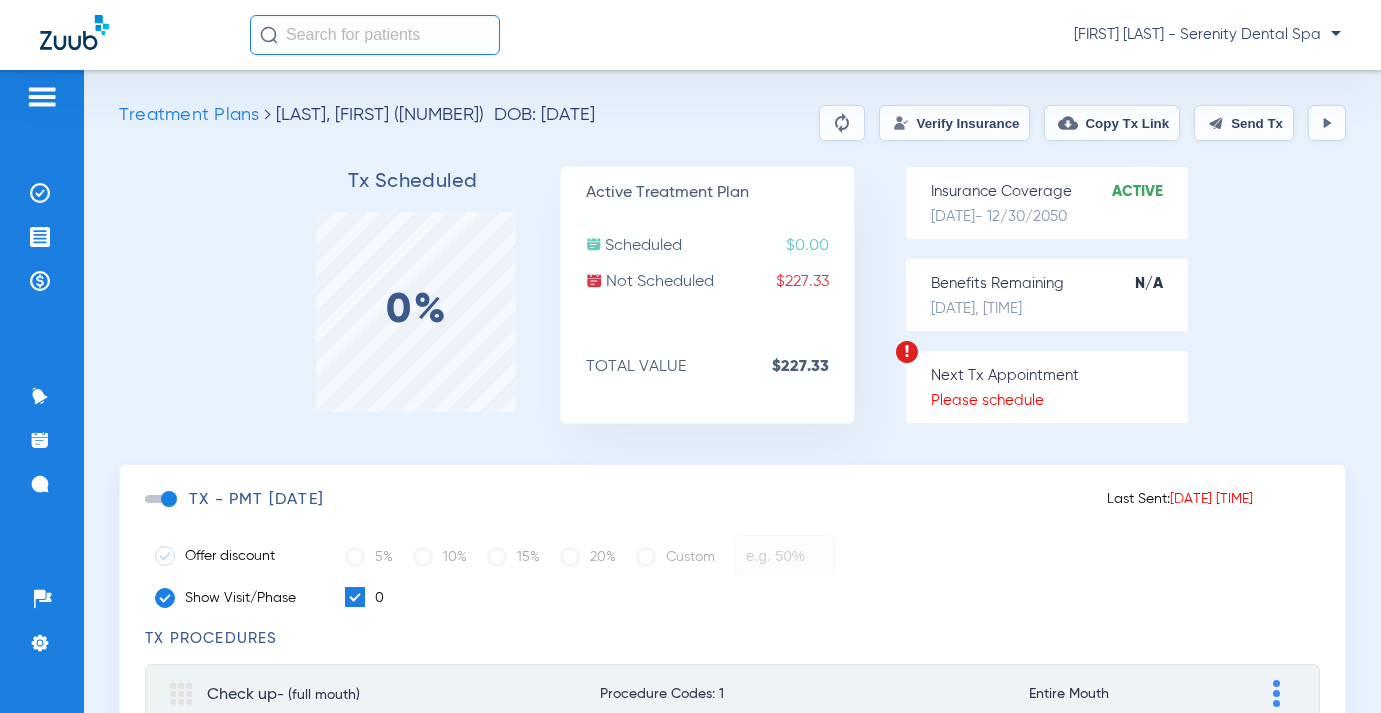 click on "Treatment Plans PFORTE, PATRICIA (8357) DOB: 06/09/1985  Verify Insurance   Copy Tx Link   Send Tx  Tx Scheduled 0% Active Treatment Plan  Scheduled  $0.00  Not Scheduled  $227.33  TOTAL VALUE  $227.33  Insurance Coverage   Active   09/30/2019   - 12/30/2050   Benefits Remaining   N/A   7/29/25, 7:59 PM  Next Tx Appointment  Please schedule  PATRICIA, PFORTE (617) 894-4319 patricia.pforte@gmail.com  Shahabi  DDS, Sheila   Last Sent:  08/04/2025 8:02 am  TX - PMT 8/4/25   Offer discount   5%   10%   15%   20%   Custom   Show Visit/Phase   0  TX Procedures  Check up  - (full mouth) Procedure Codes: 1 Entire Mouth Adjust Patient Friendly Name Secondary Name  Primary  Procedures Tooth Phase Appointment Adjust Fee Discount Insurance Primary Secondary Patient Primary D0120 Entire Mouth 0  08/04/2025 8:00AM  $  $  $  $  $               $ 0.00   $ 0.00   $ 0.00   $ 0.00   $ 0.00   Save   Teeth Cleaning  - (maintenance) Procedure Codes: 1 Entire Mouth Adjust Patient Friendly Name Secondary Name  Primary  0" 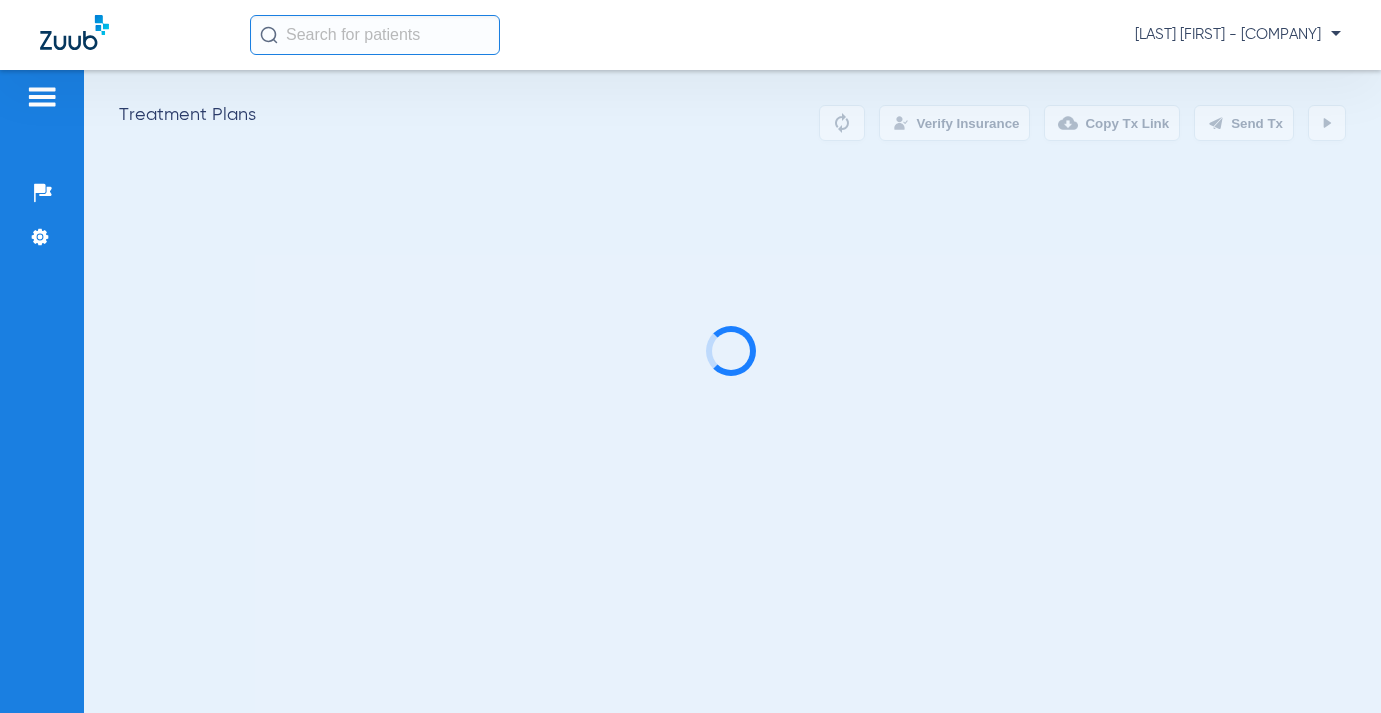 scroll, scrollTop: 0, scrollLeft: 0, axis: both 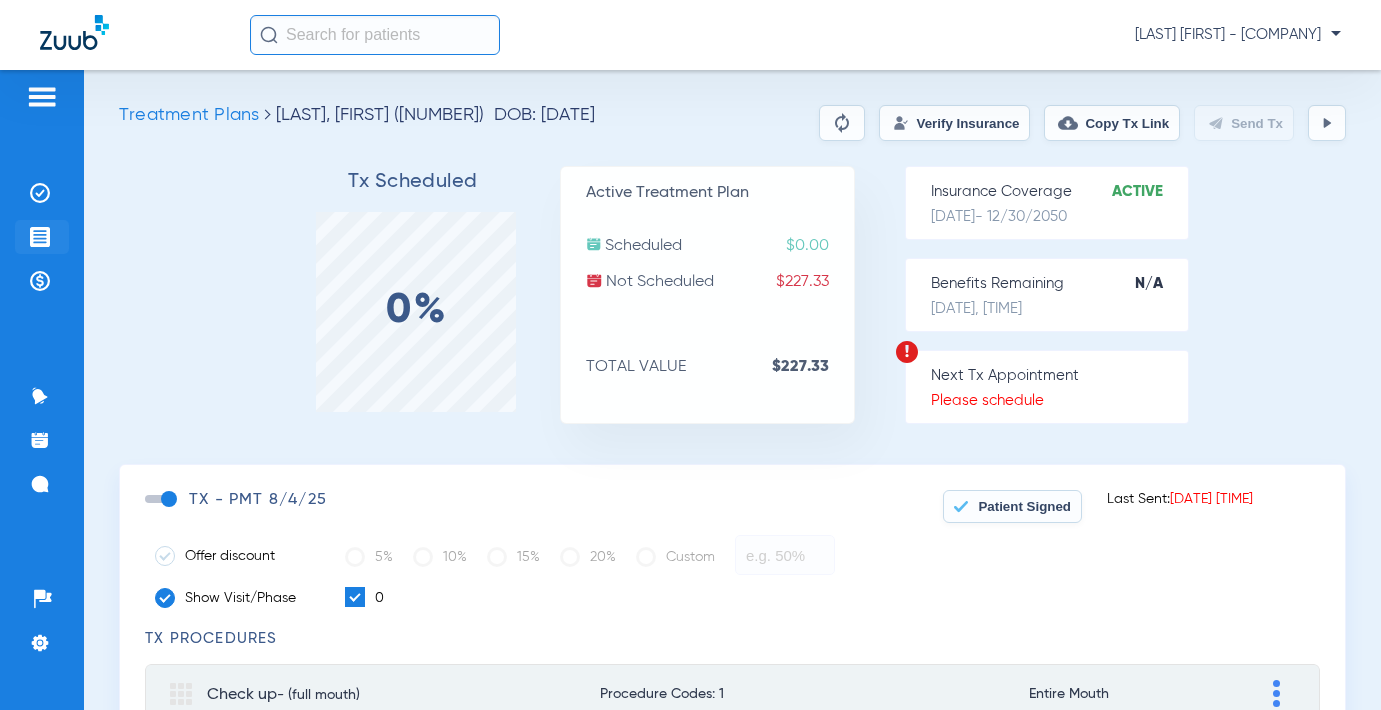 click on "Treatment Acceptance" 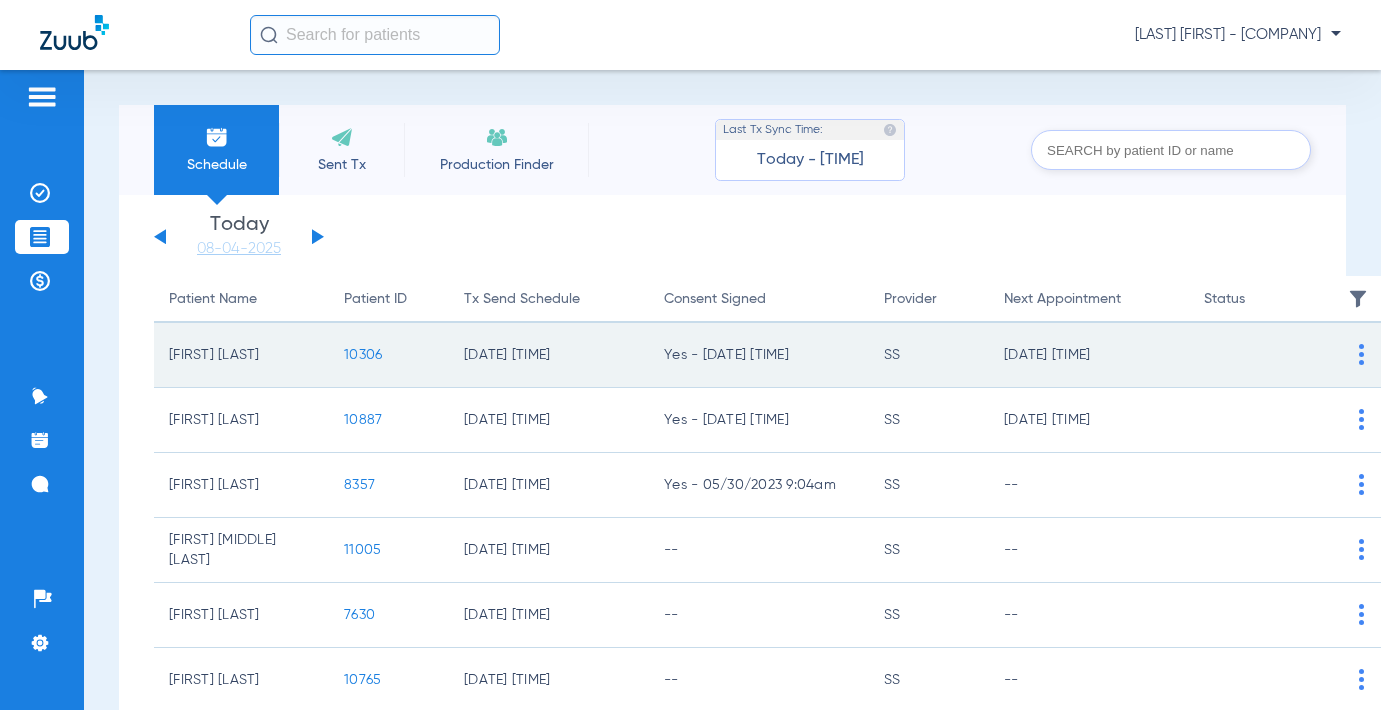 click on "10306" 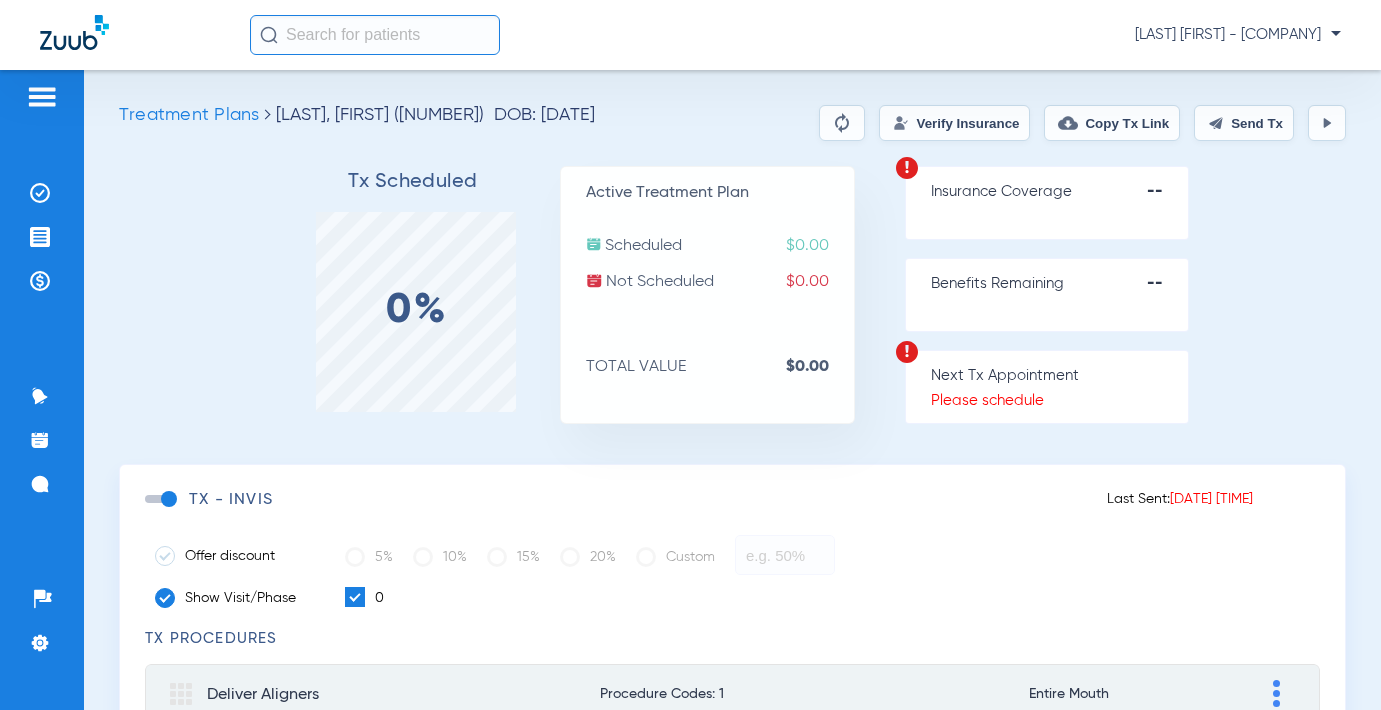 click on "Send Tx" 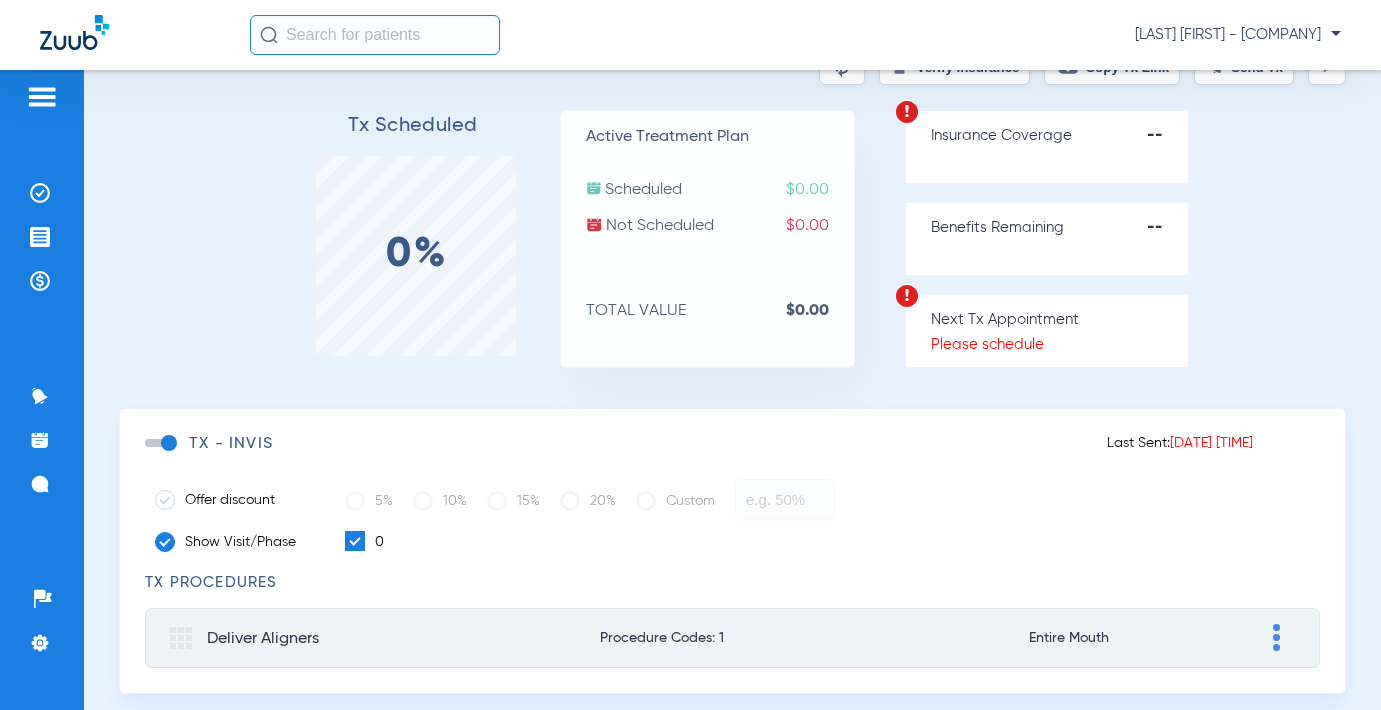 scroll, scrollTop: 104, scrollLeft: 0, axis: vertical 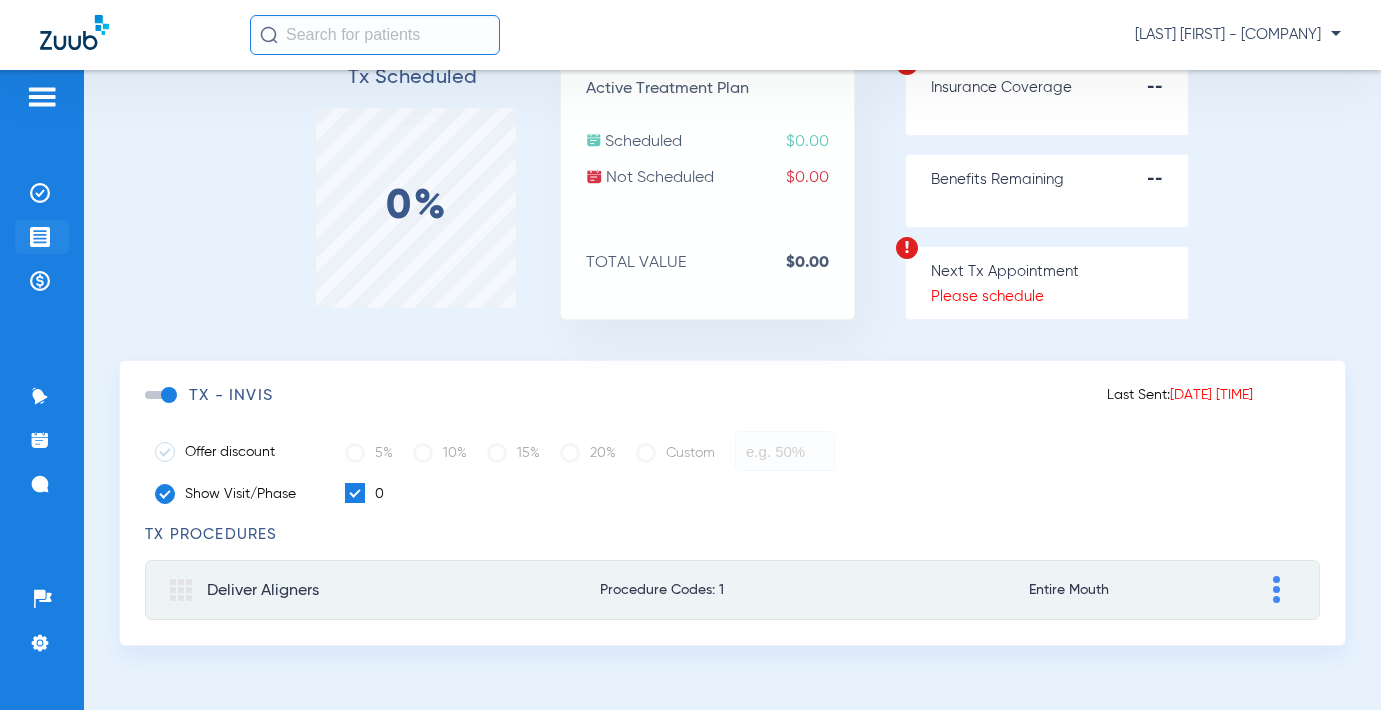 click 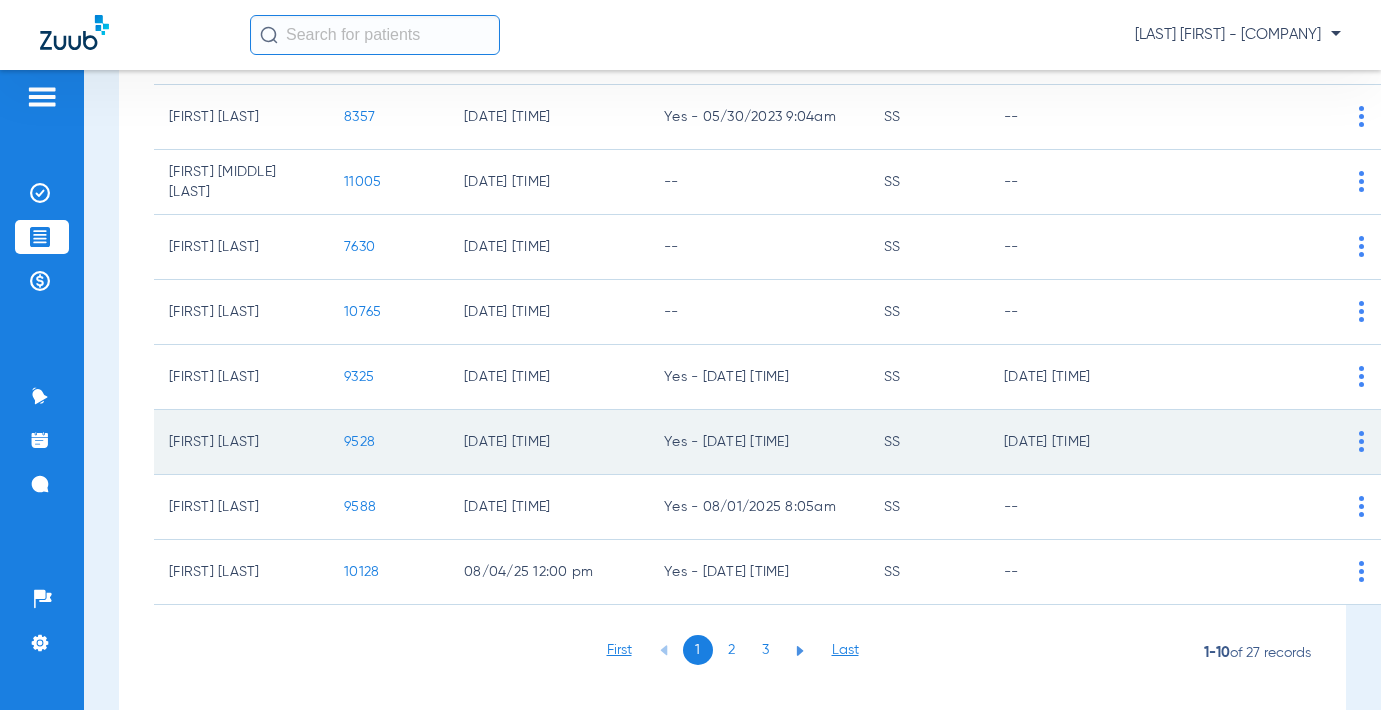 scroll, scrollTop: 409, scrollLeft: 0, axis: vertical 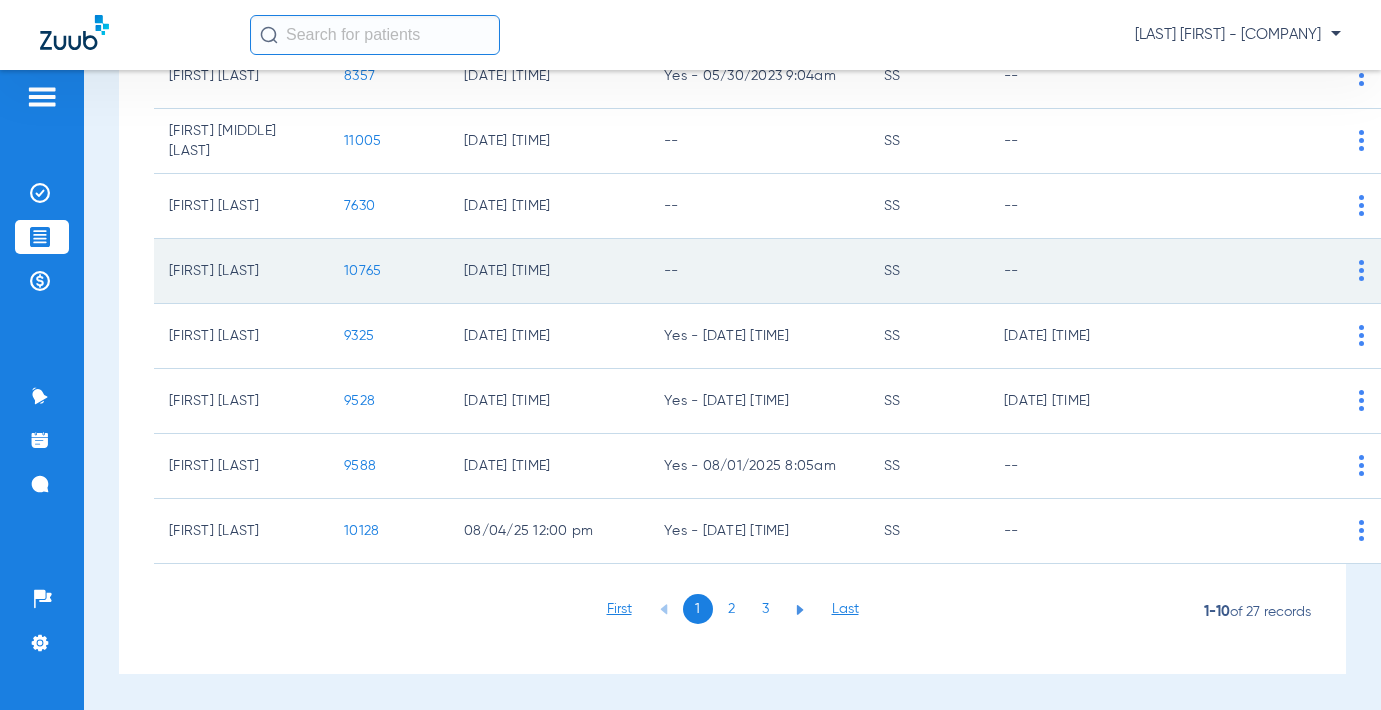 click on "10765" 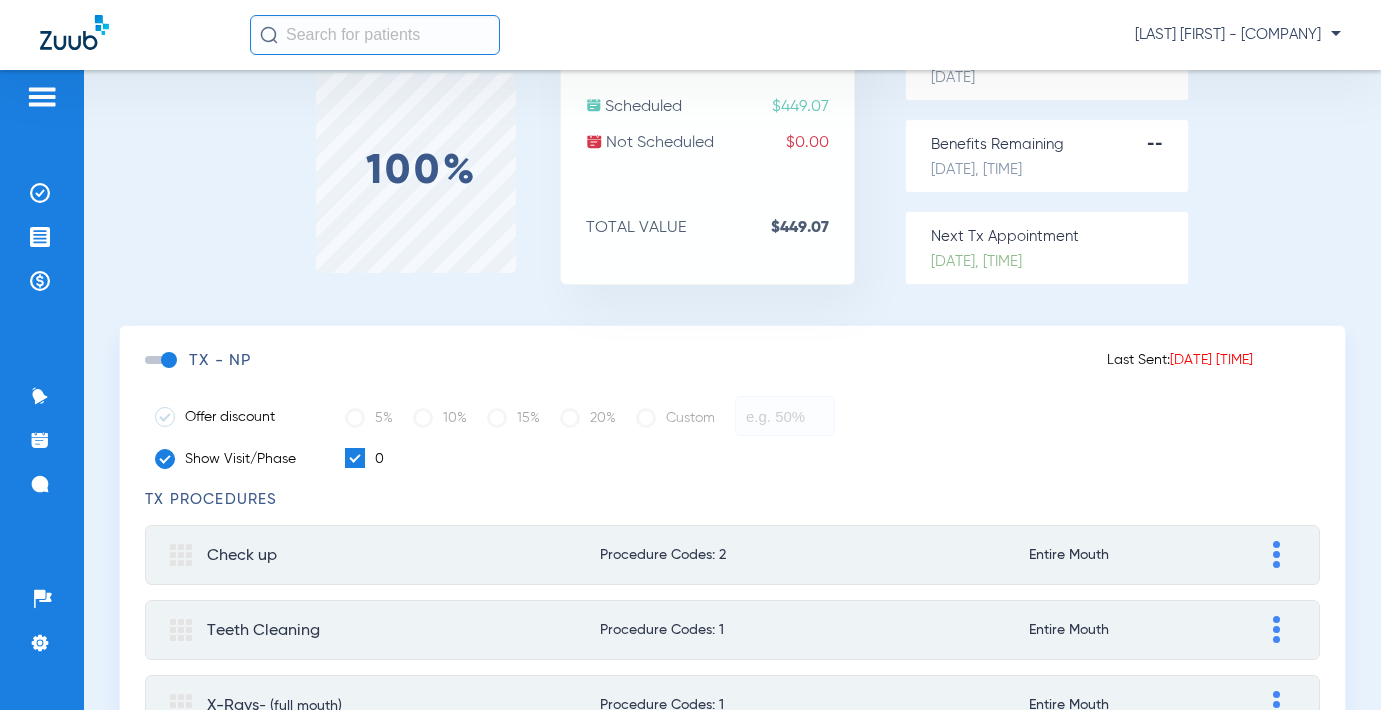 scroll, scrollTop: 0, scrollLeft: 0, axis: both 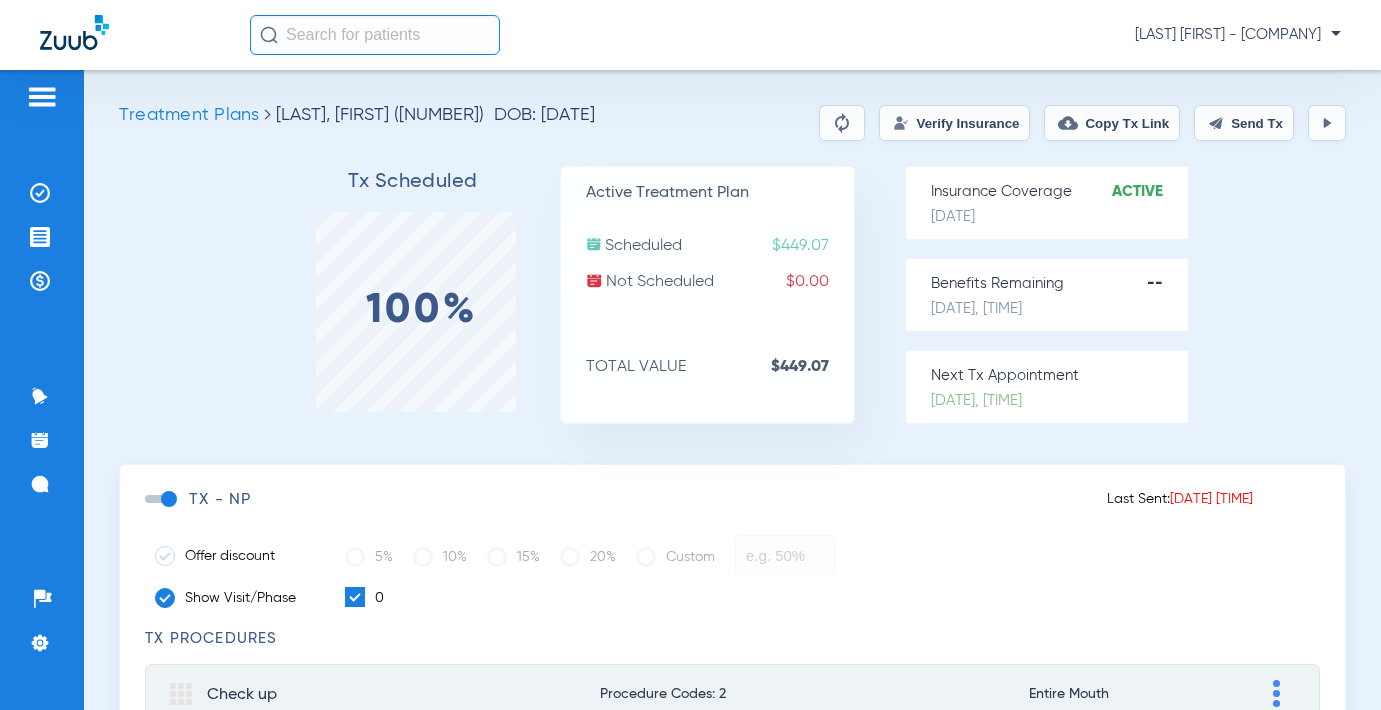 click on "Send Tx" 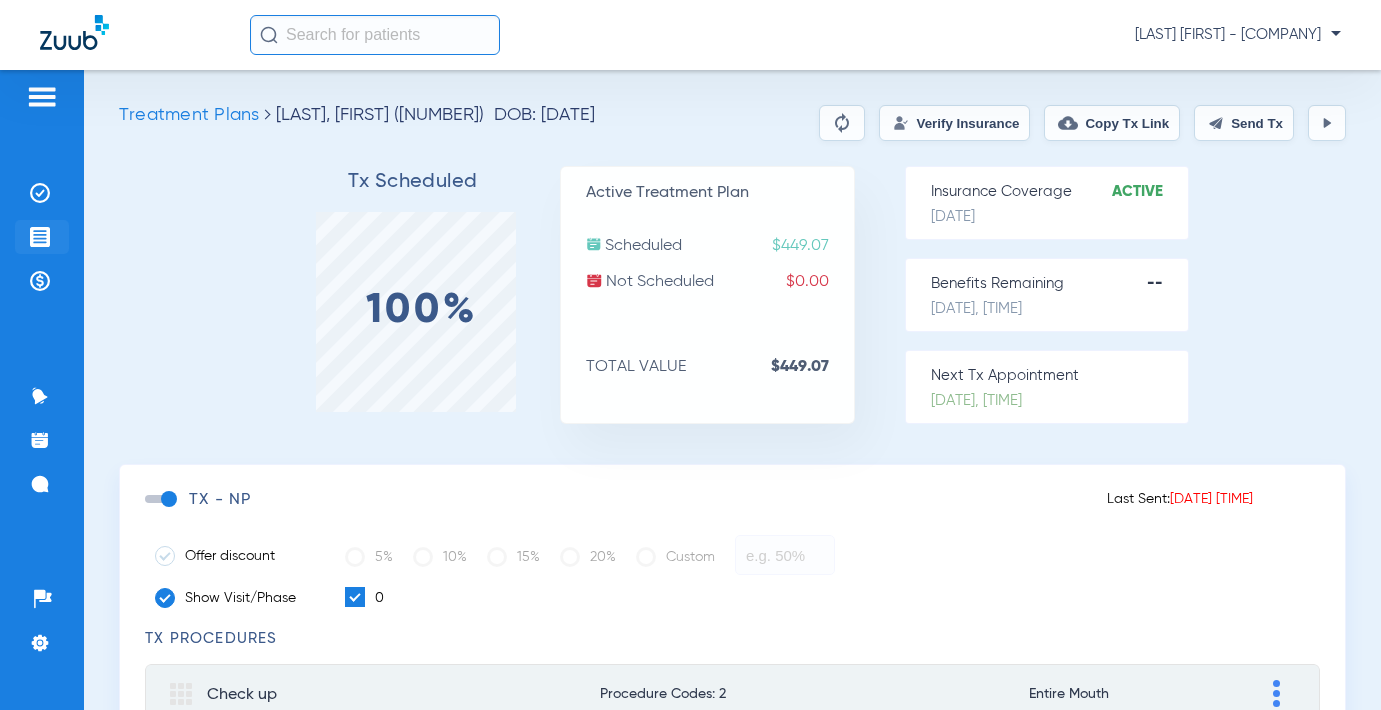 click on "Treatment Acceptance" 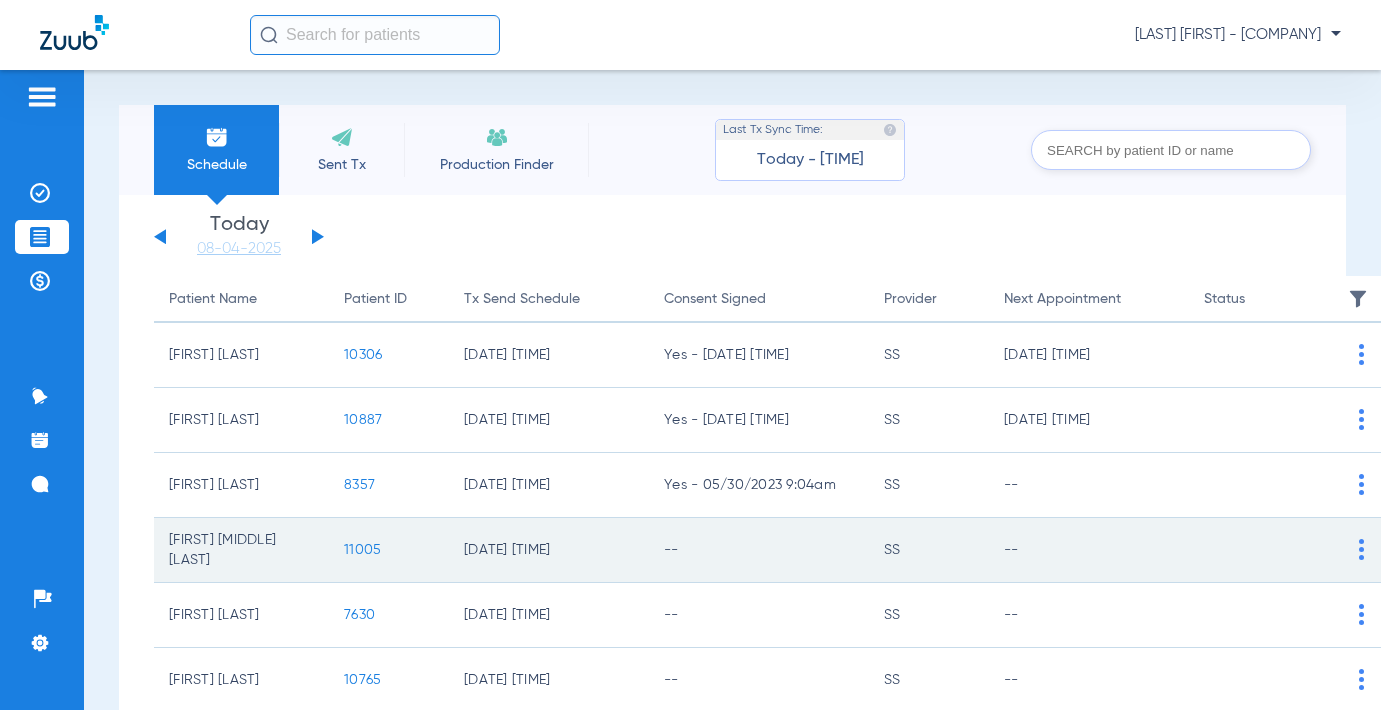 click on "11005" 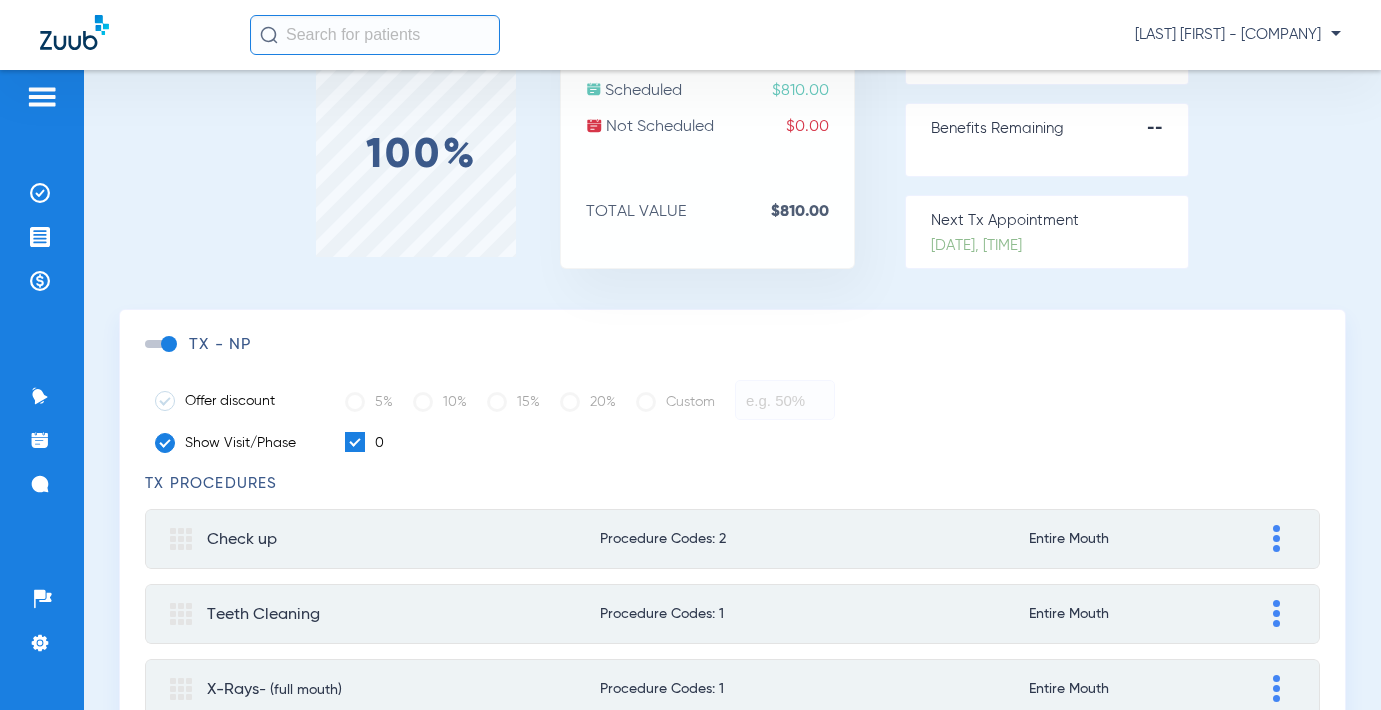 scroll, scrollTop: 0, scrollLeft: 0, axis: both 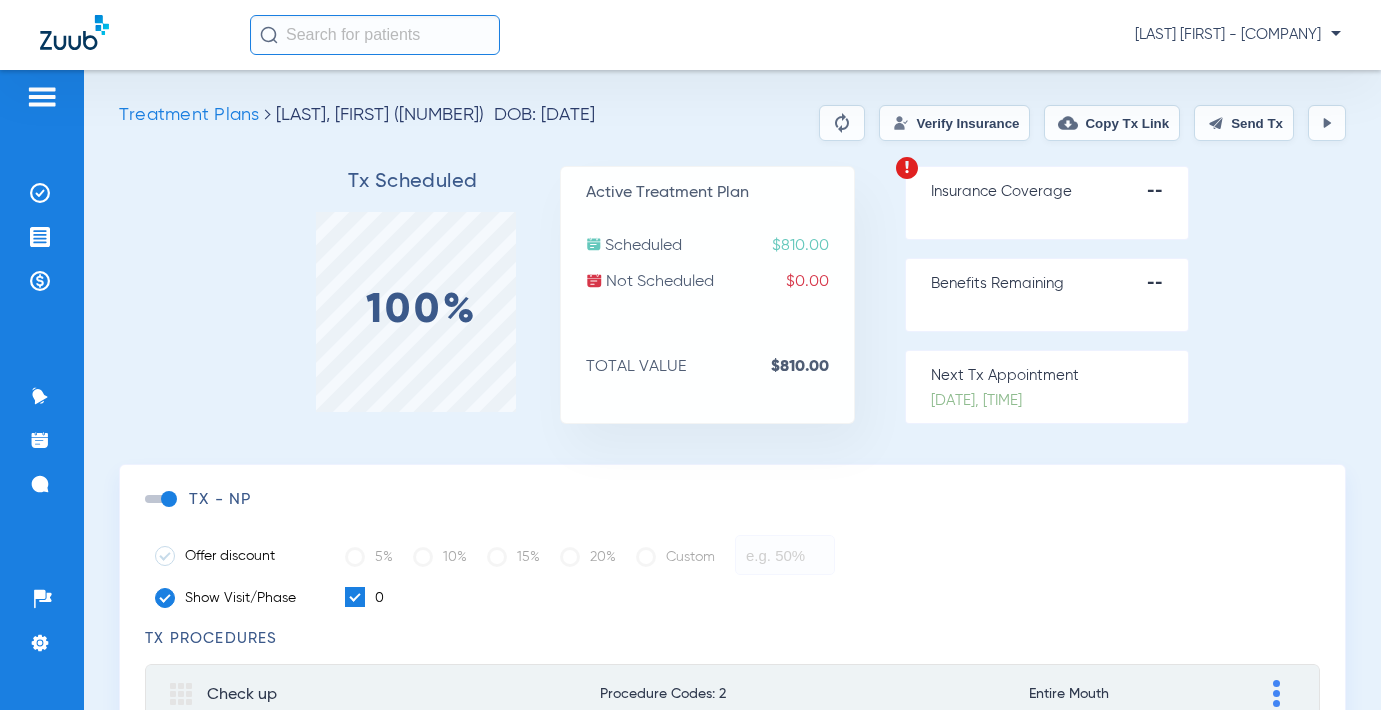 click on "Send Tx" 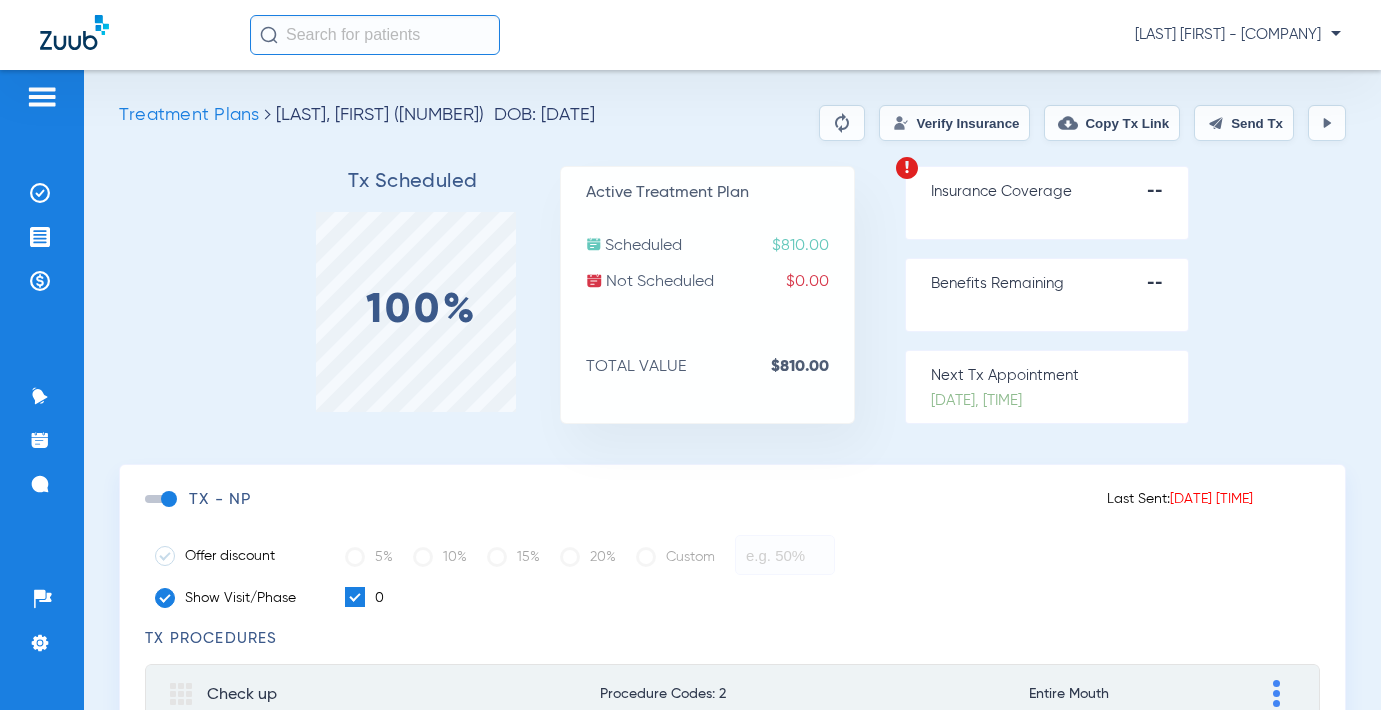 click on "--" 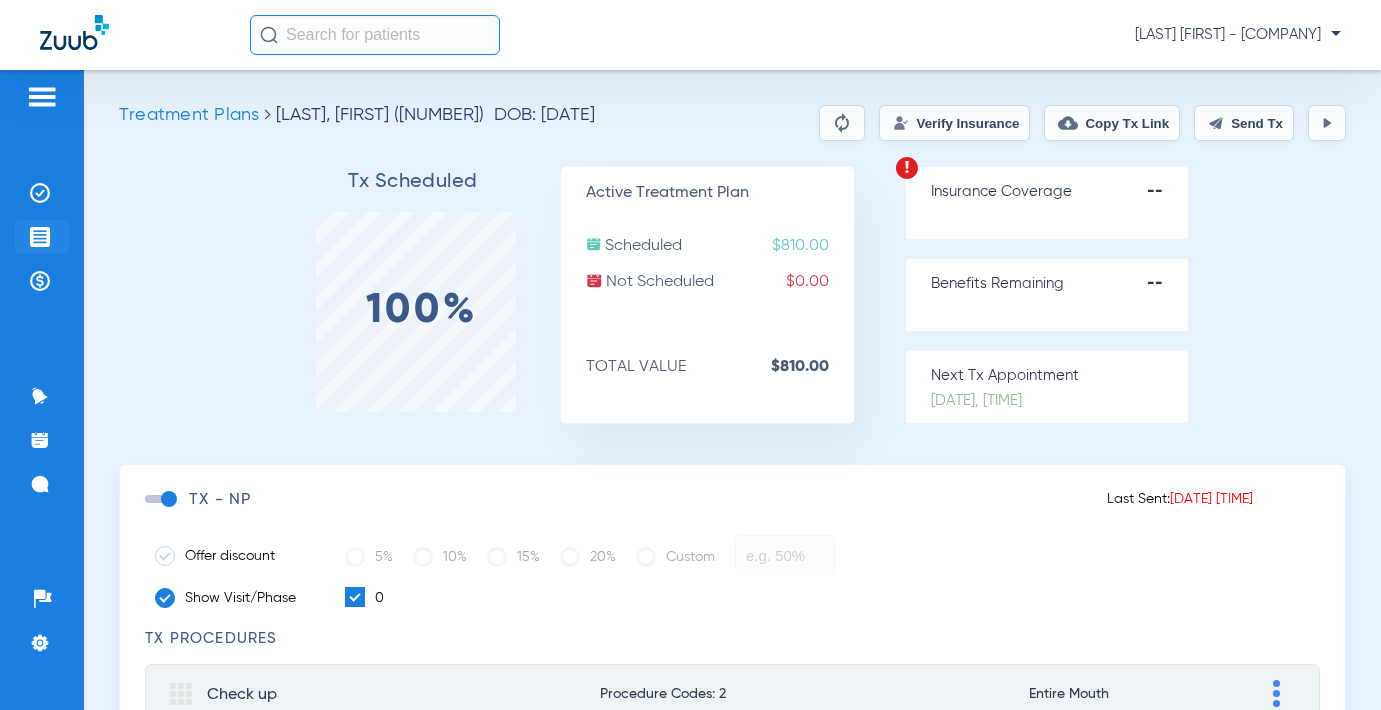 click on "Treatment Acceptance" 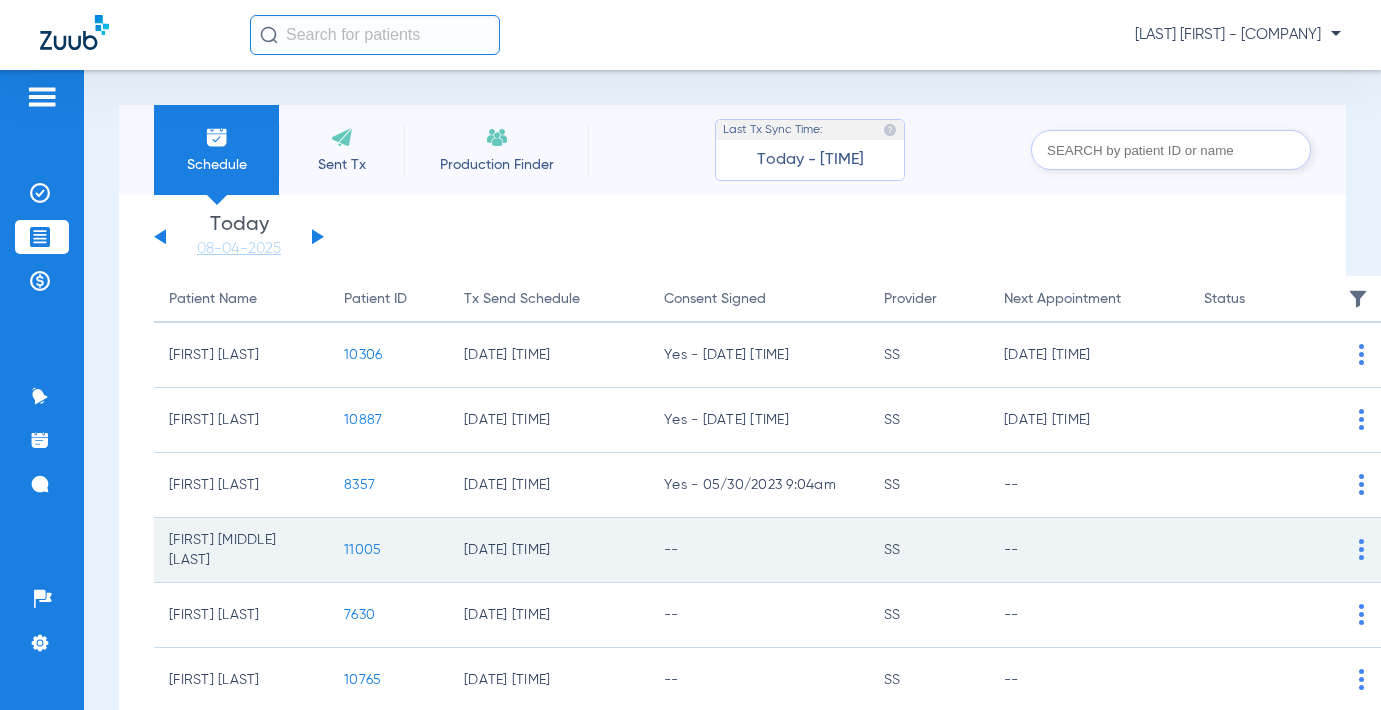 click on "11005" 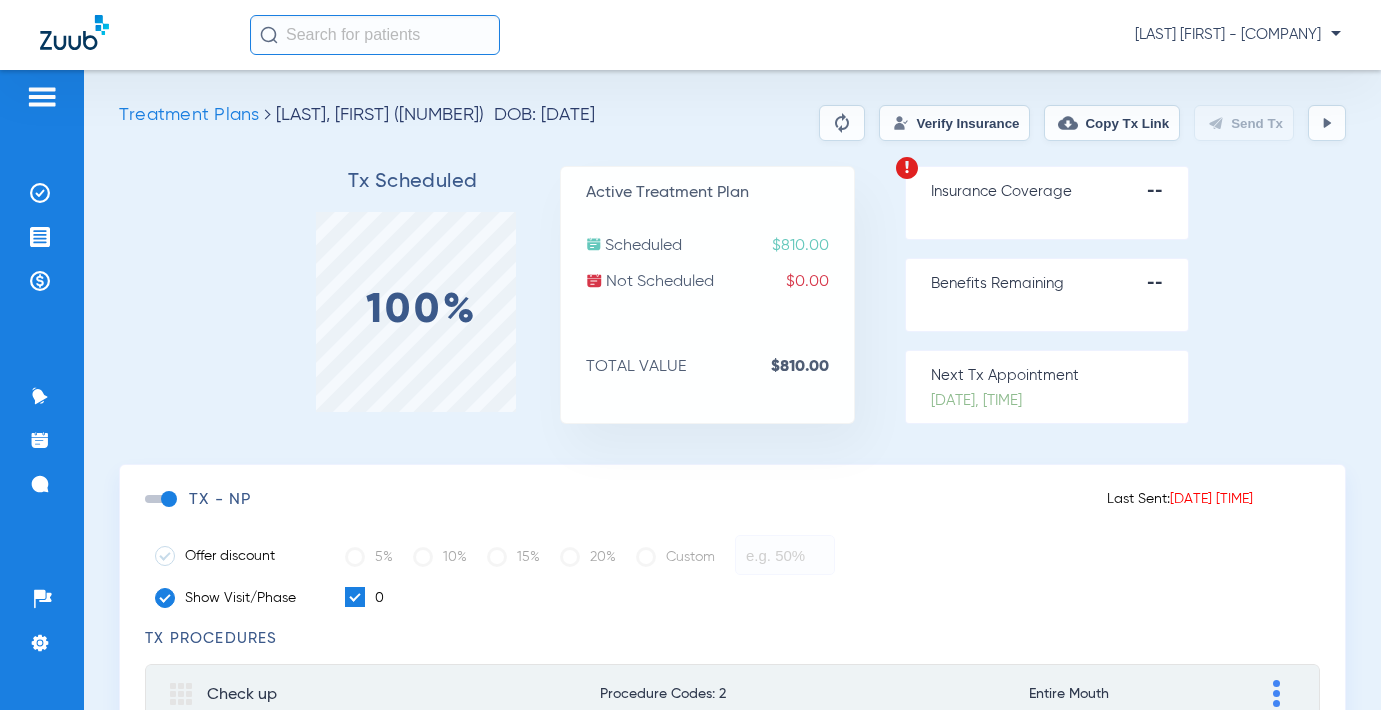 click on "Treatment Plans Kuruvilla, Tanya Elizabeth (11005) DOB: 05/22/1994  Verify Insurance   Copy Tx Link   Send Tx  Tx Scheduled 100% Active Treatment Plan  Scheduled  $810.00  Not Scheduled  $0.00  TOTAL VALUE  $810.00  Insurance Coverage  --  Benefits Remaining   --     Next Tx Appointment  8/4/25, 8:40 AM  Tanya Elizabeth, Kuruvilla (812) 327-4929 tansblyton@gmail.com  Shahabi  DDS, Sheila   Last Sent:  08/04/25 8:15 am  TX - NP   Offer discount   5%   10%   15%   20%   Custom   Show Visit/Phase   0  TX Procedures  Check up  Procedure Codes: 2 Entire Mouth Adjust Patient Friendly Name Secondary Name  Primary  Procedures Tooth Phase Appointment Adjust Fee Discount Insurance Primary Secondary Patient Primary D0150 Entire Mouth 0  08/04/2025 8:40AM  $  $  $  $  $  D0350 Entire Mouth 0  08/04/2025 8:40AM  $  $  $  $  $               $ 0.00   $ 0.00   $ 0.00   $ 0.00   $ 0.00   Save   Teeth Cleaning  Procedure Codes: 1 Entire Mouth Adjust Patient Friendly Name Secondary Name  Primary  Procedures Fee" at bounding box center (732, 390) 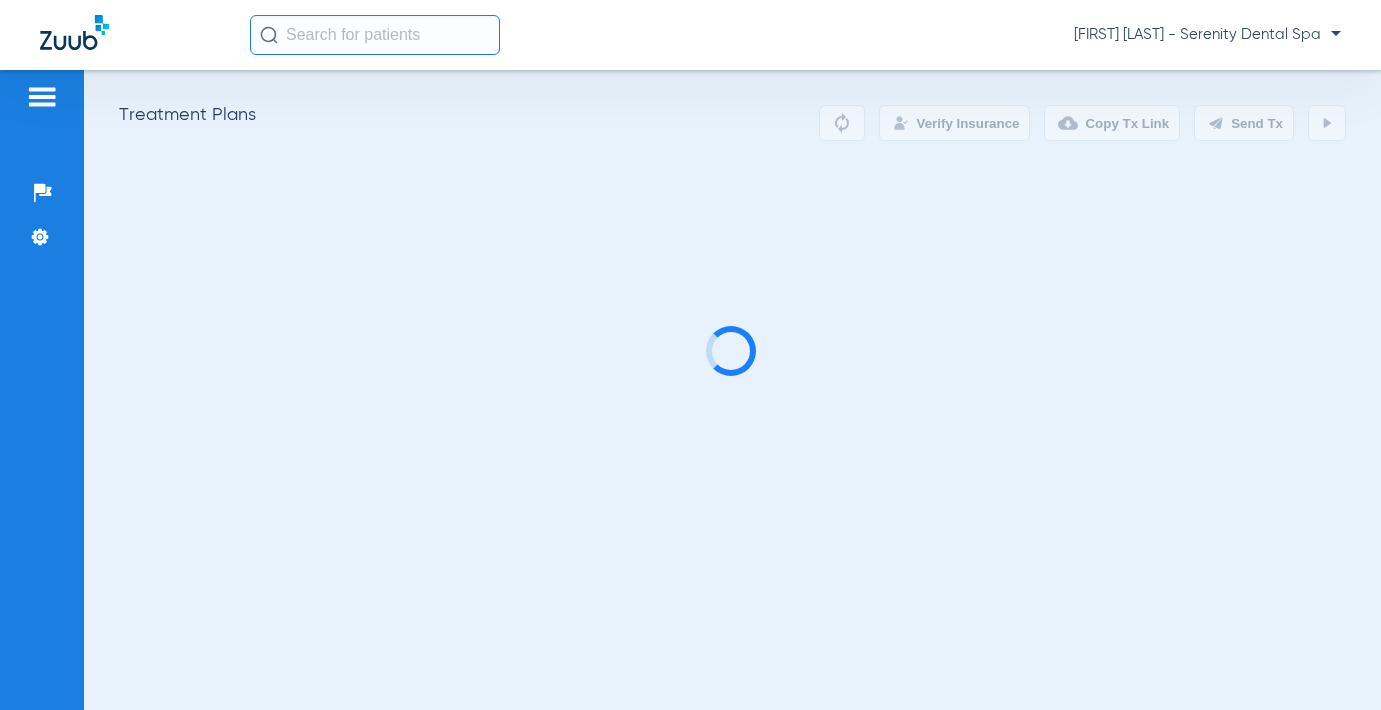 scroll, scrollTop: 0, scrollLeft: 0, axis: both 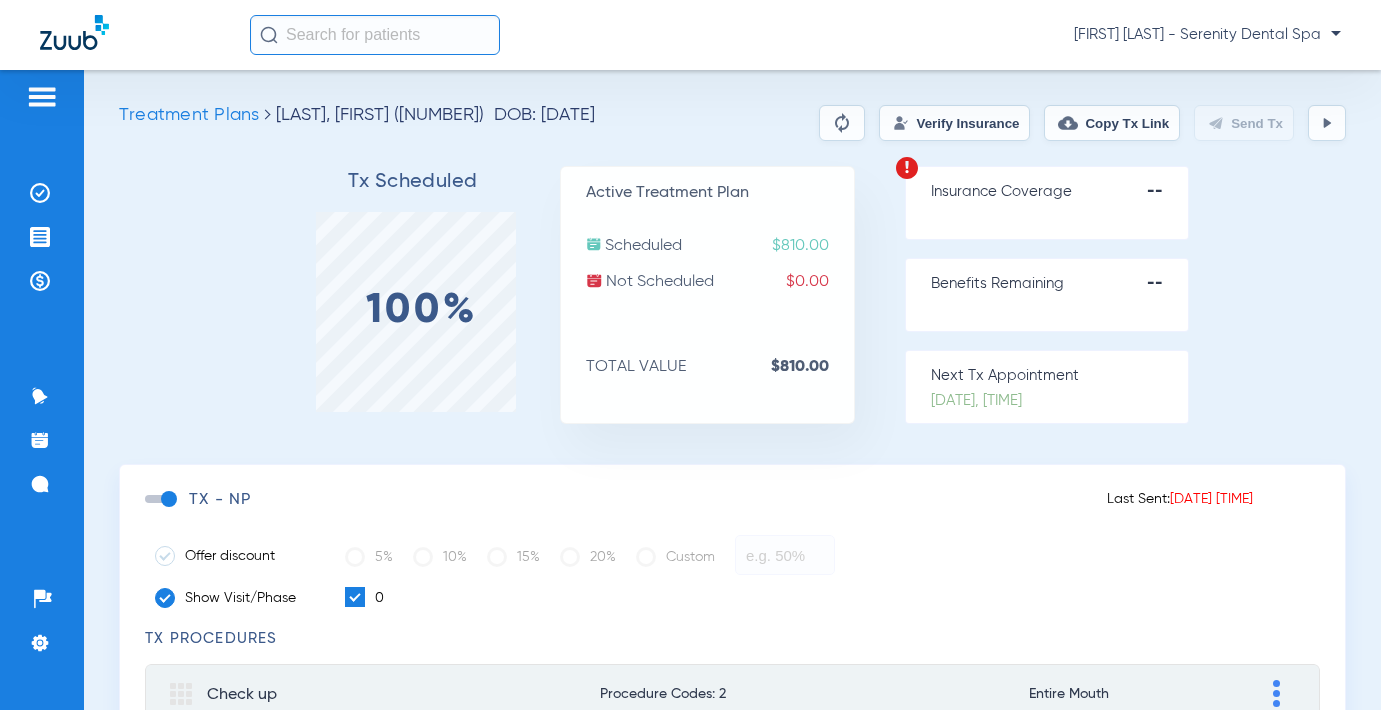 click on "Verify Insurance" 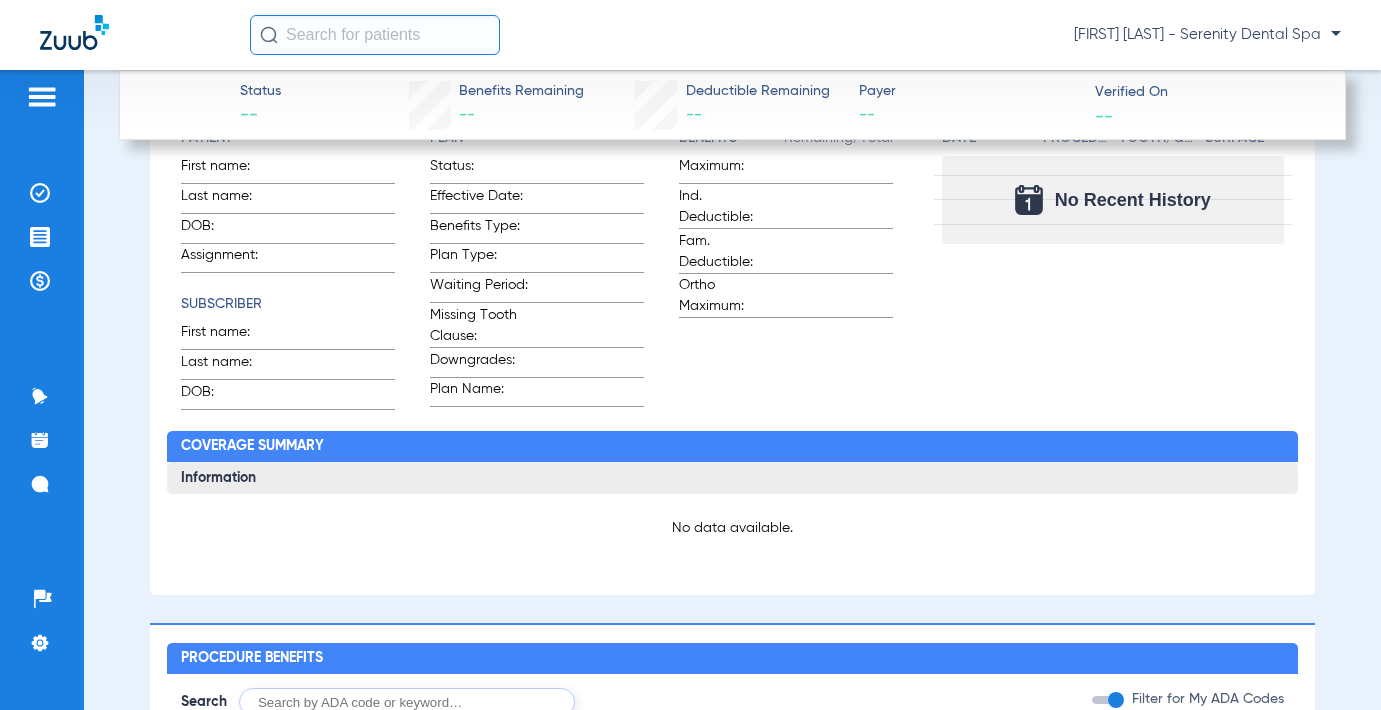 scroll, scrollTop: 300, scrollLeft: 0, axis: vertical 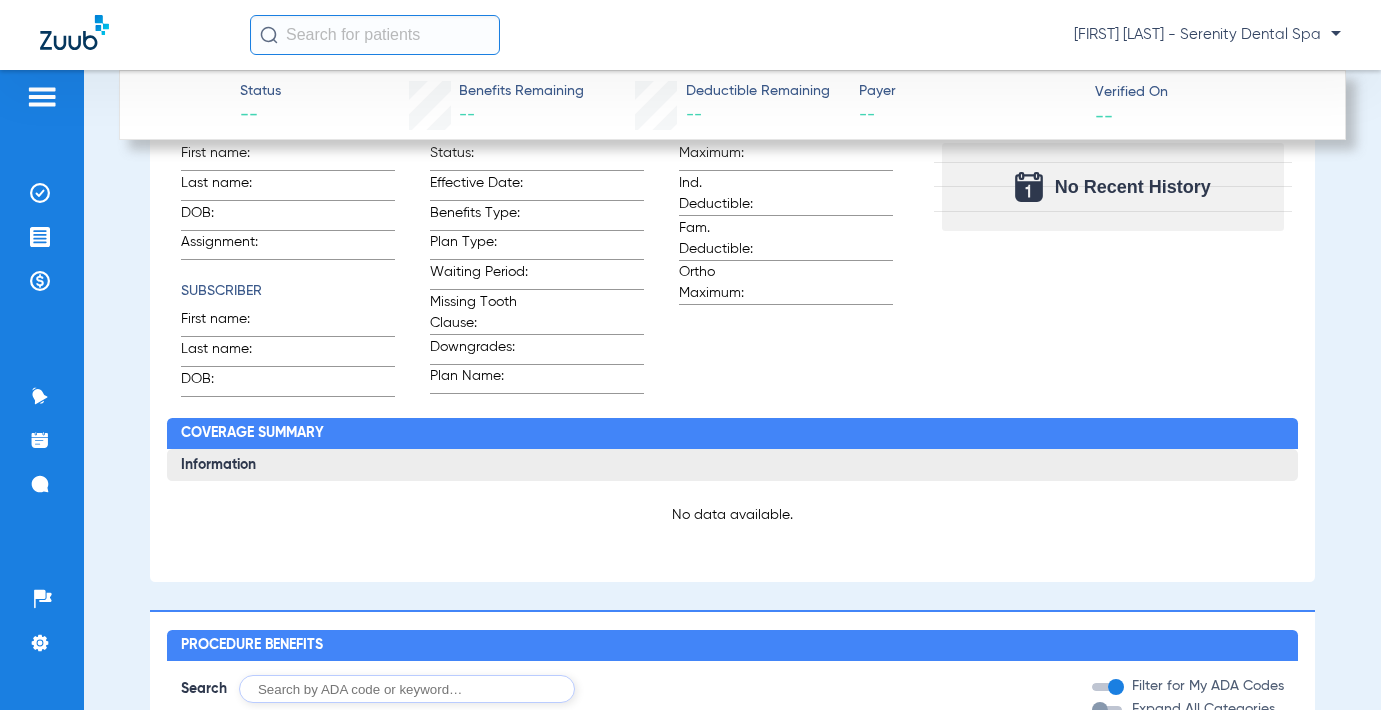click on "Benefits Summary Patient & Plan Information Patient First name:    Last name:    DOB:    Assignment:    Subscriber First name:    Last name:    DOB:    Plan Status:    Effective Date:    Benefits Type:    Plan Type:    Waiting Period:    Missing Tooth Clause:    Downgrades:    Plan Name:    Benefits  Remaining/Total  Maximum:    Ind. Deductible:    Fam. Deductible:    Ortho Maximum:    Recent History Date Procedure Tooth/Quad Surface  No Recent History  Coverage Summary Information No data available." 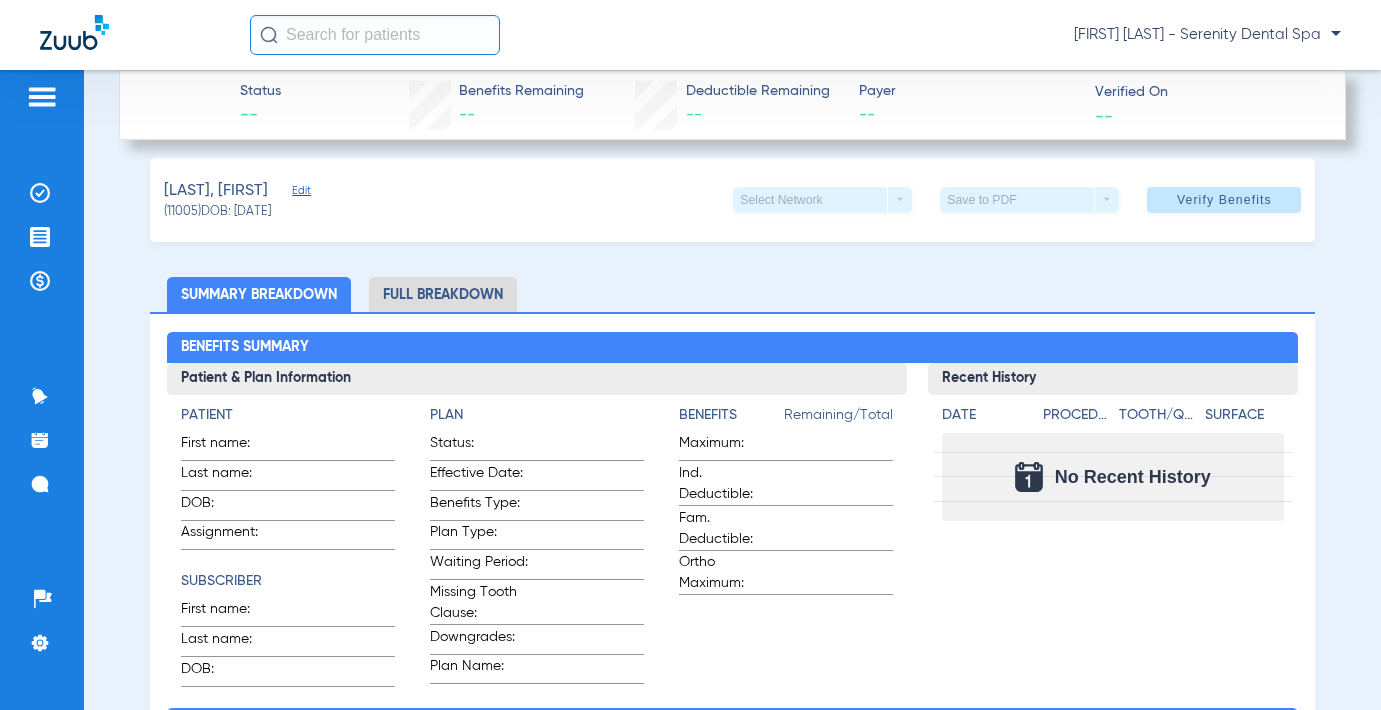 scroll, scrollTop: 0, scrollLeft: 0, axis: both 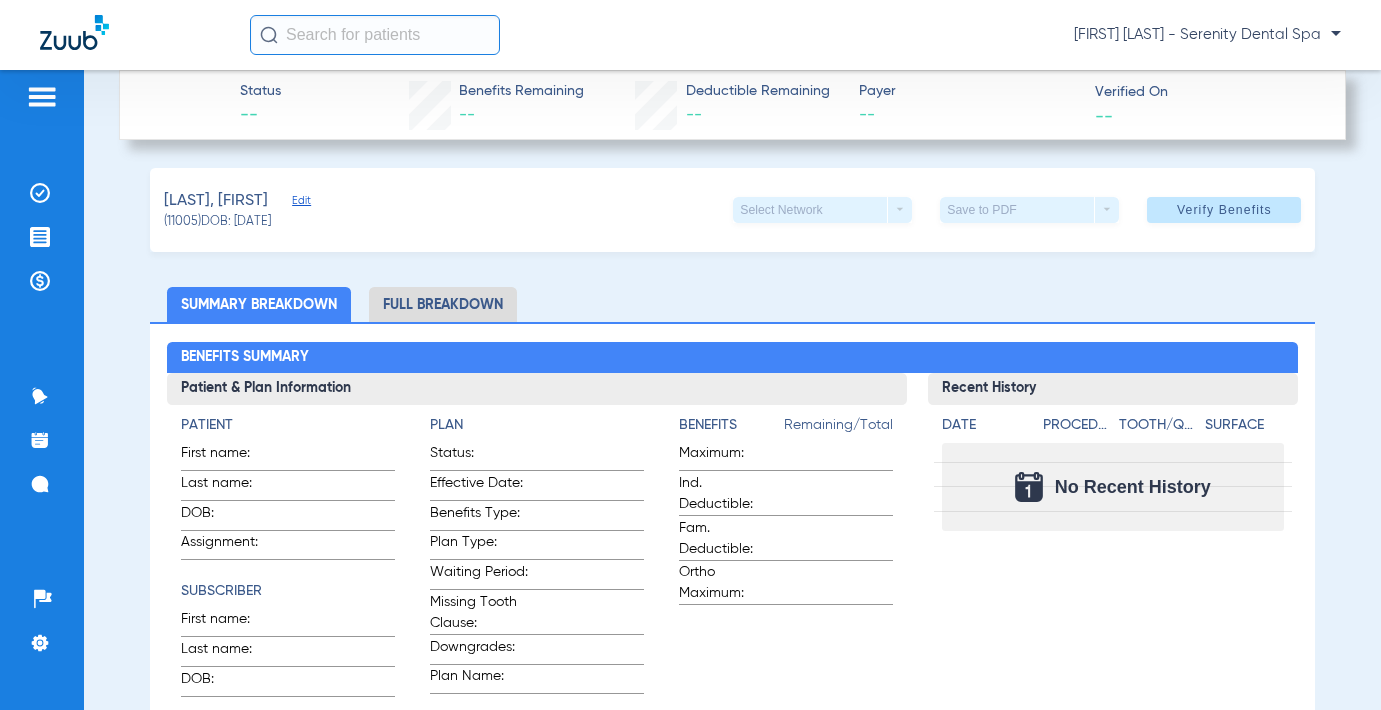 click on "[LAST], [FIRST] [MIDDLE]   Edit   (11005)   DOB: [DATE]   Select Network  arrow_drop_down  Save to PDF  arrow_drop_down  Verify Benefits" 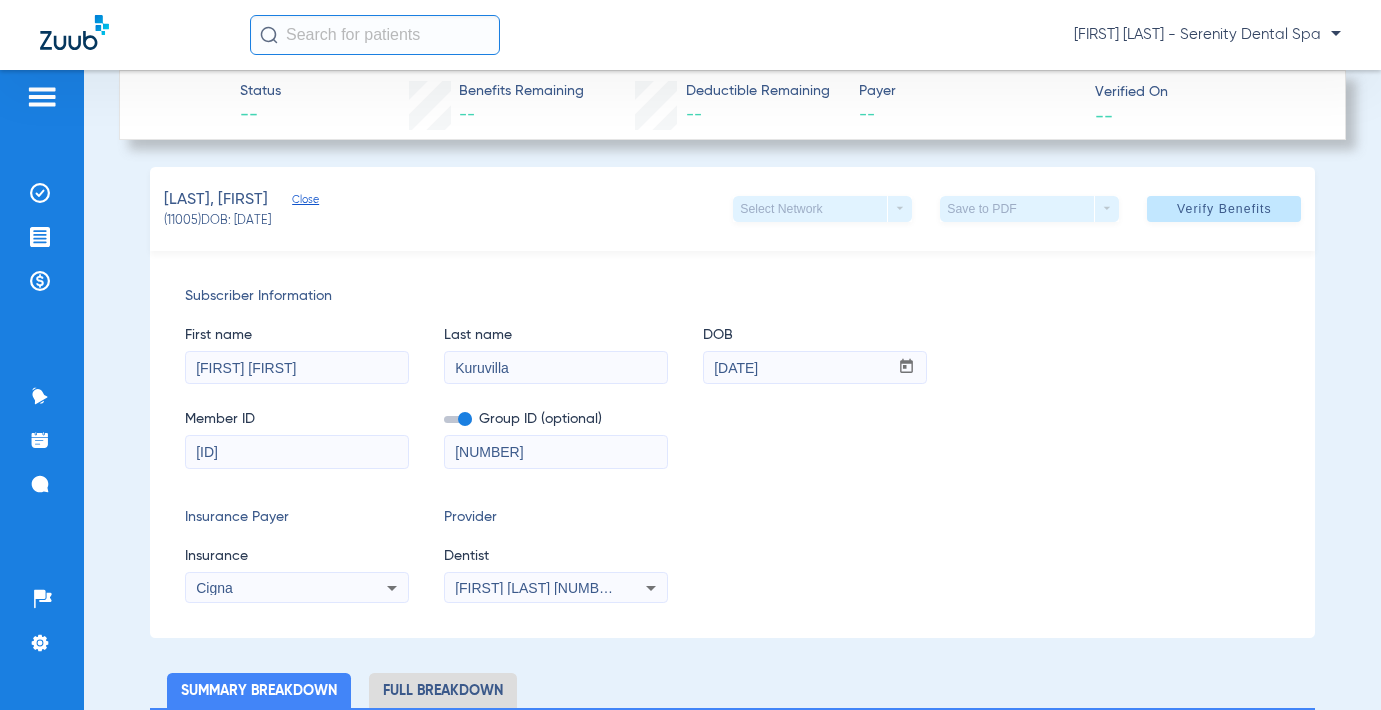 scroll, scrollTop: 0, scrollLeft: 0, axis: both 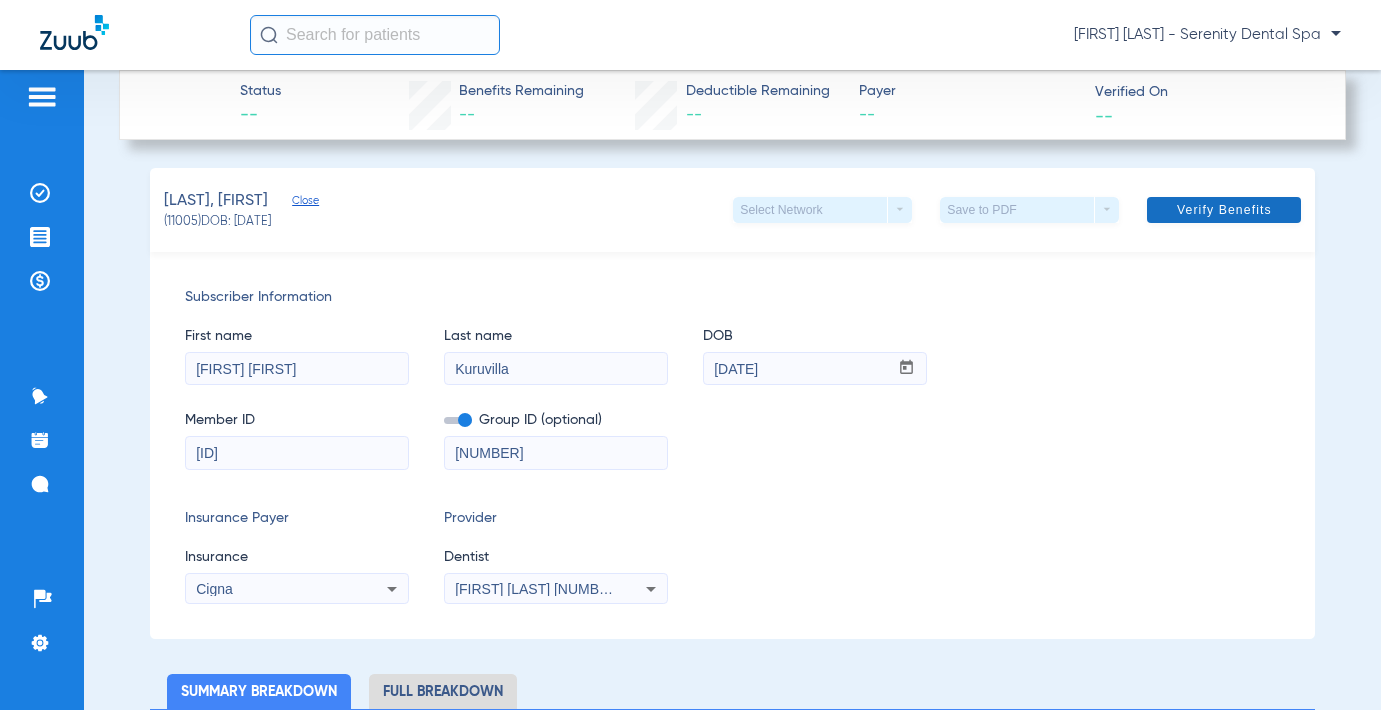 click on "Verify Benefits" 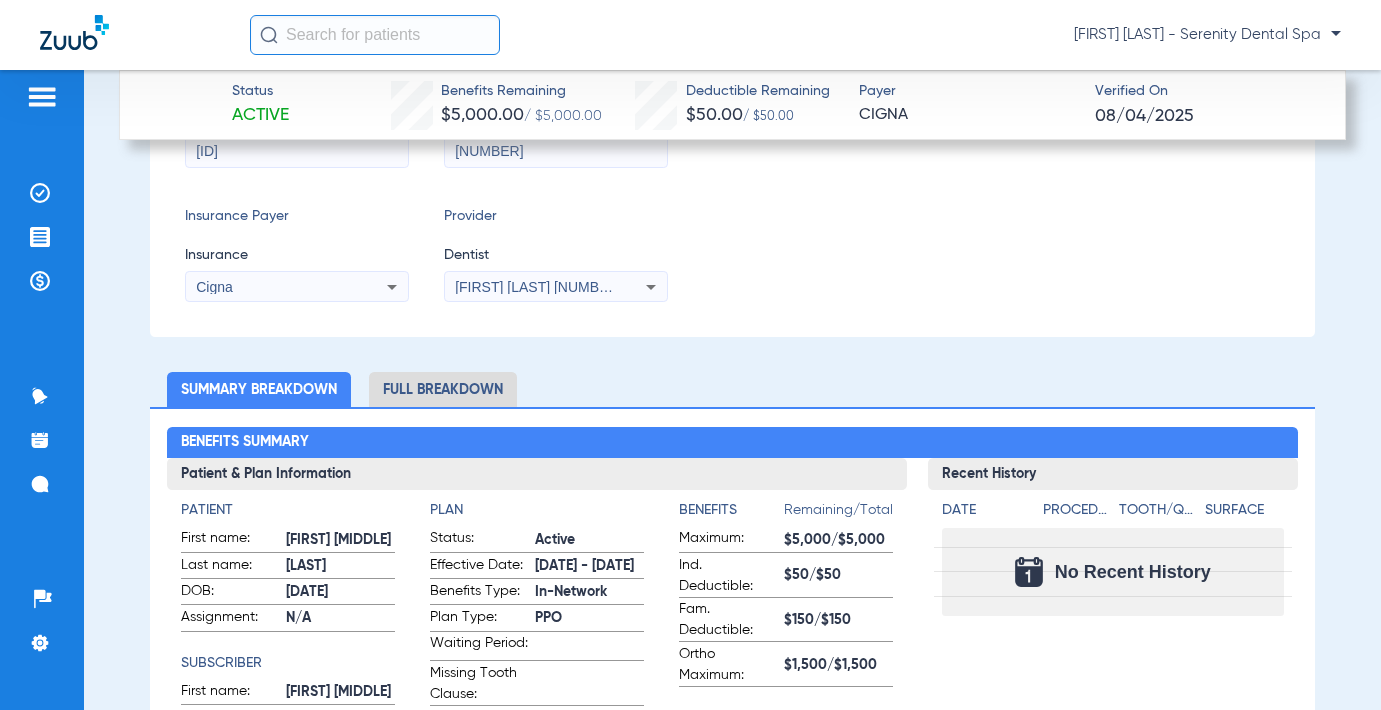 scroll, scrollTop: 0, scrollLeft: 0, axis: both 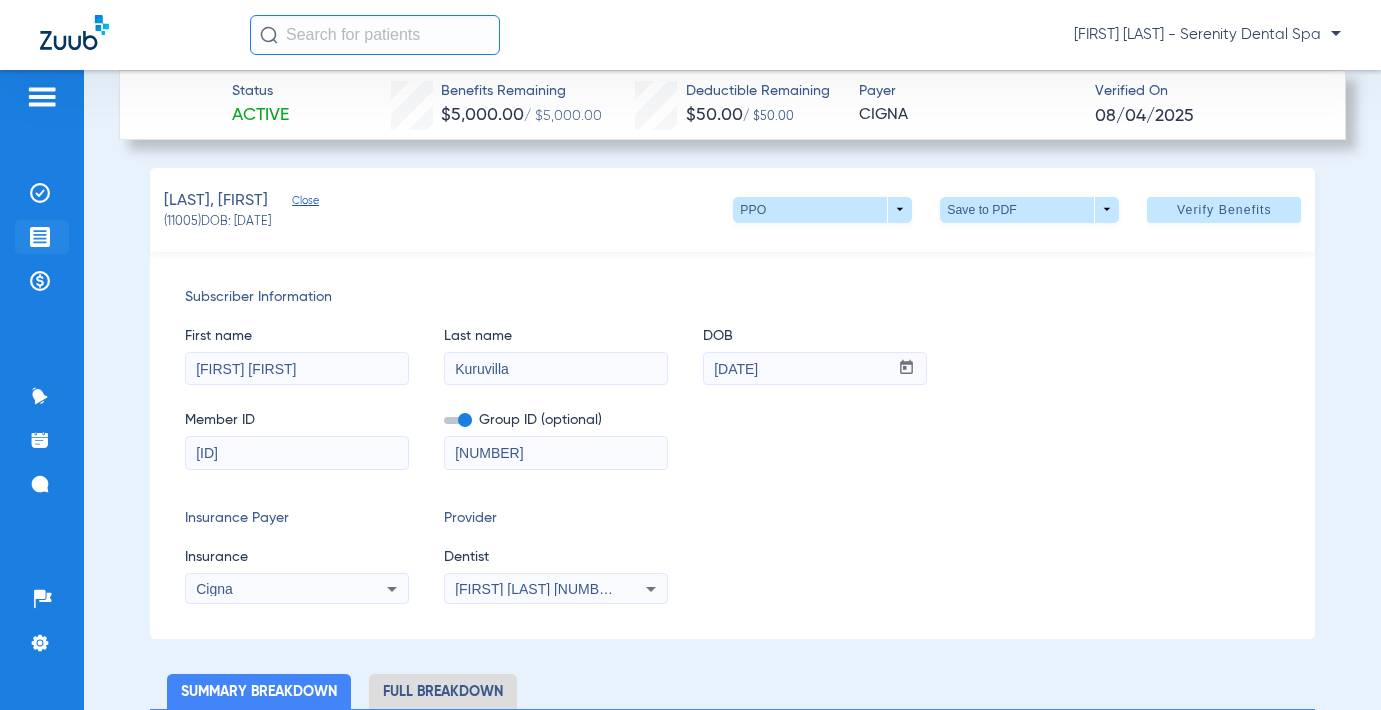 click on "Treatment Acceptance" 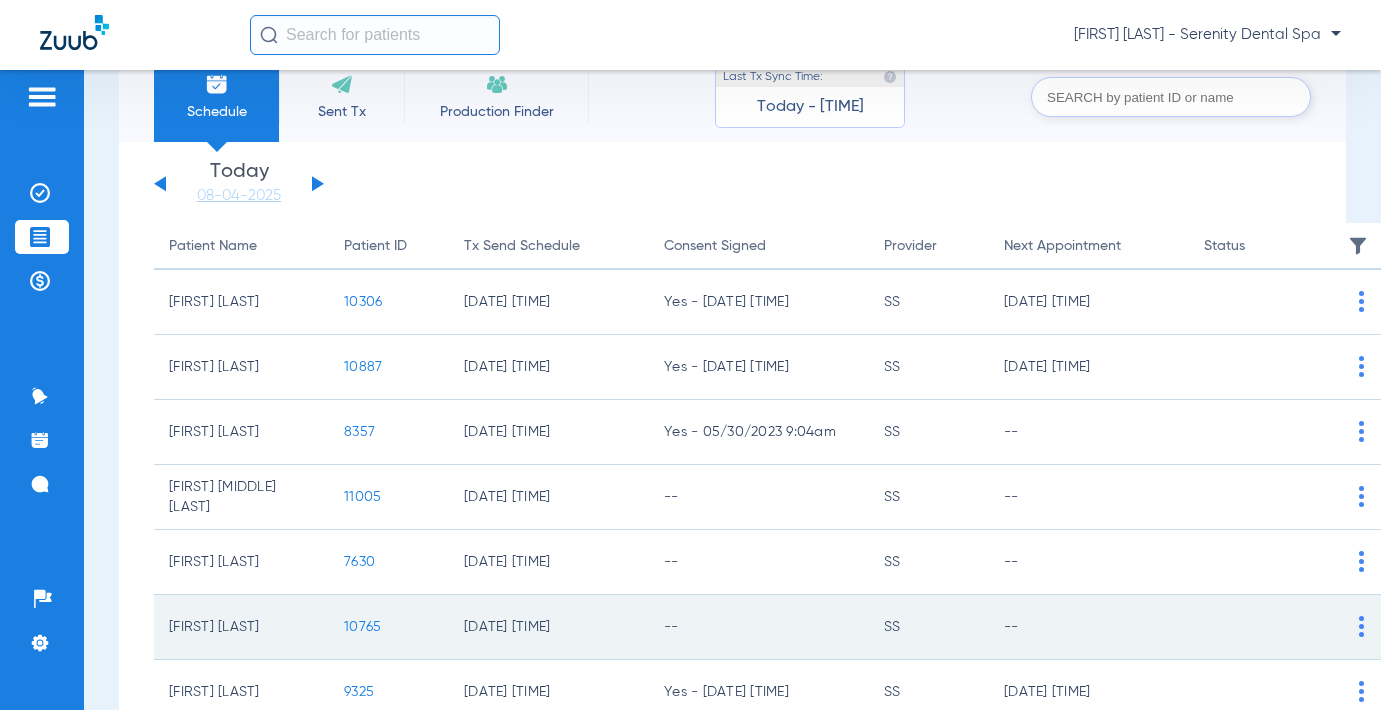 scroll, scrollTop: 100, scrollLeft: 0, axis: vertical 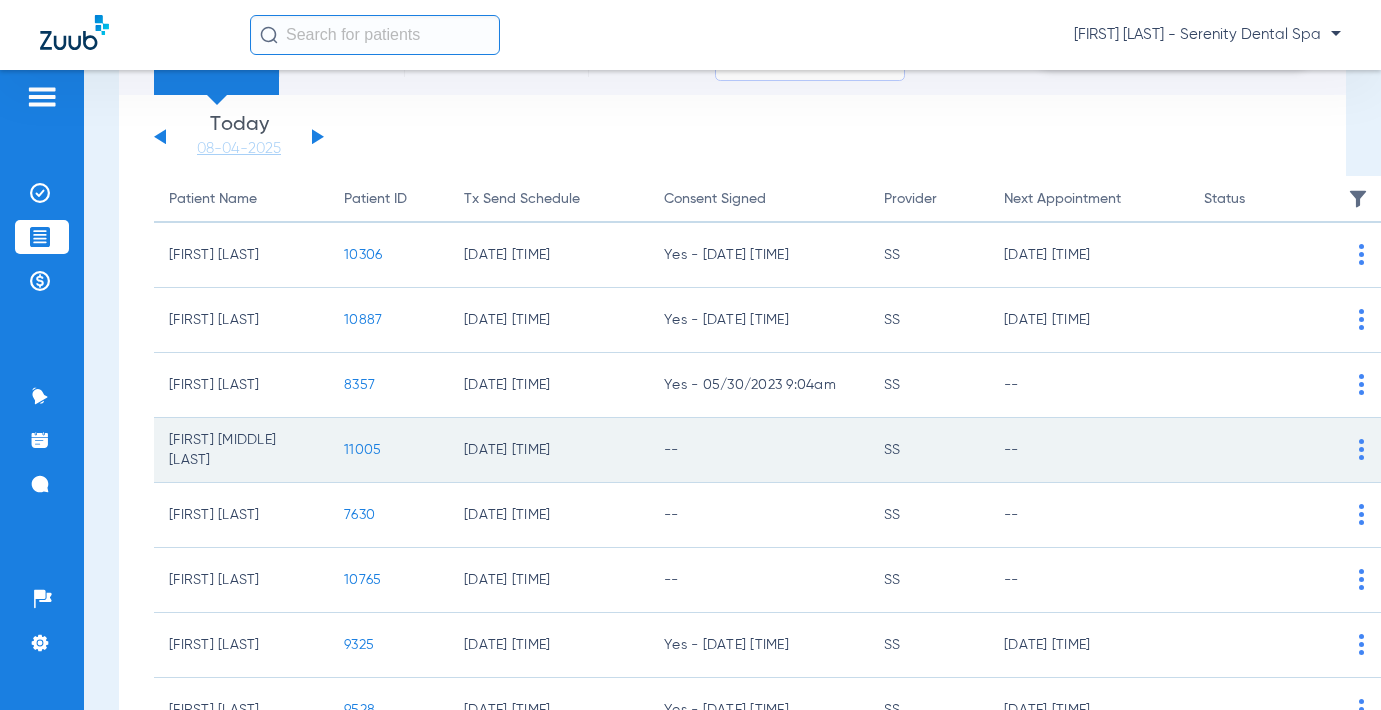 drag, startPoint x: 373, startPoint y: 468, endPoint x: 366, endPoint y: 453, distance: 16.552946 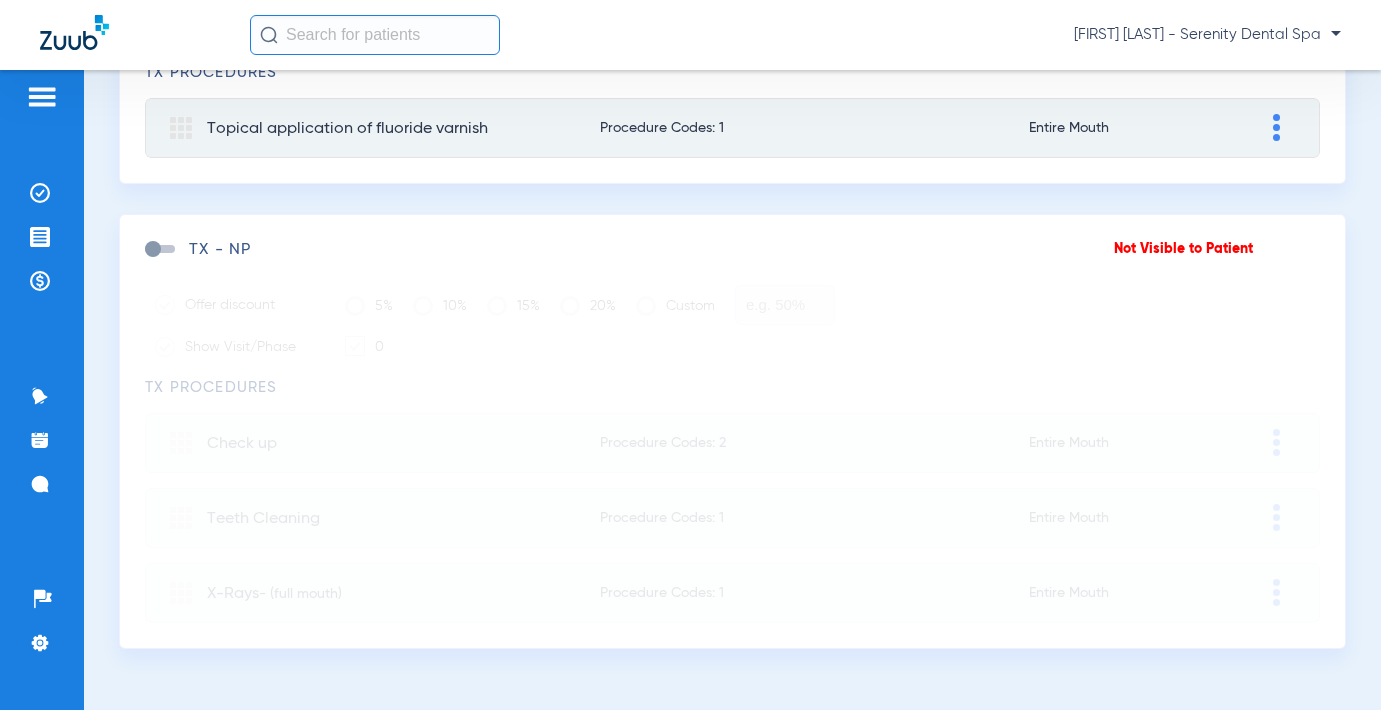 scroll, scrollTop: 568, scrollLeft: 0, axis: vertical 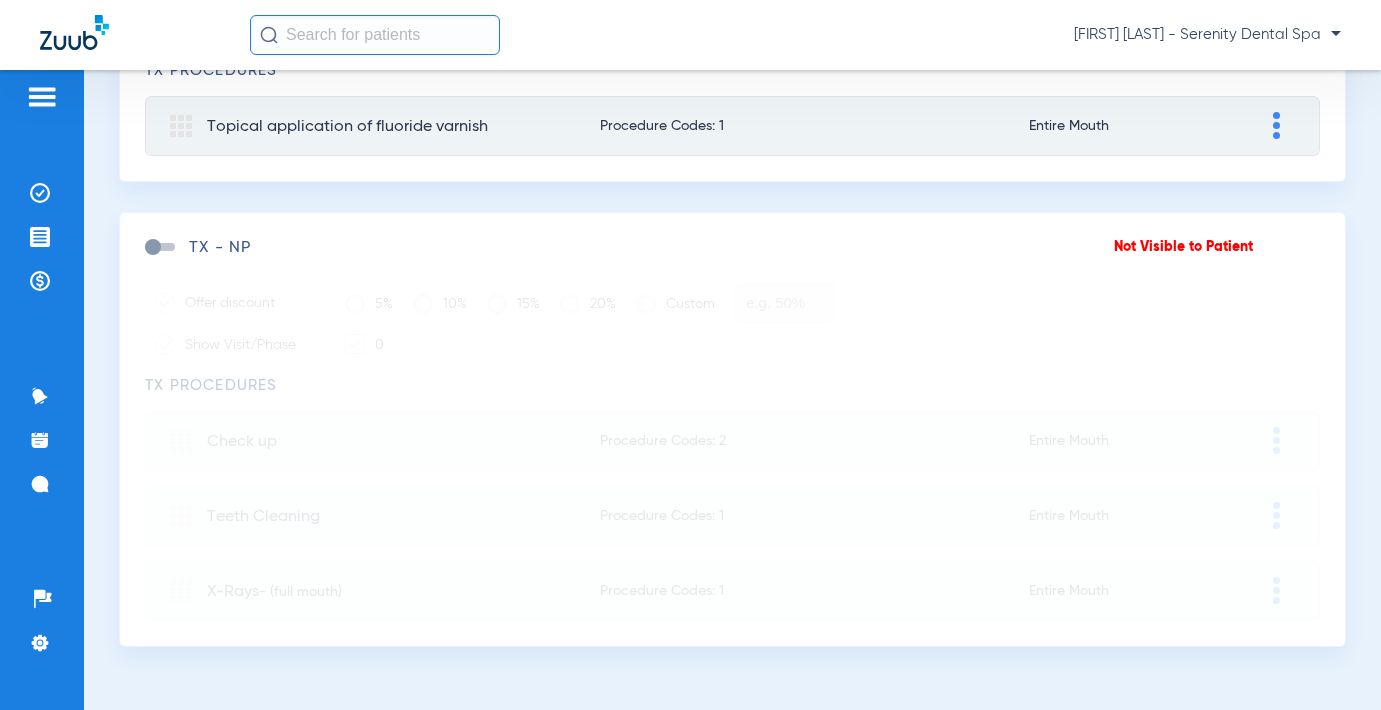 drag, startPoint x: 131, startPoint y: 237, endPoint x: 141, endPoint y: 243, distance: 11.661903 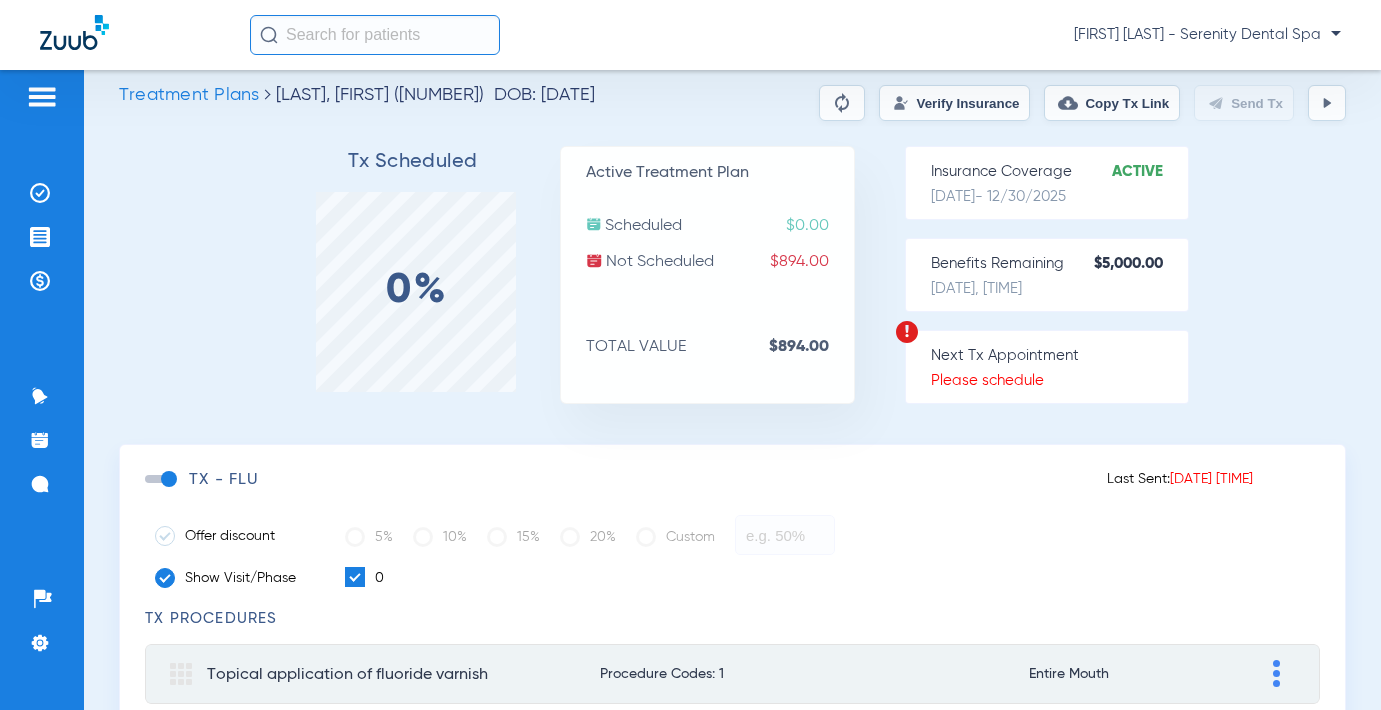 scroll, scrollTop: 0, scrollLeft: 0, axis: both 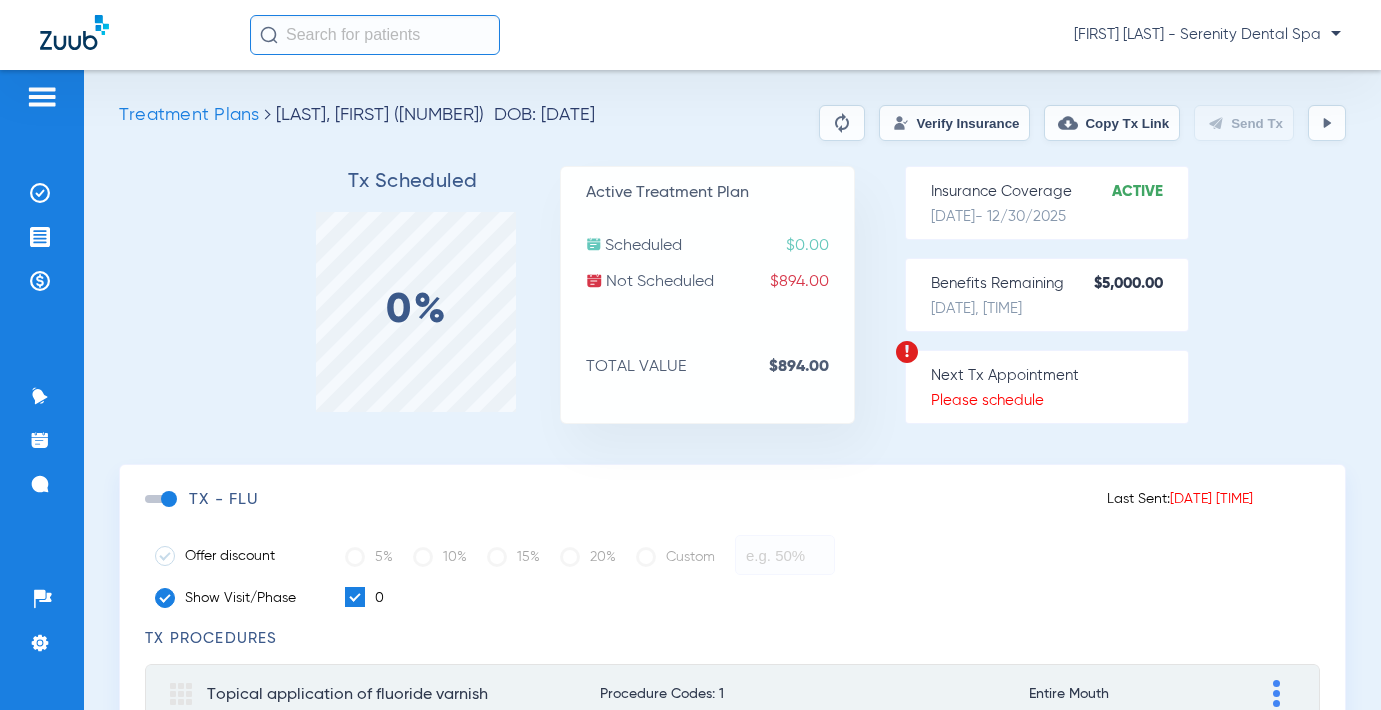 click on "Copy Tx Link" 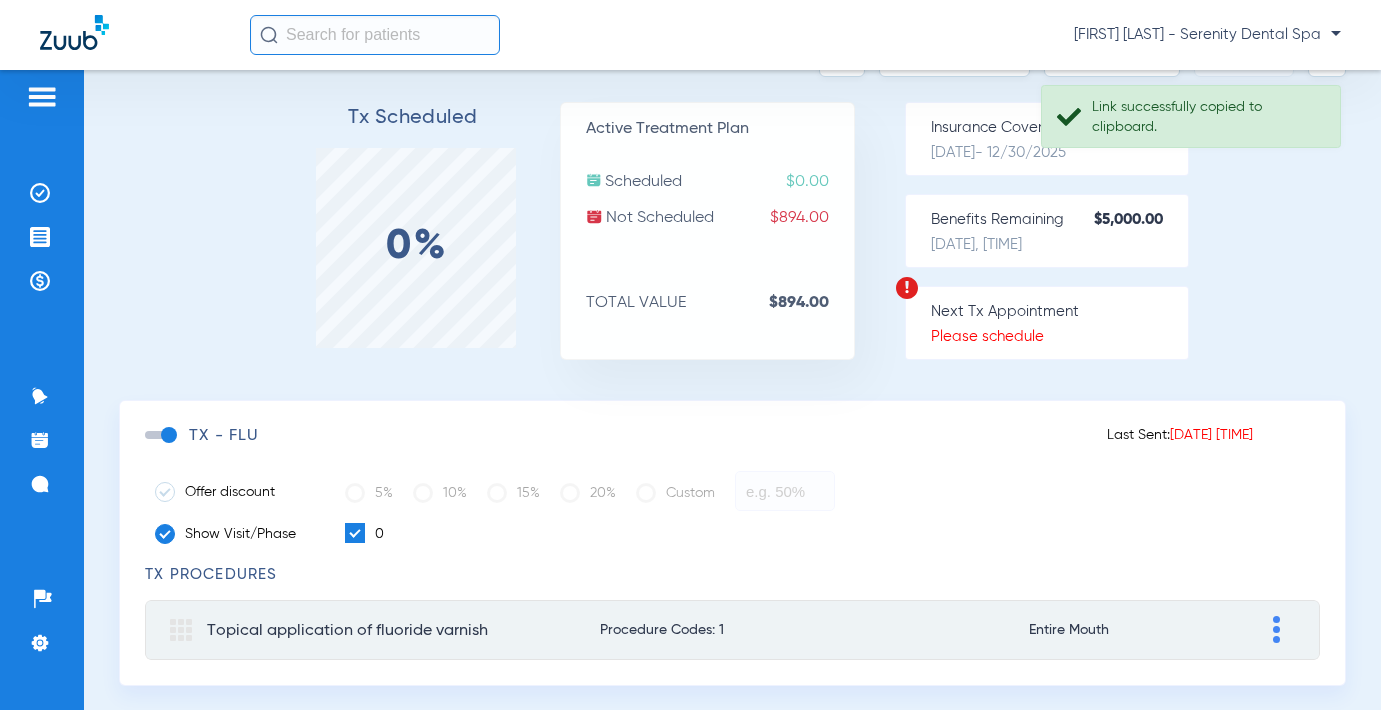 scroll, scrollTop: 100, scrollLeft: 0, axis: vertical 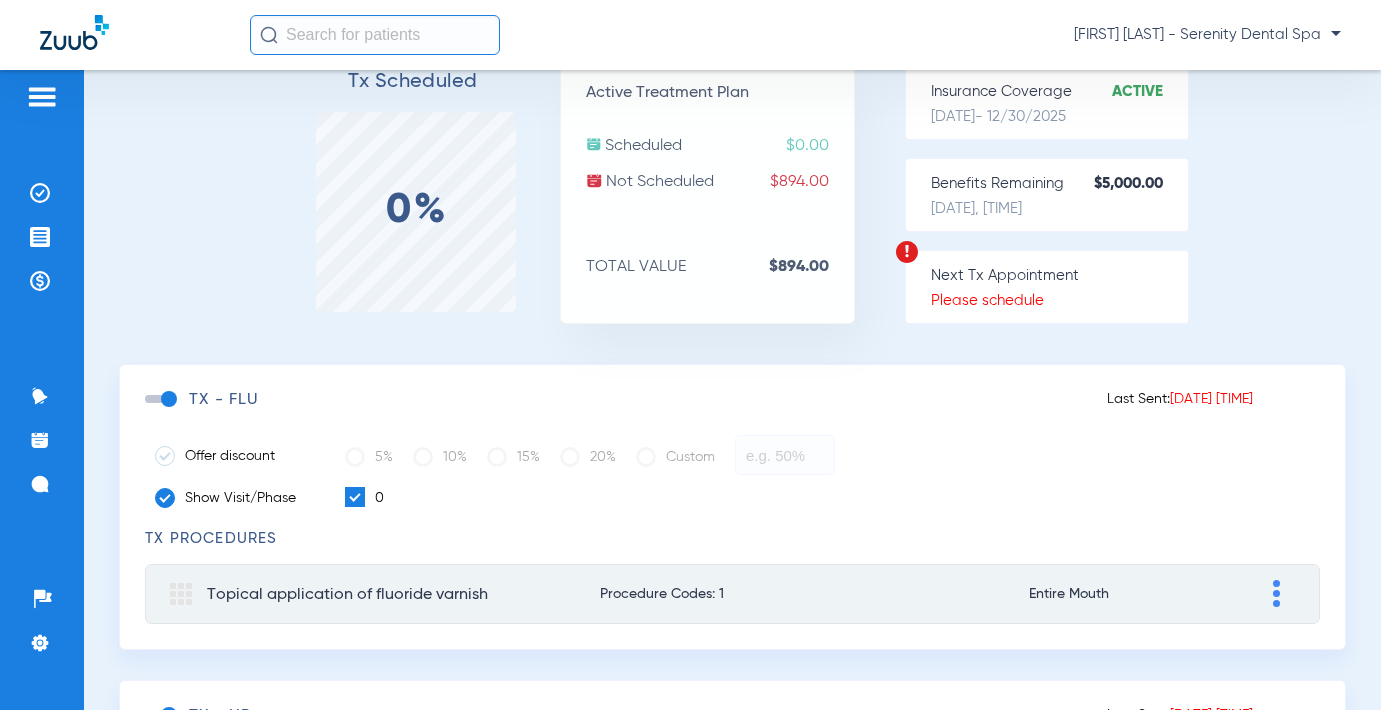 click on "Patients  Insurance Verification Treatment Acceptance Payments & A/R  Communication  Activity Appt Reminders Messages  4   Setup  Help Center Settings Treatment Plans Kuruvilla, Tanya Elizabeth (11005) DOB: 05/22/1994  Verify Insurance   Copy Tx Link   Send Tx  Tx Scheduled 0% Active Treatment Plan  Scheduled  $0.00  Not Scheduled  $894.00  TOTAL VALUE  $894.00  Insurance Coverage   Active   04/06/2023   - 12/30/2025   Benefits Remaining   $5,000.00   8/4/25, 8:40 AM  Next Tx Appointment  Please schedule  Tanya Elizabeth, Kuruvilla (812) 327-4929 tansblyton@gmail.com  Shahabi  DDS, Sheila   Last Sent:  08/04/25 8:15 am  TX - FLU   Offer discount   5%   10%   15%   20%   Custom   Show Visit/Phase   0  TX Procedures  Topical application of fluoride varnish  Procedure Codes: 1 Entire Mouth Adjust Patient Friendly Name Secondary Name  Primary  Procedures Tooth Phase Appointment Adjust Fee Discount Insurance Primary Secondary Patient D1206 Entire Mouth 0  Appointment Needed  $  $  $  $  $" 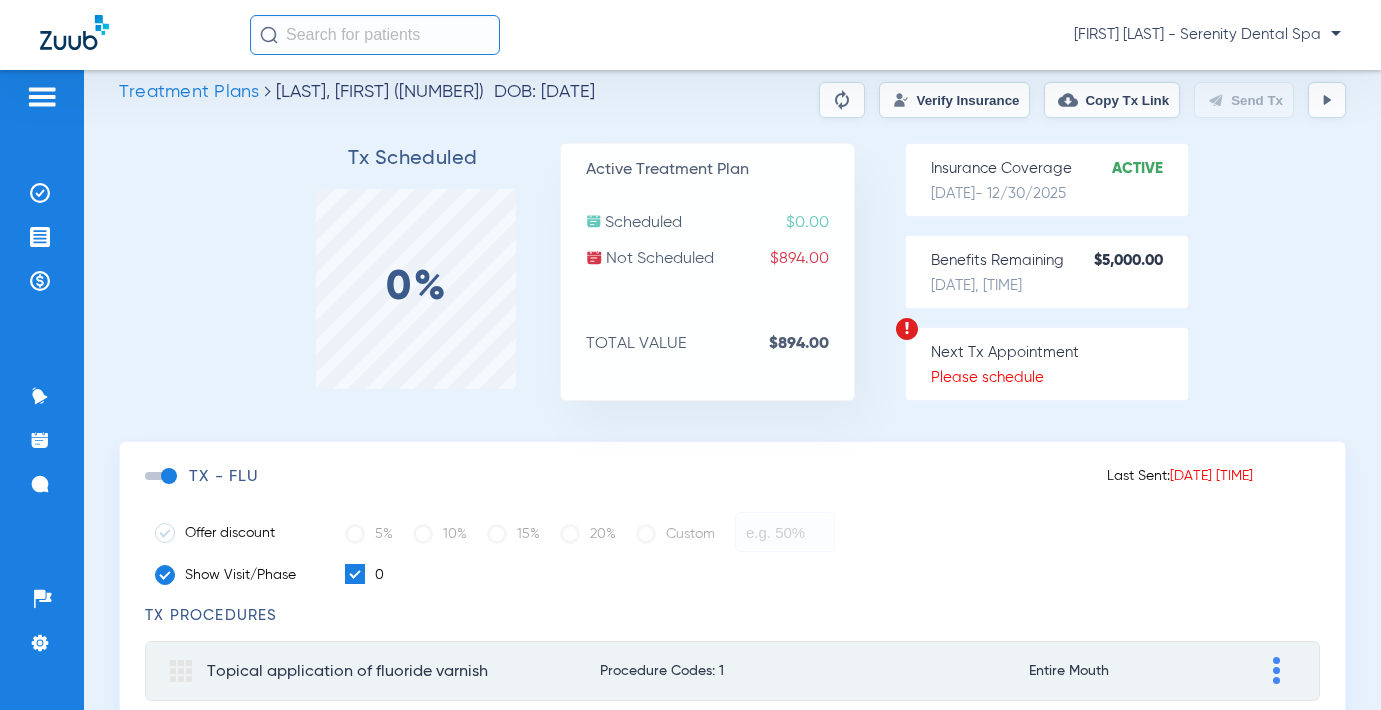 scroll, scrollTop: 0, scrollLeft: 0, axis: both 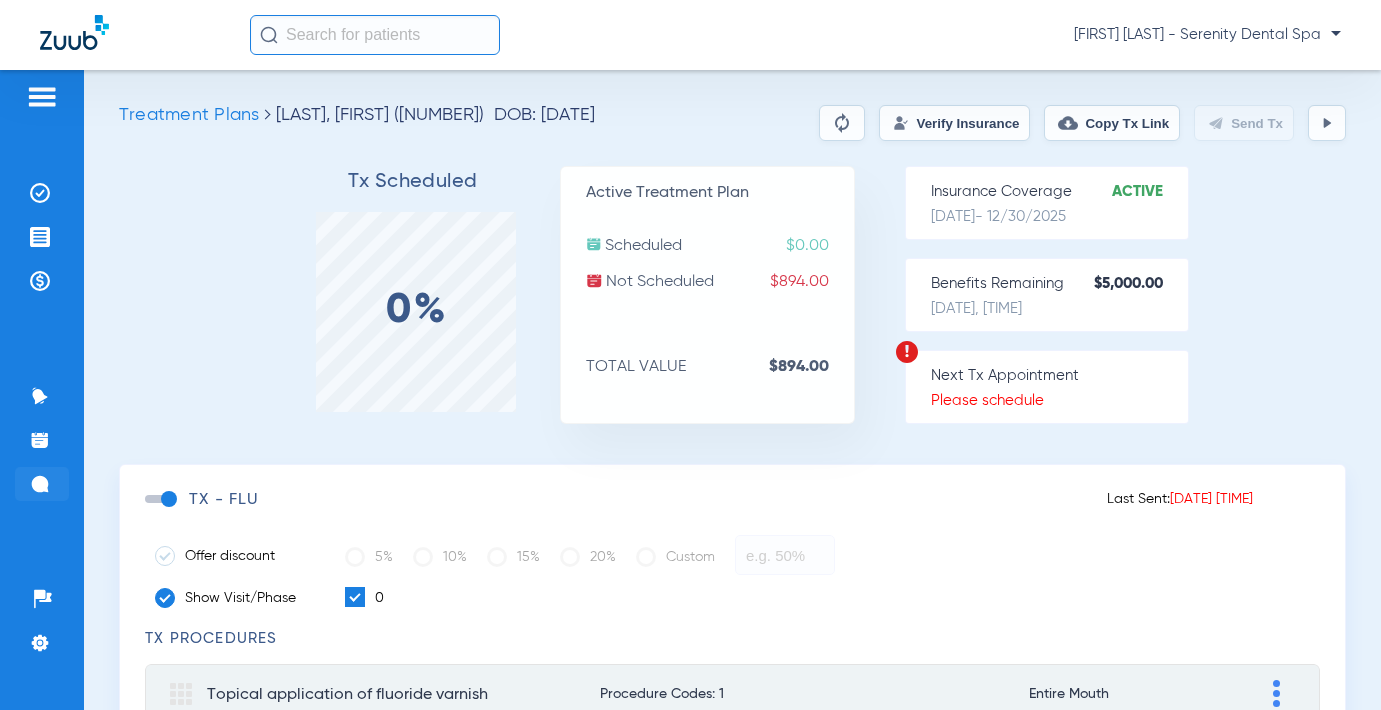 click 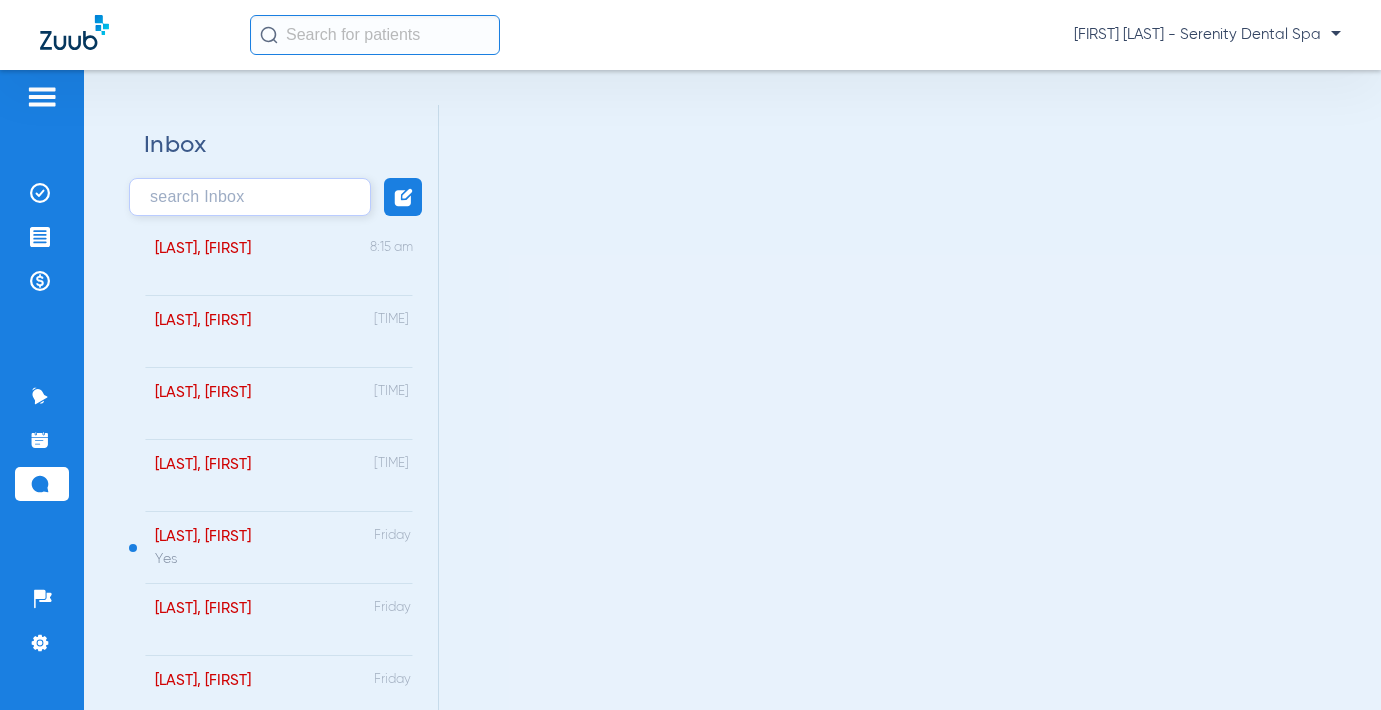 click 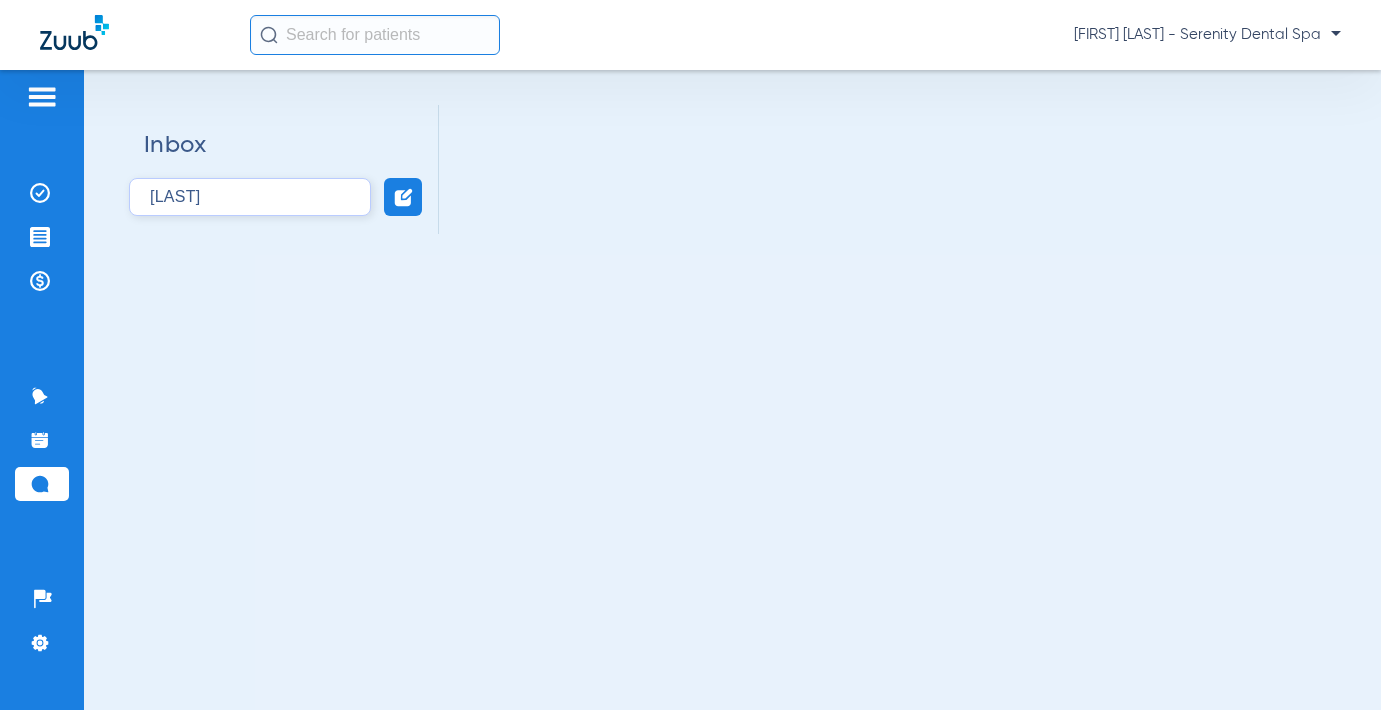 type on "kuruvilla" 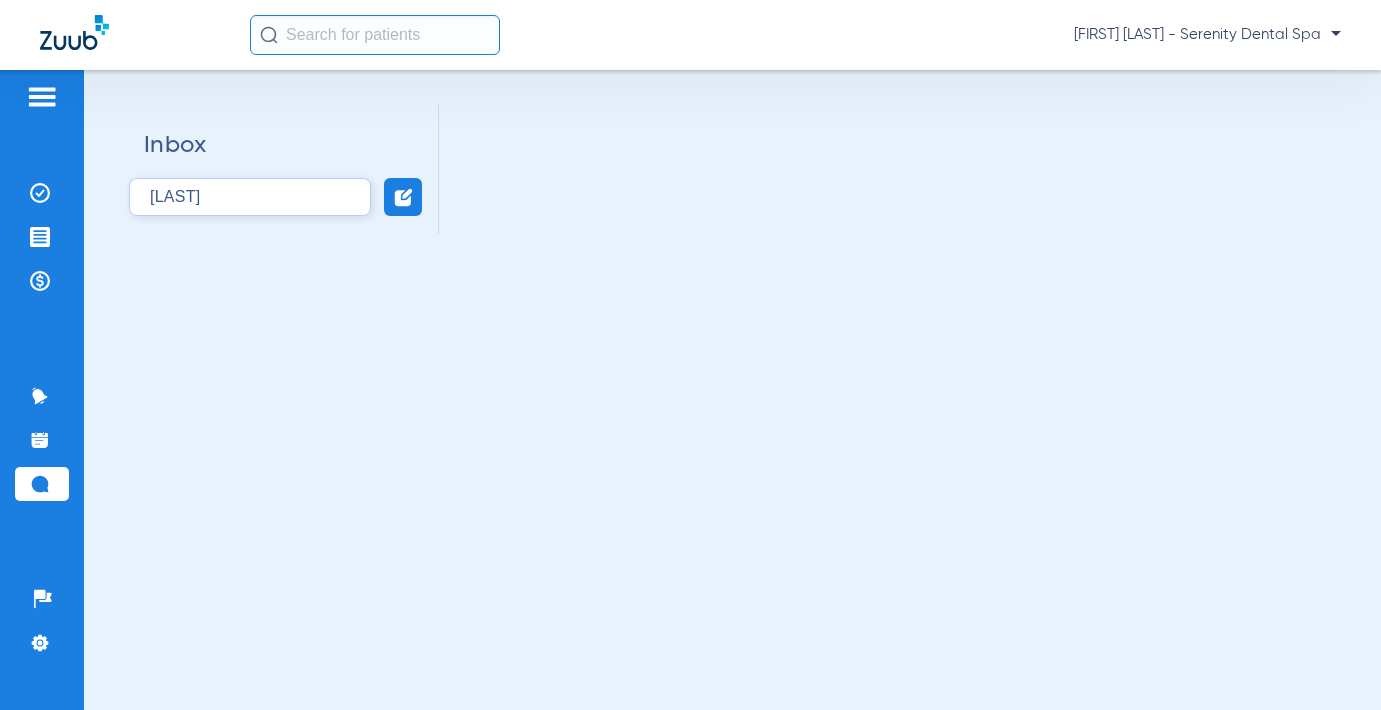 drag, startPoint x: 222, startPoint y: 200, endPoint x: 139, endPoint y: 197, distance: 83.0542 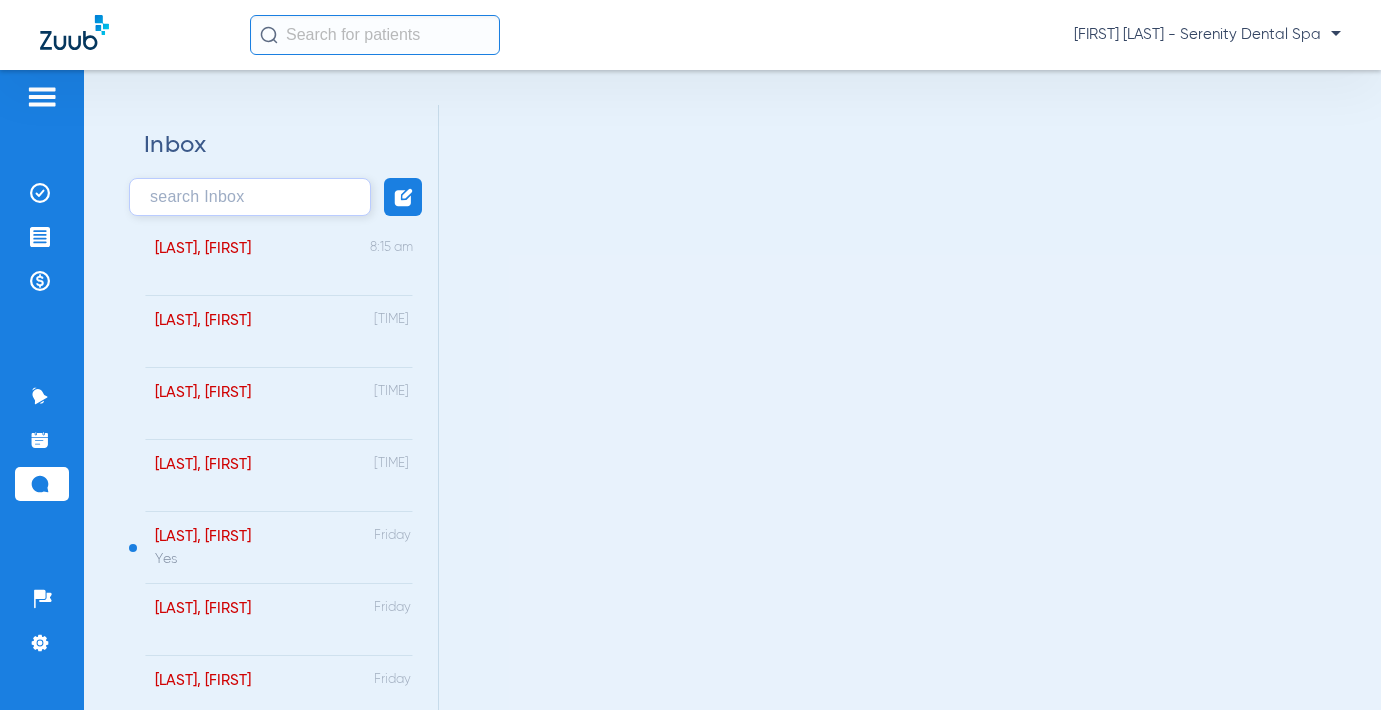 type 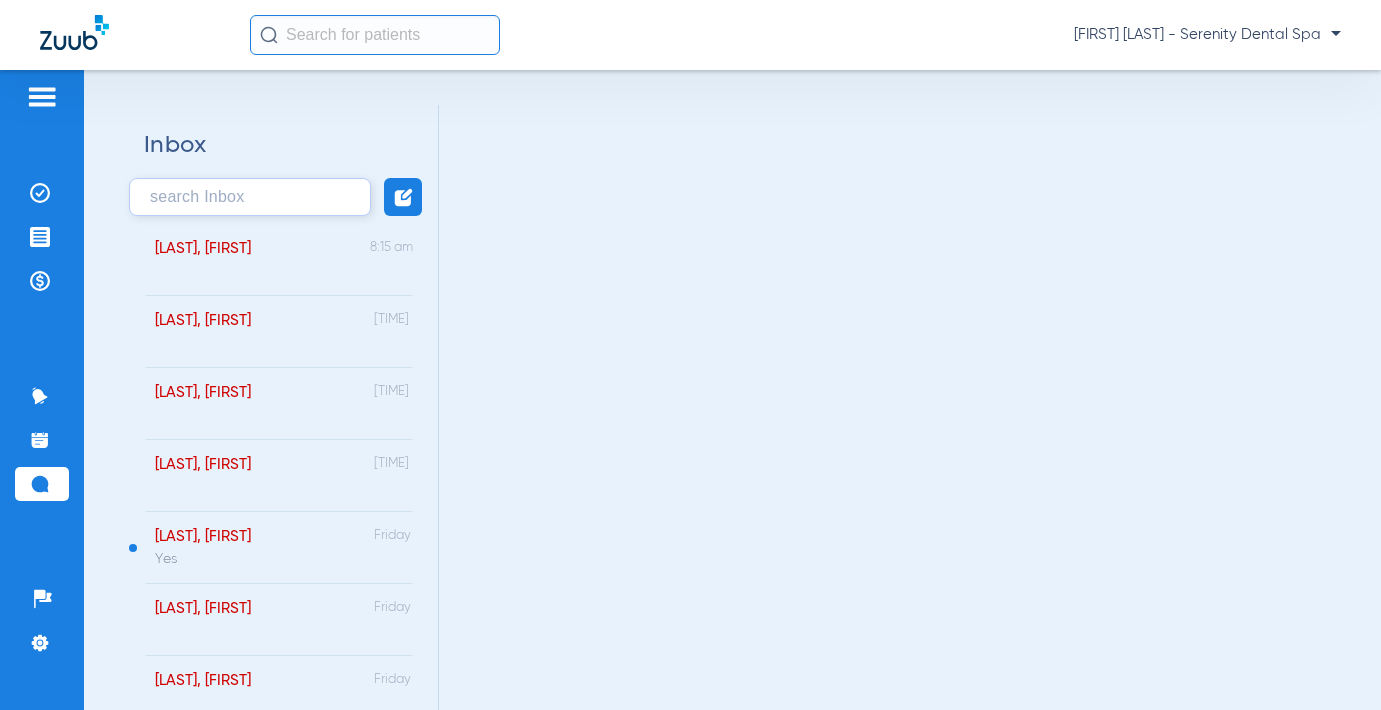 paste on "kuruvilla" 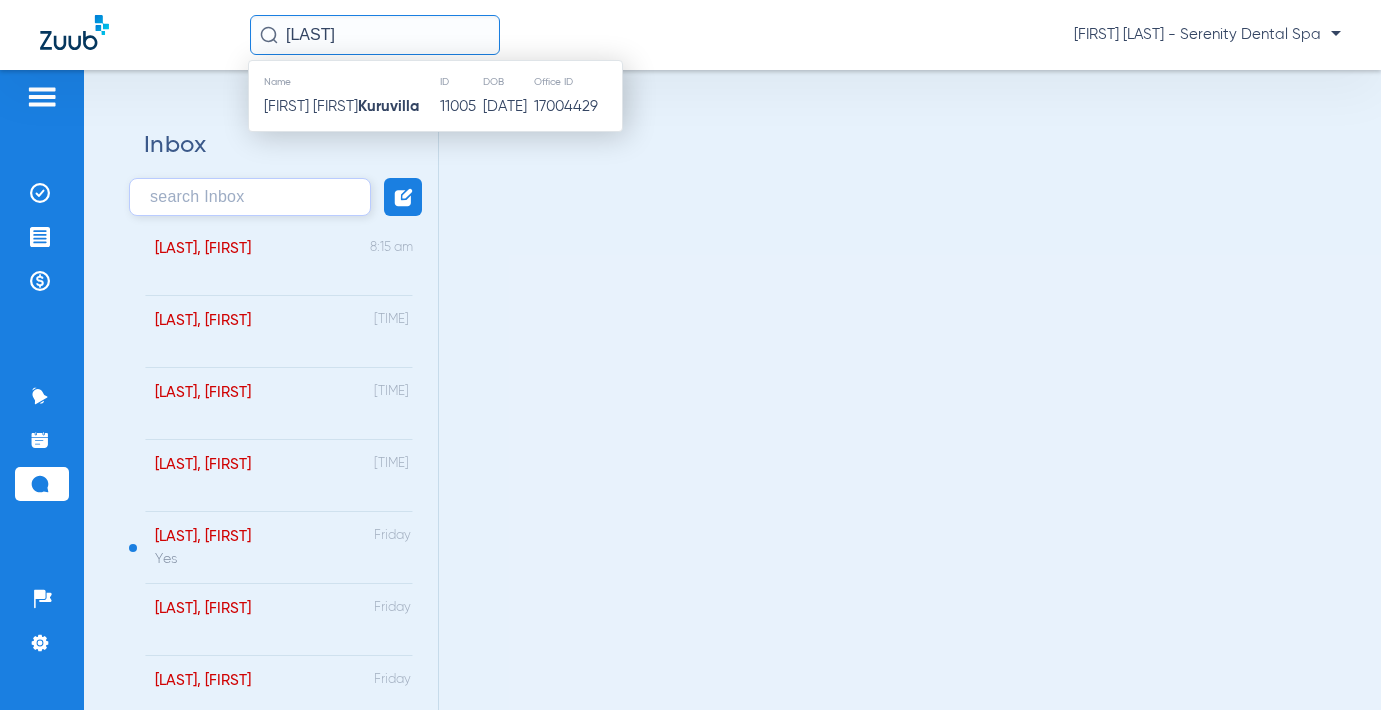 type on "kuruvilla" 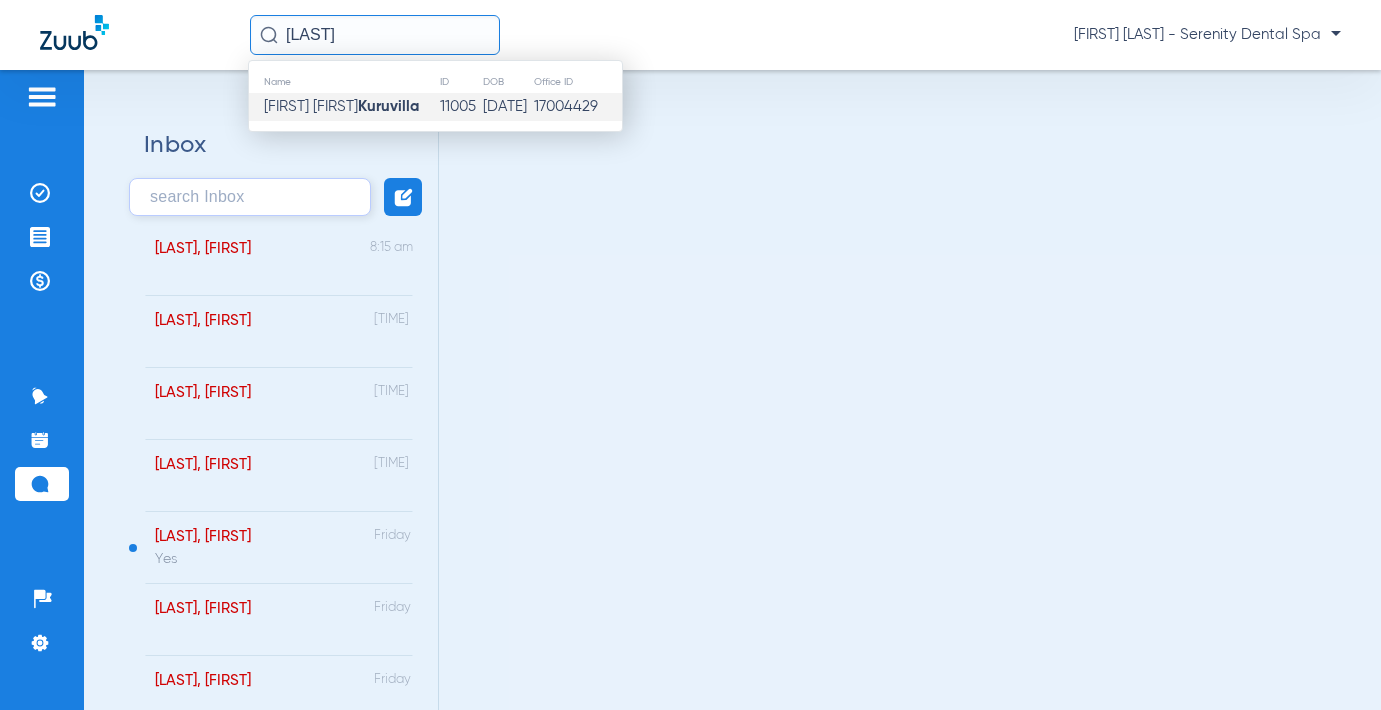 click on "Tanya Elizabeth  Kuruvilla" 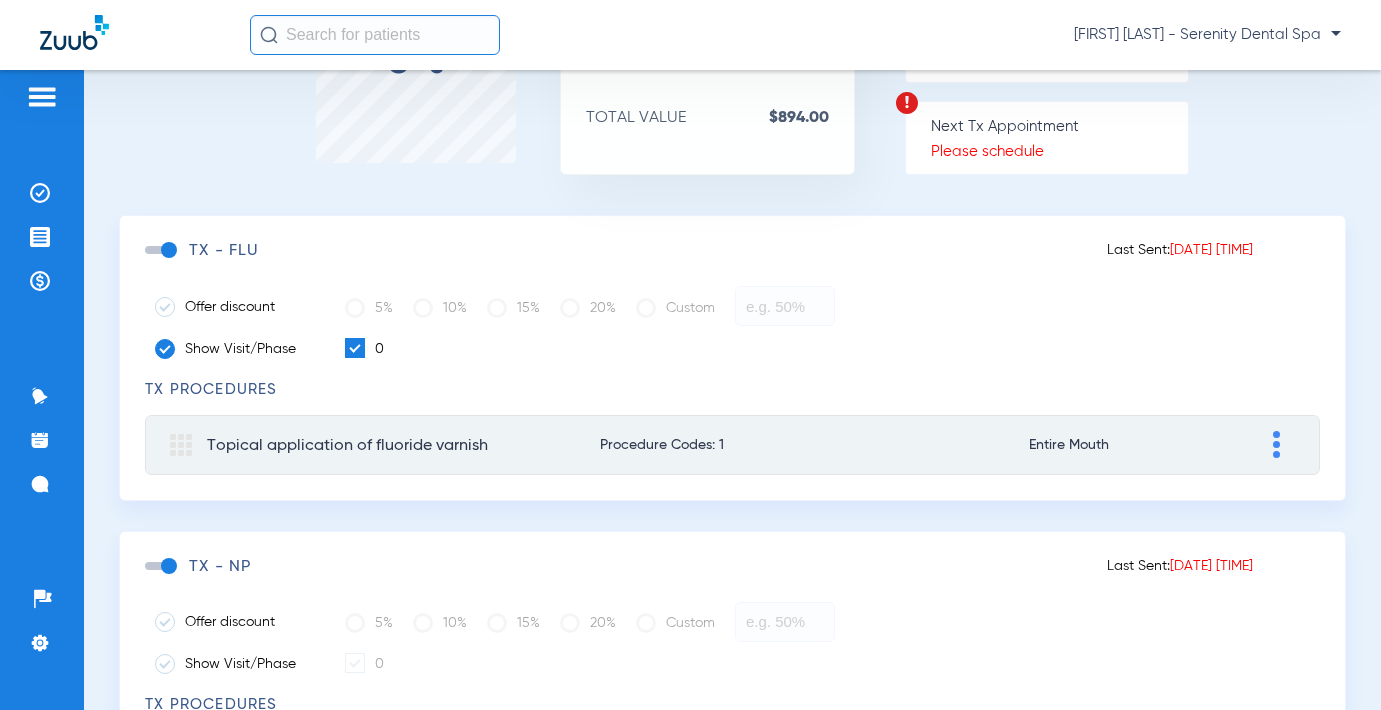 scroll, scrollTop: 0, scrollLeft: 0, axis: both 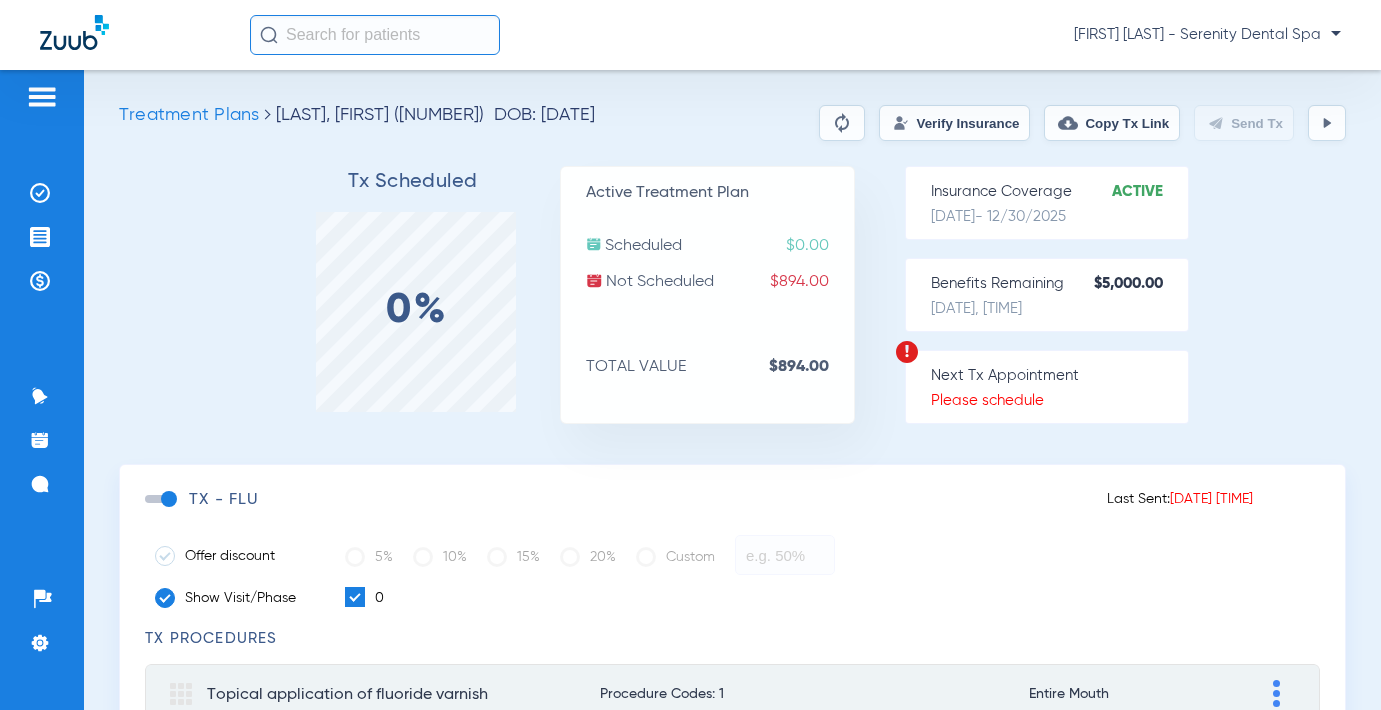 click on "Copy Tx Link" 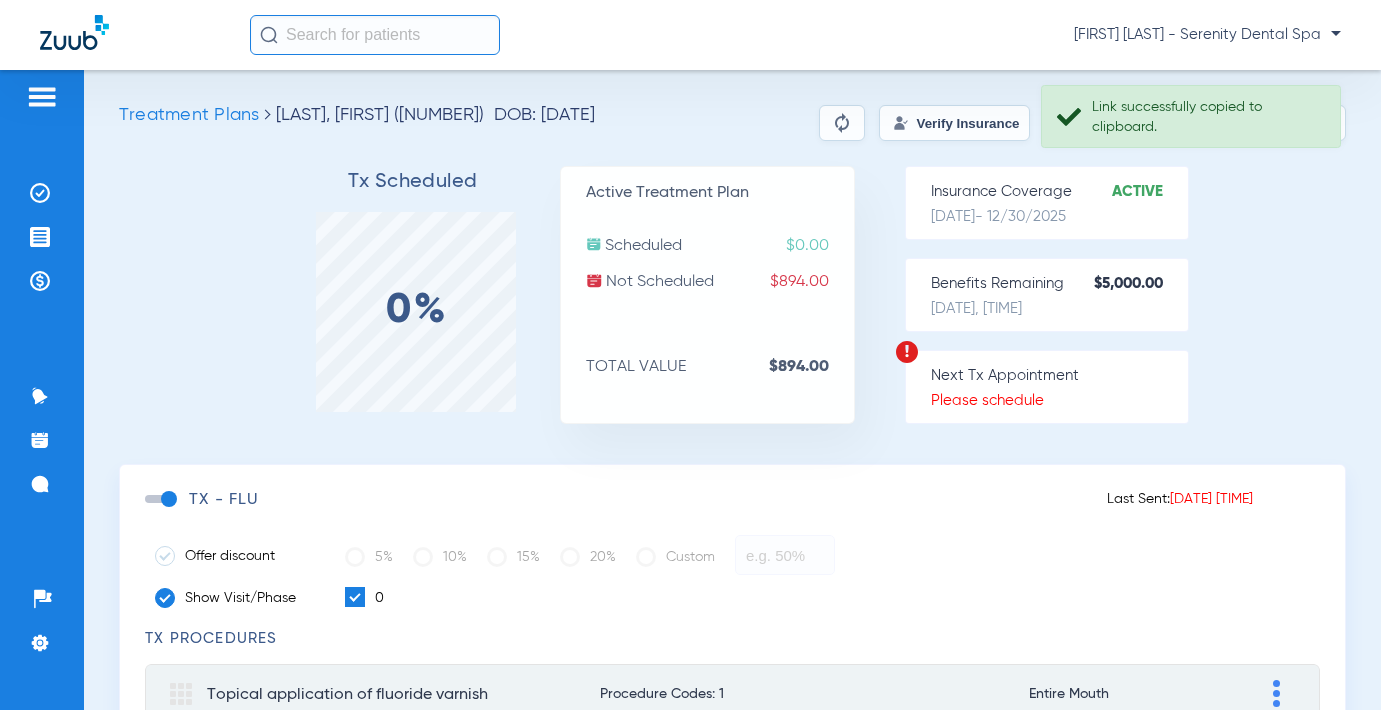 drag, startPoint x: 1313, startPoint y: 215, endPoint x: 1257, endPoint y: 156, distance: 81.34495 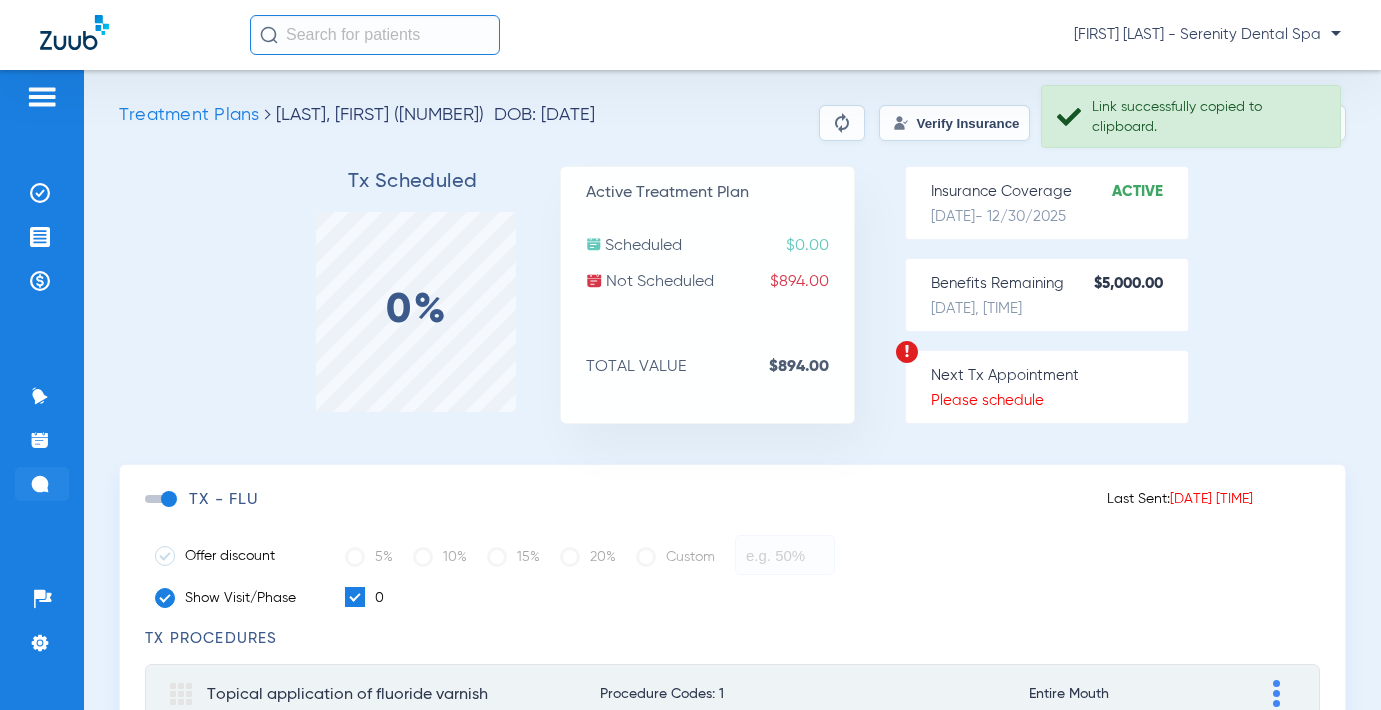 click 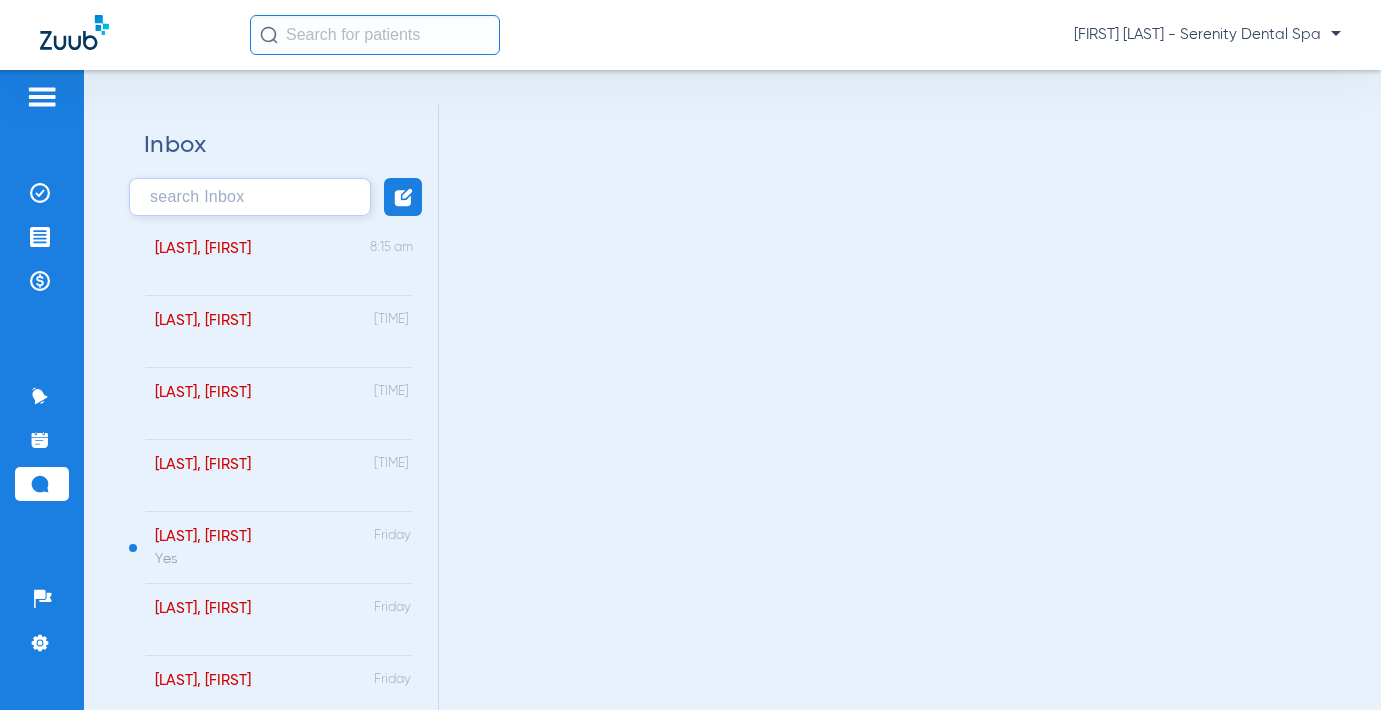 click 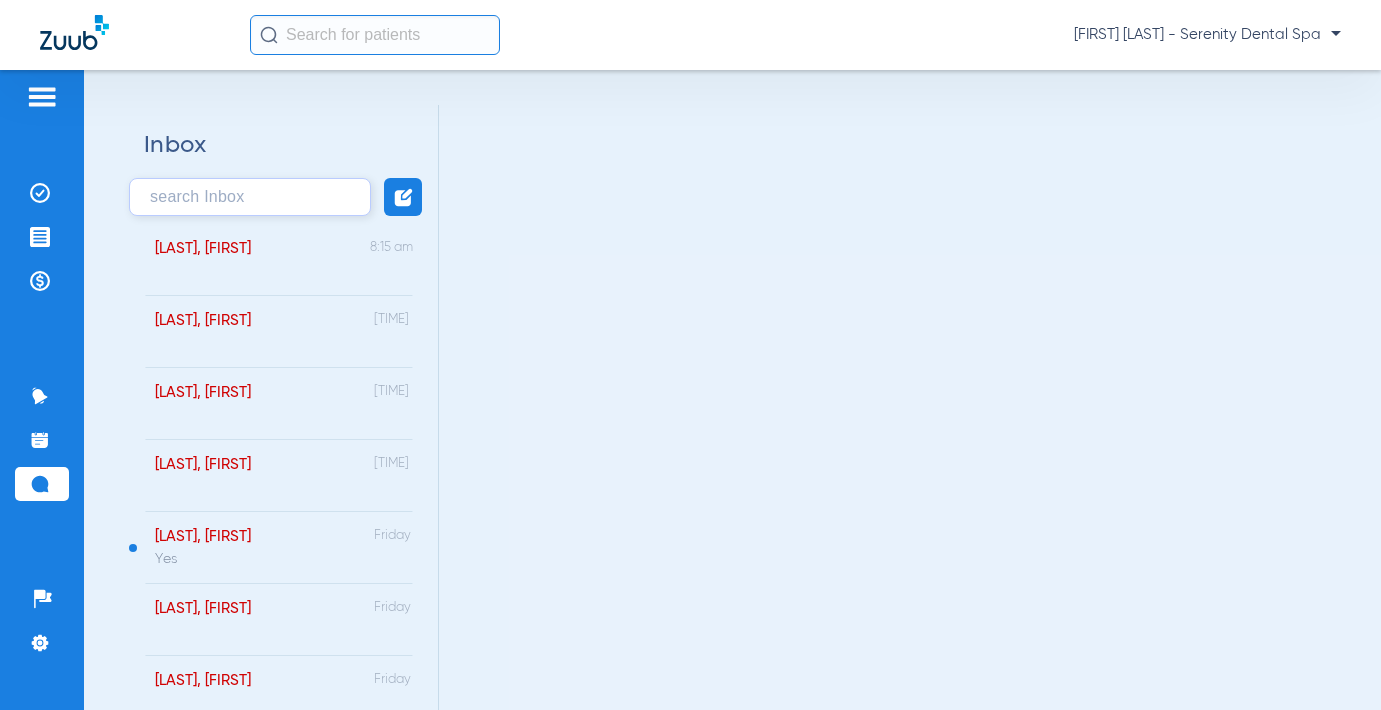paste on "https://patient.zuub.com/patient/sgoZEiEc1iKWVM9LDoWE/office/17004429/practice/1/provider/DOC" 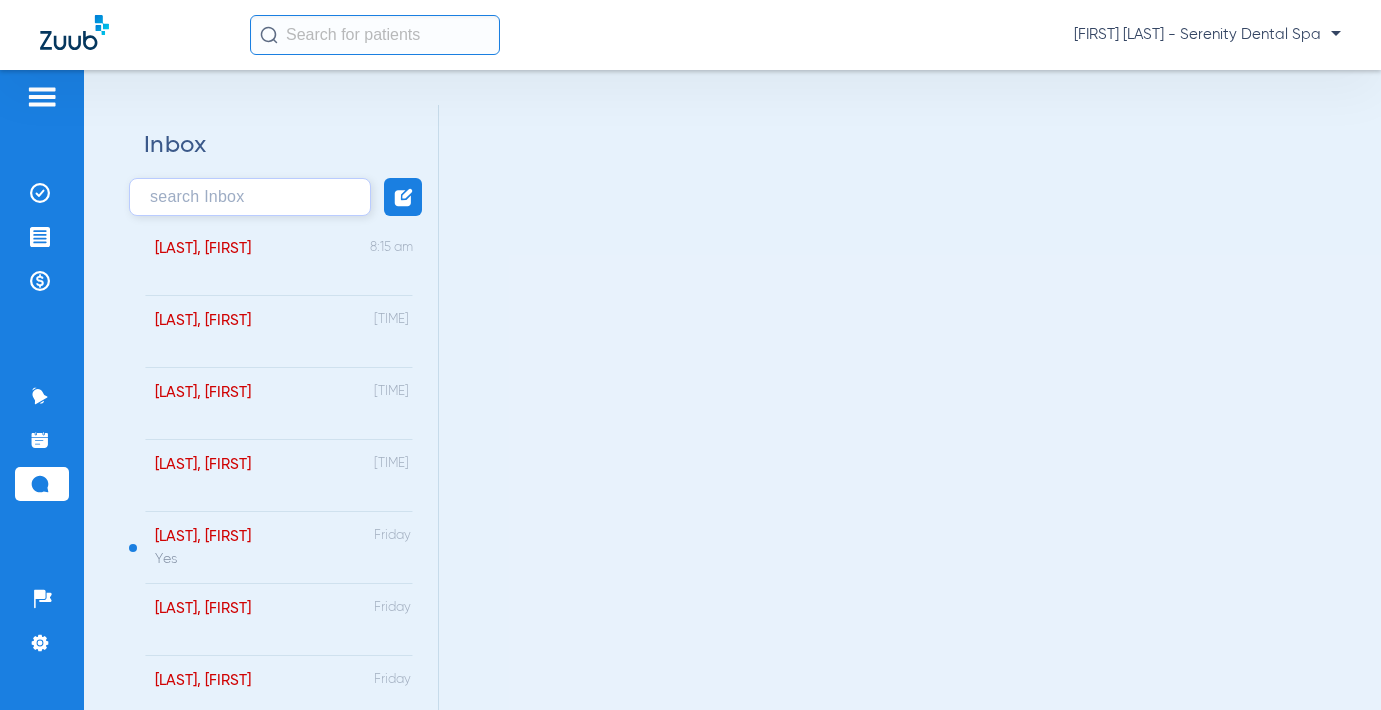 type on "https://patient.zuub.com/patient/sgoZEiEc1iKWVM9LDoWE/office/17004429/practice/1/provider/DOC" 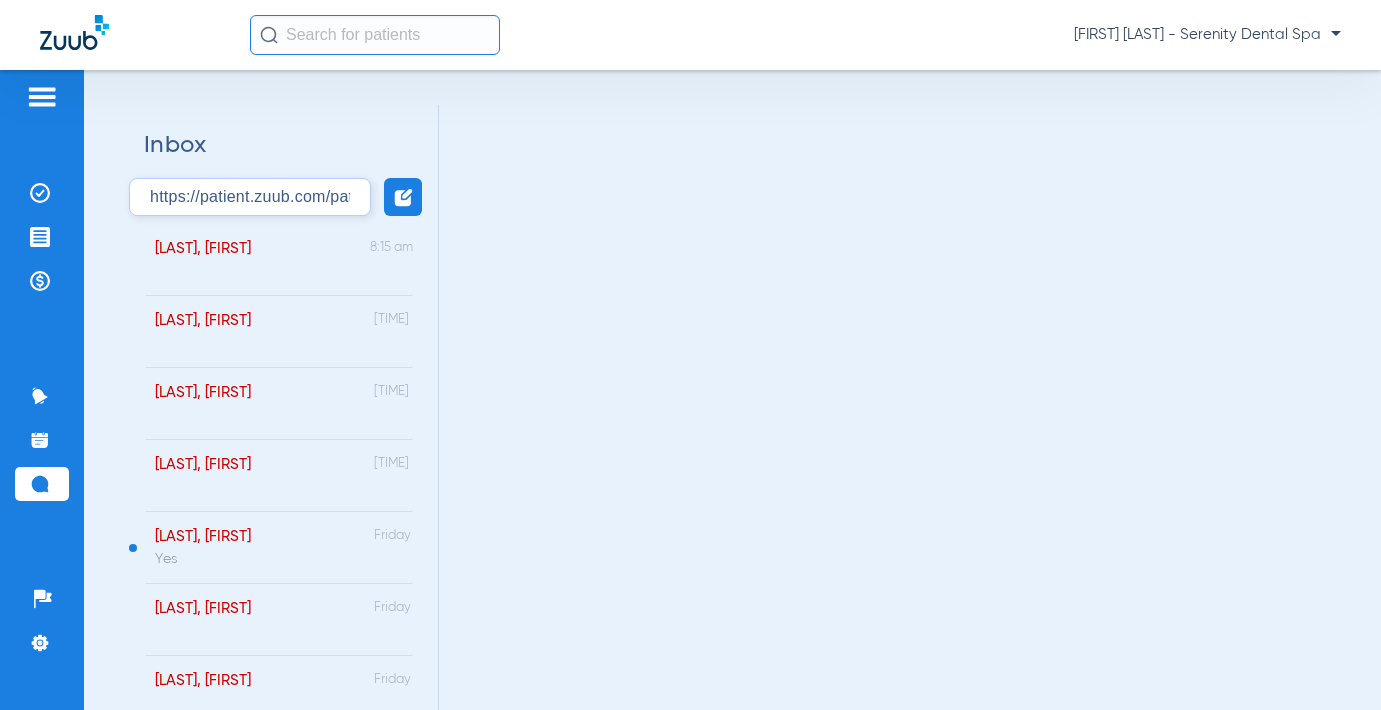 scroll, scrollTop: 0, scrollLeft: 542, axis: horizontal 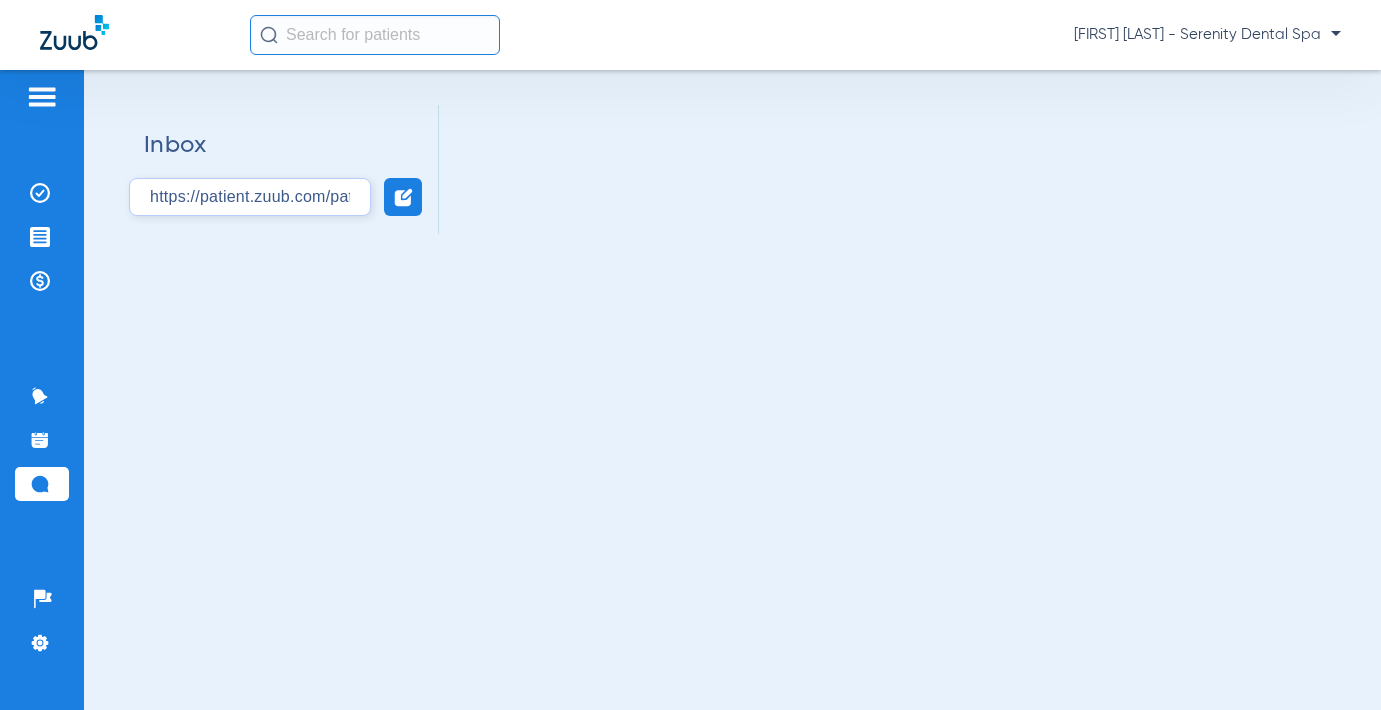 drag, startPoint x: 352, startPoint y: 190, endPoint x: 48, endPoint y: 135, distance: 308.93527 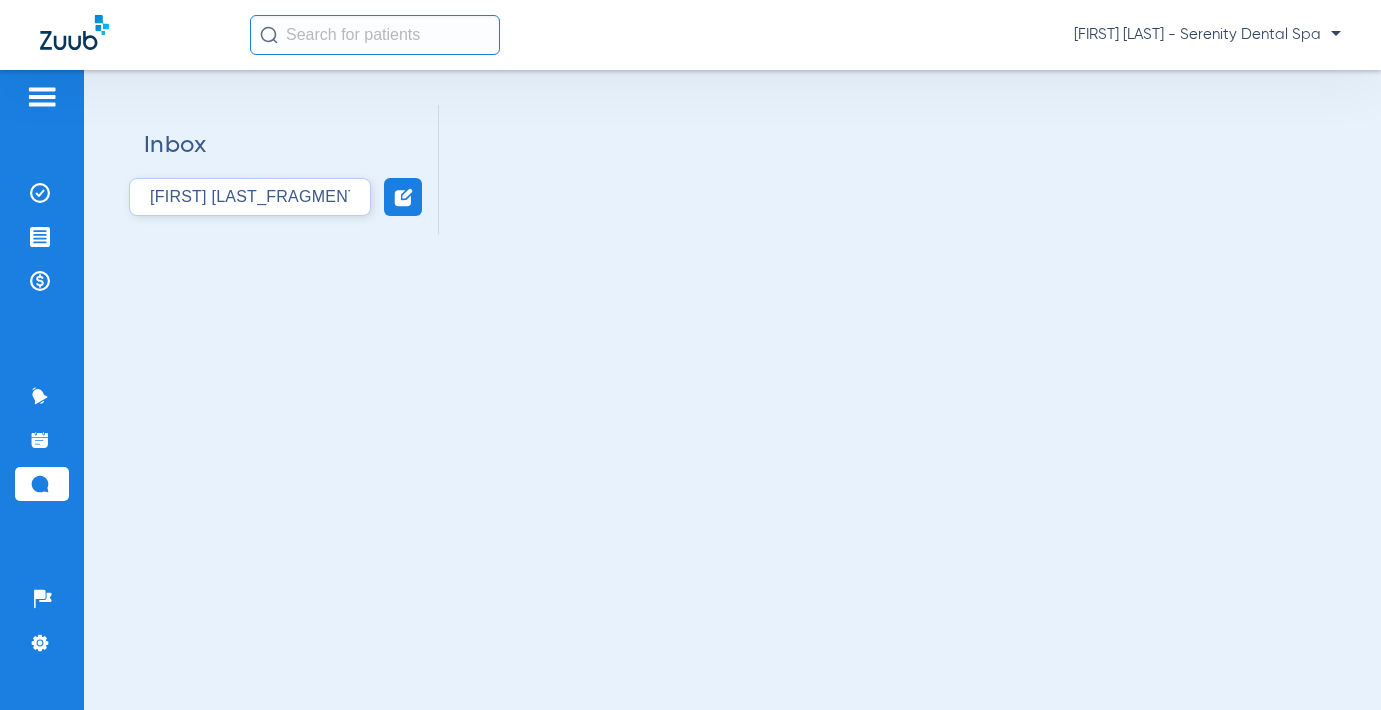 type on "tanya elizabeth" 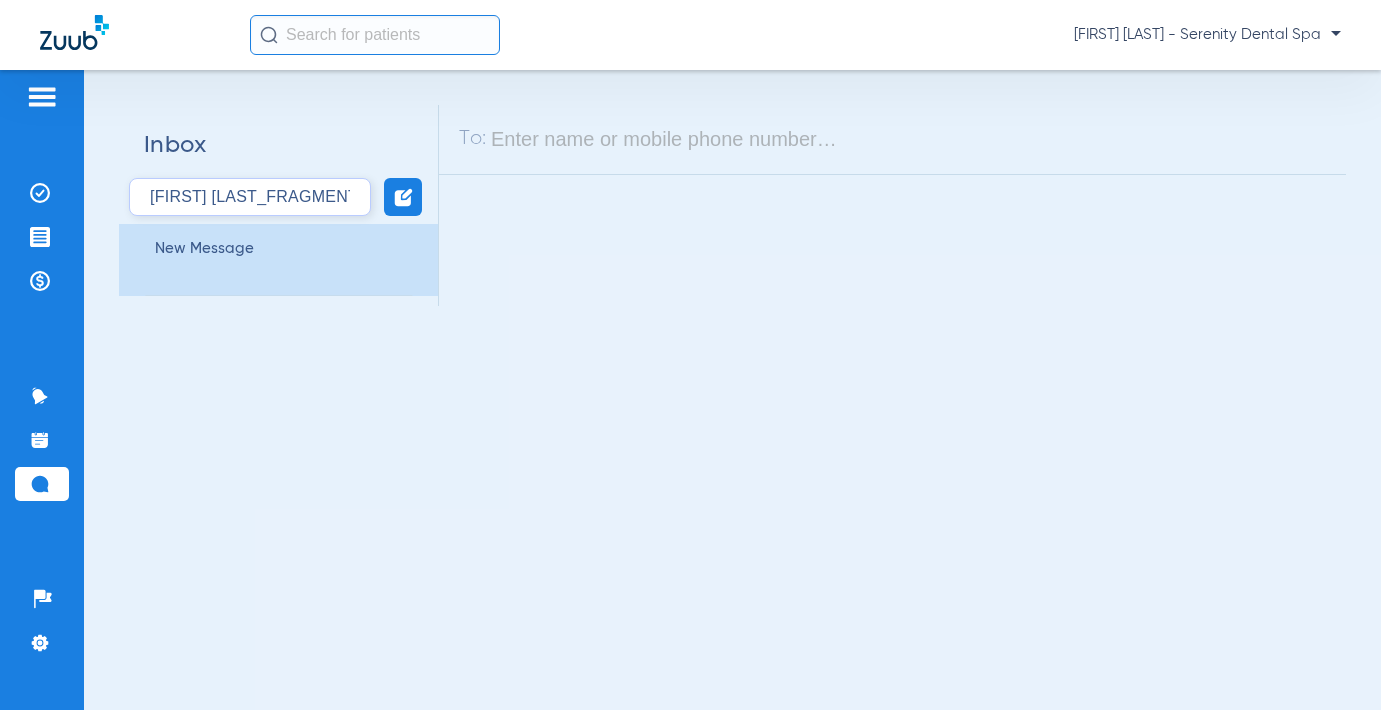 click 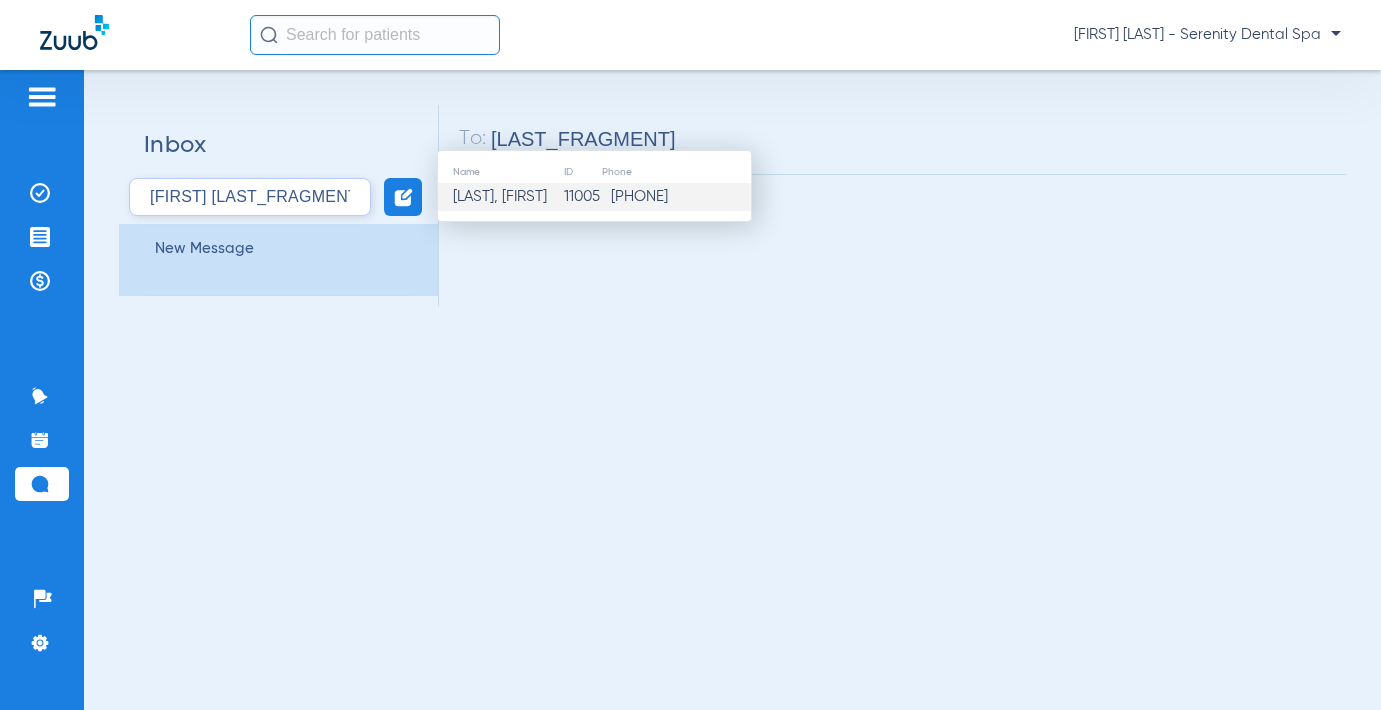 type on "kuru" 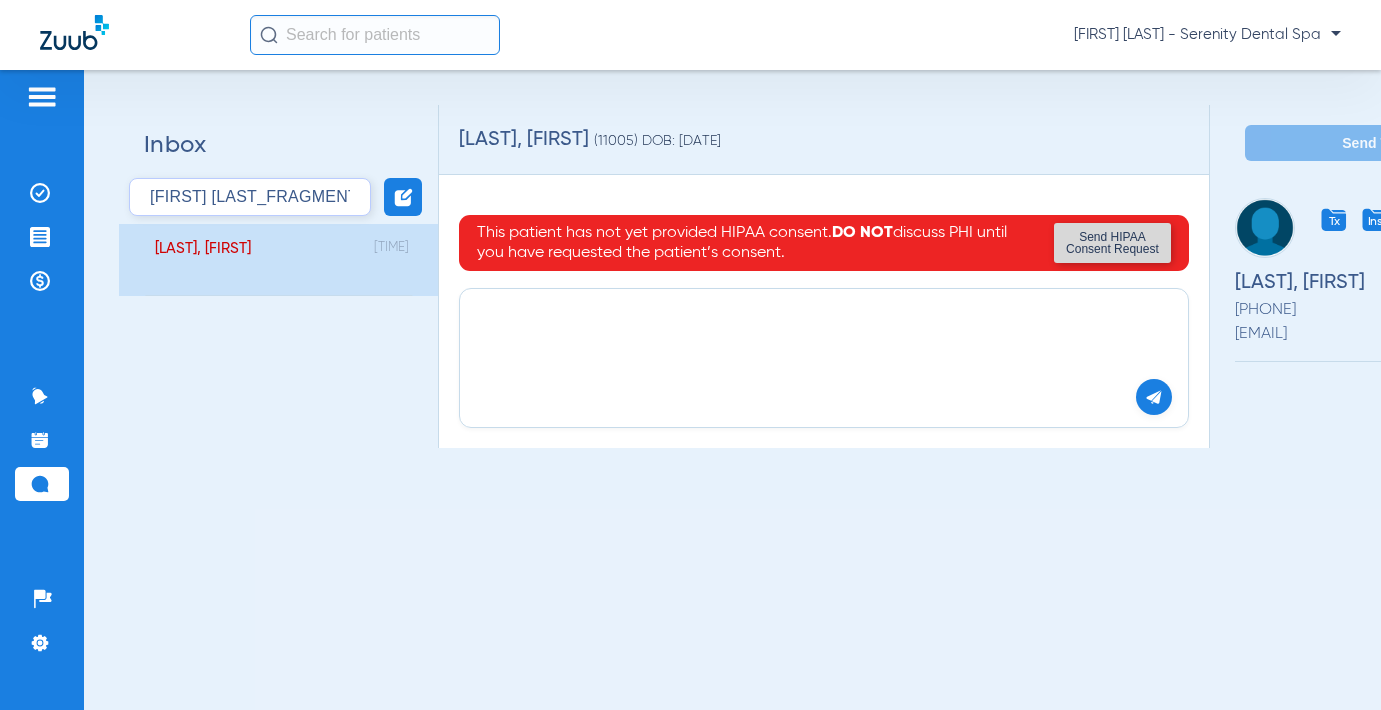 paste on "https://patient.zuub.com/patient/sgoZEiEc1iKWVM9LDoWE/office/17004429/practice/1/provider/DOC" 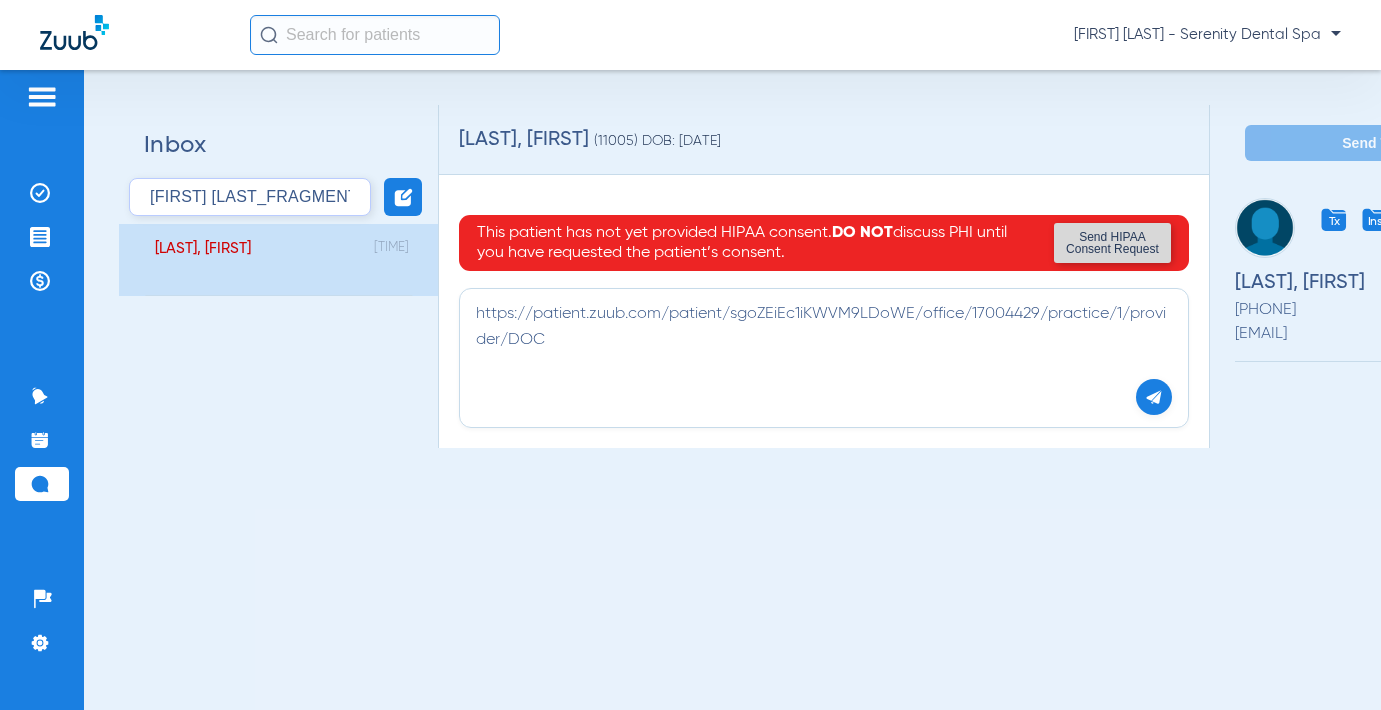 type on "https://patient.zuub.com/patient/sgoZEiEc1iKWVM9LDoWE/office/17004429/practice/1/provider/DOC" 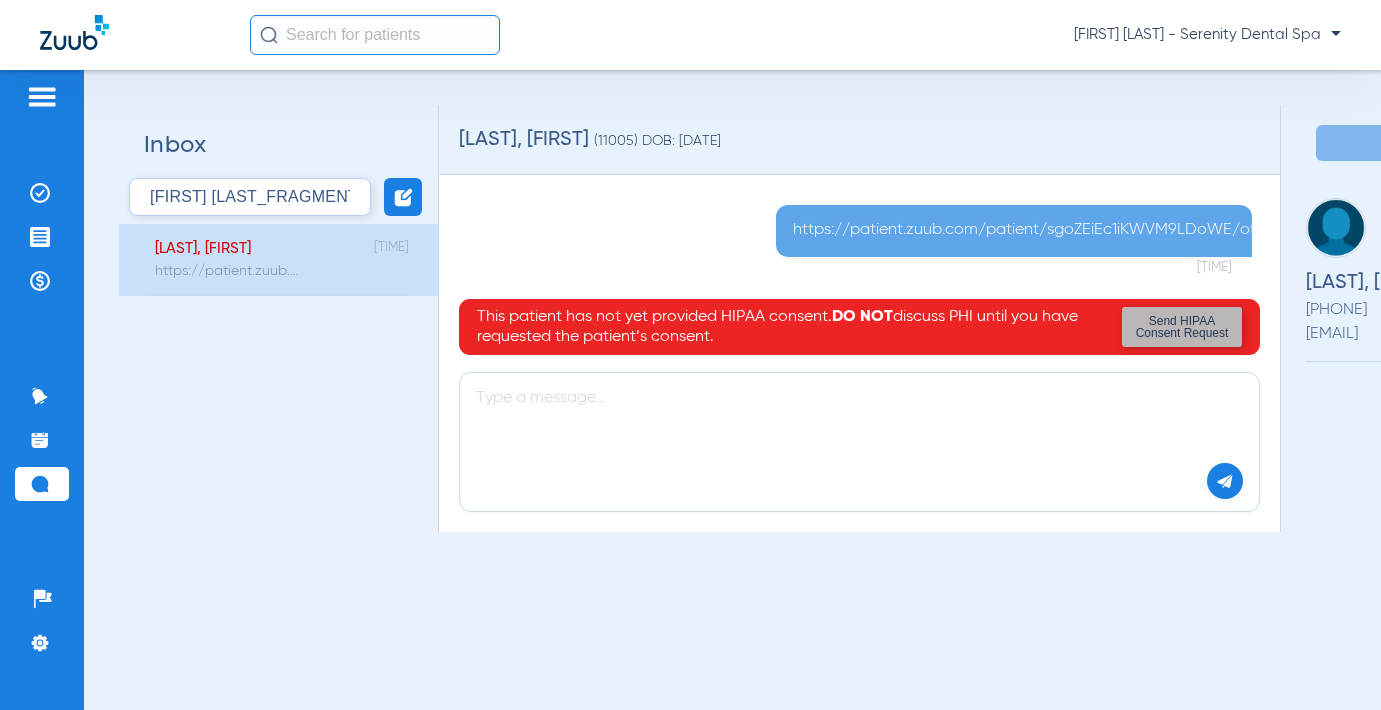 click on "Send HIPAA Consent Request" 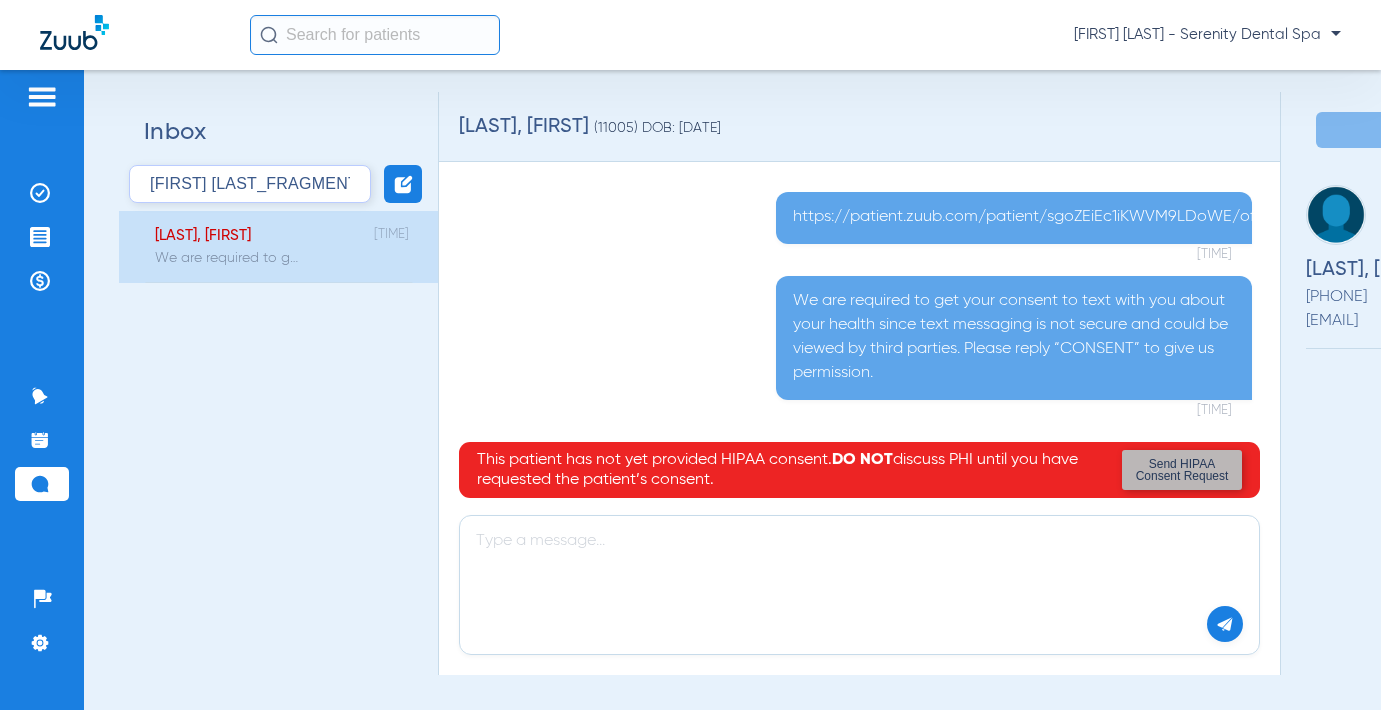 scroll, scrollTop: 29, scrollLeft: 0, axis: vertical 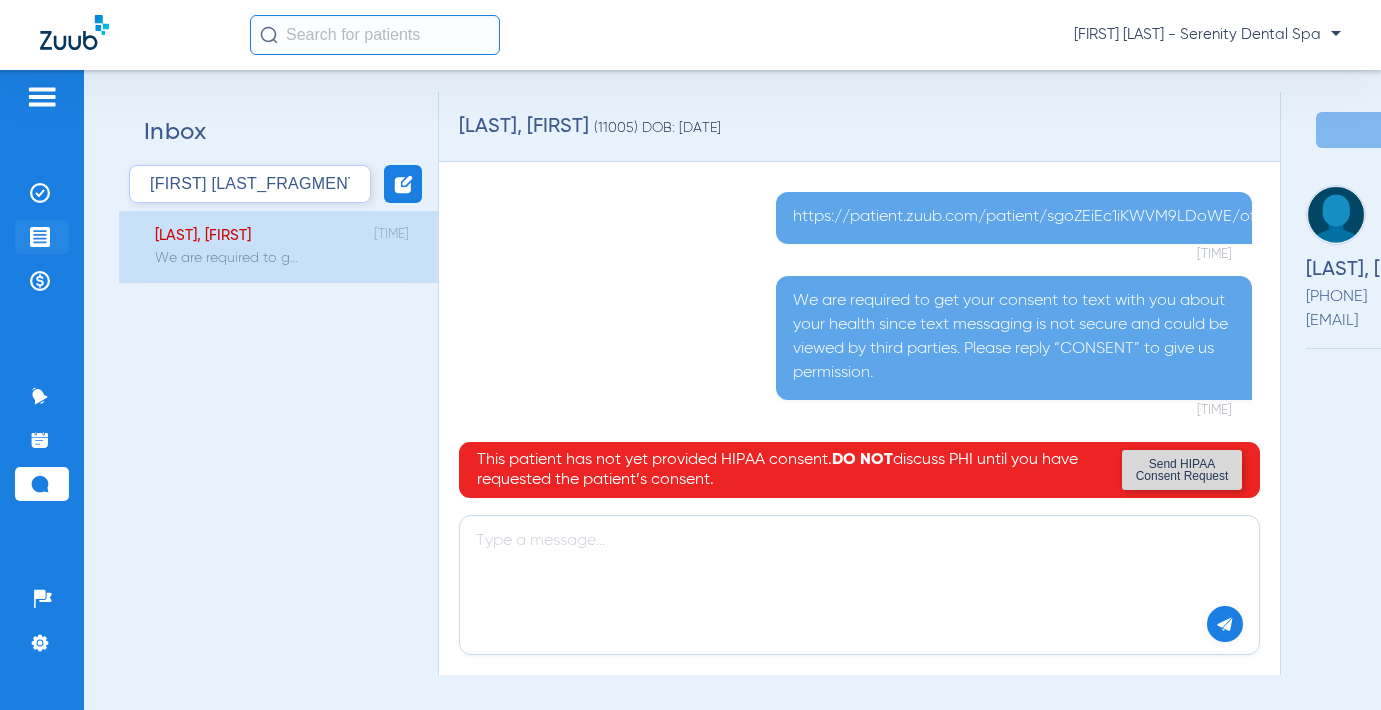click 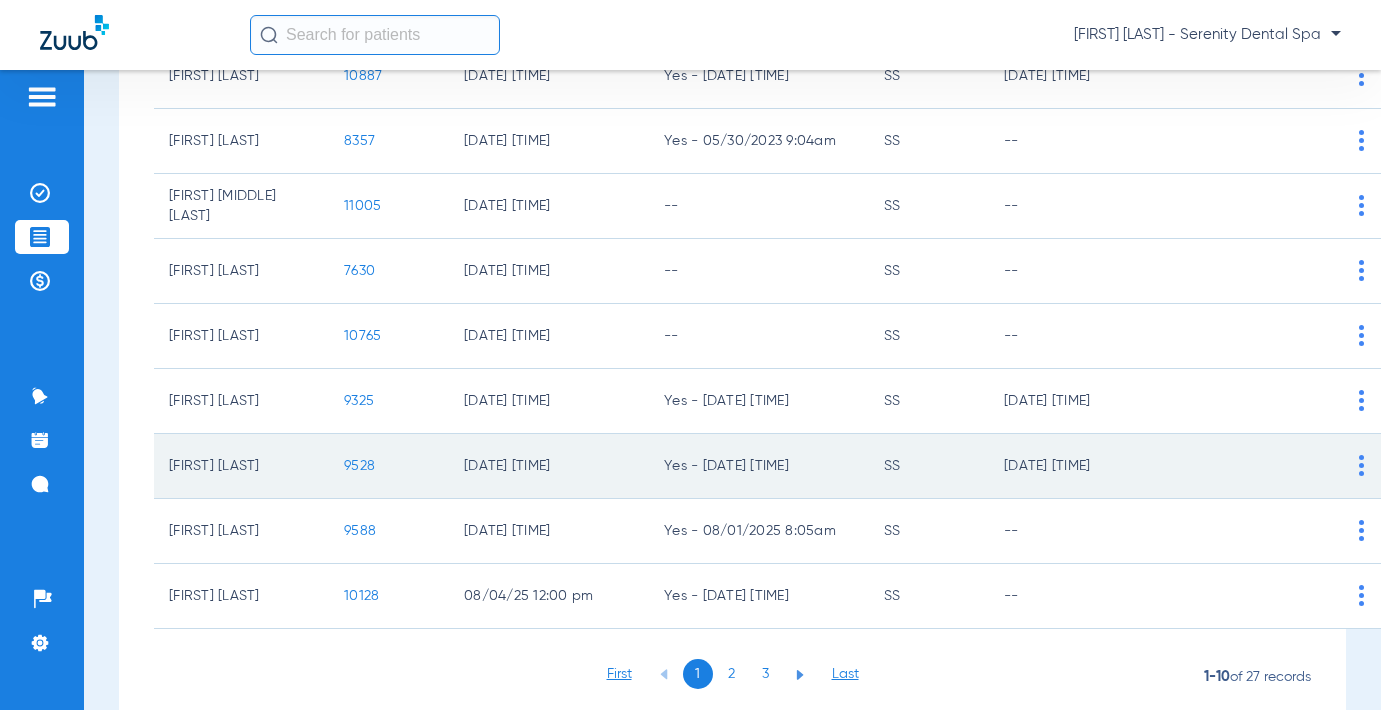 scroll, scrollTop: 400, scrollLeft: 0, axis: vertical 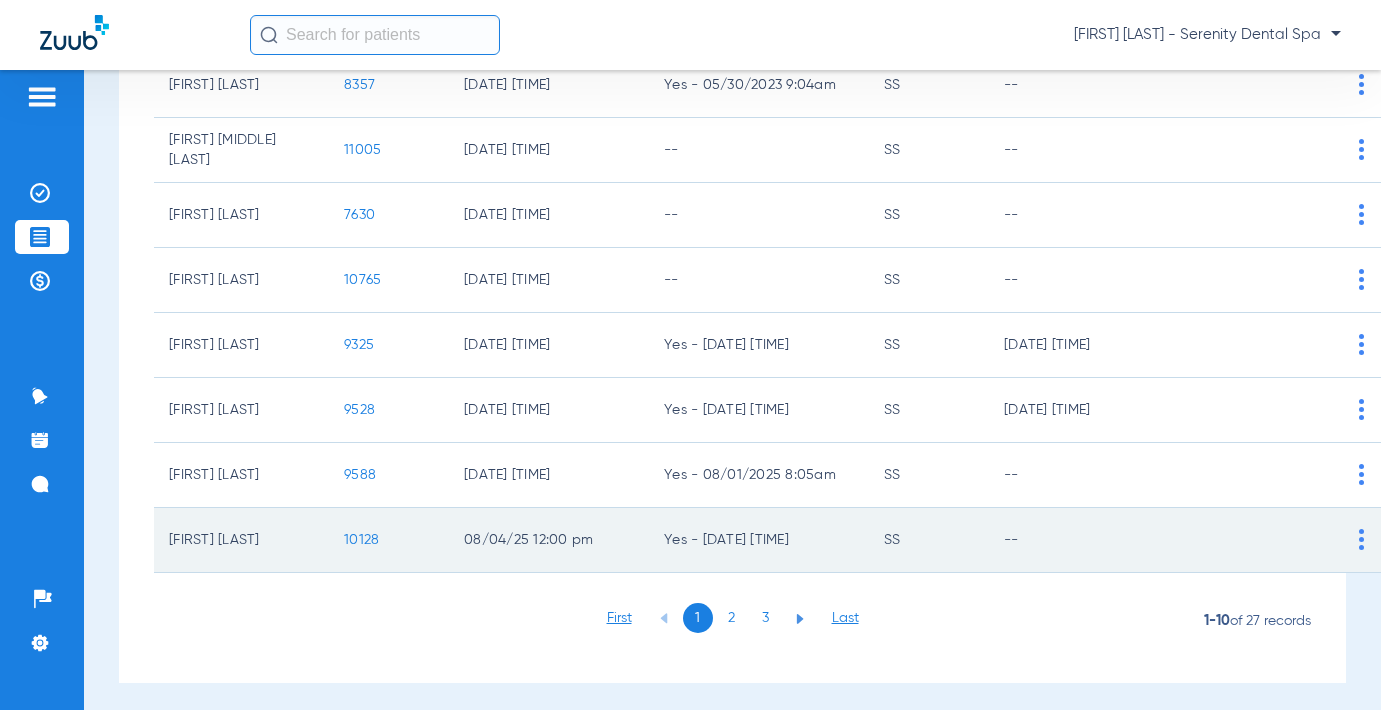 click on "10128" 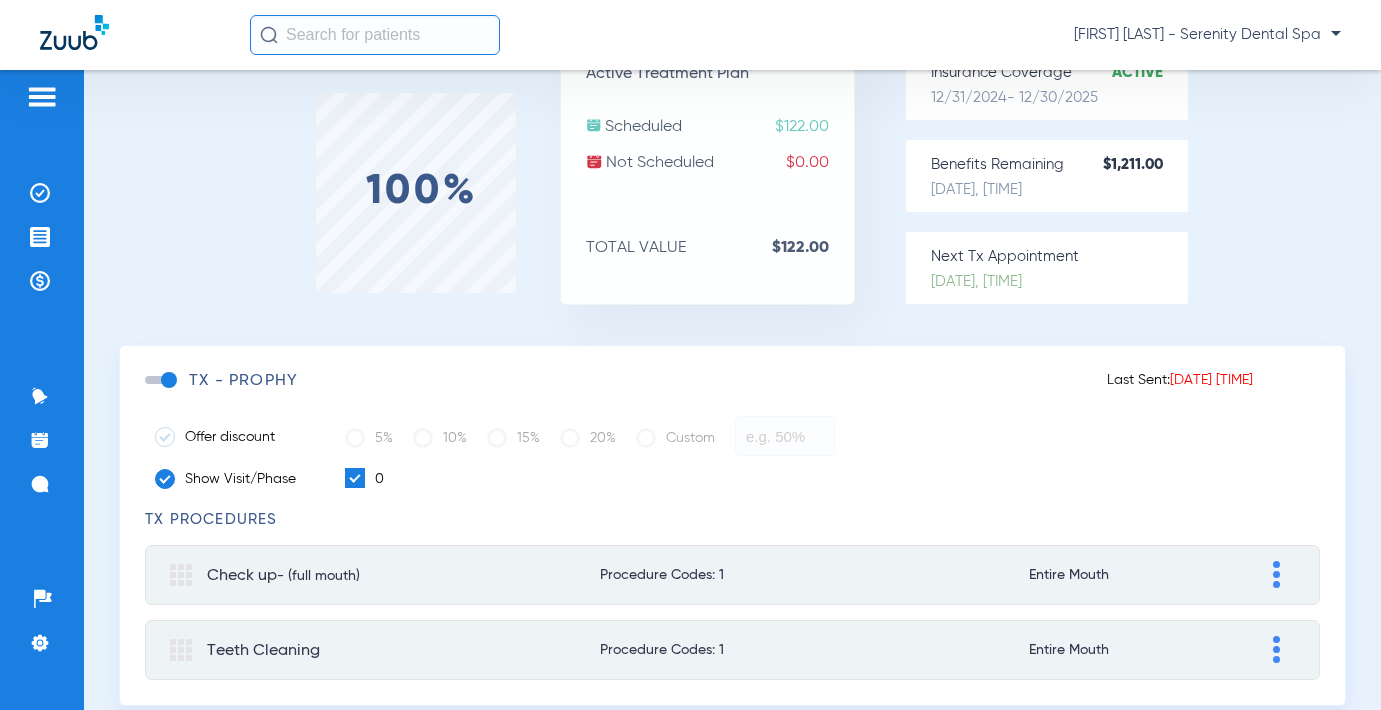 scroll, scrollTop: 0, scrollLeft: 0, axis: both 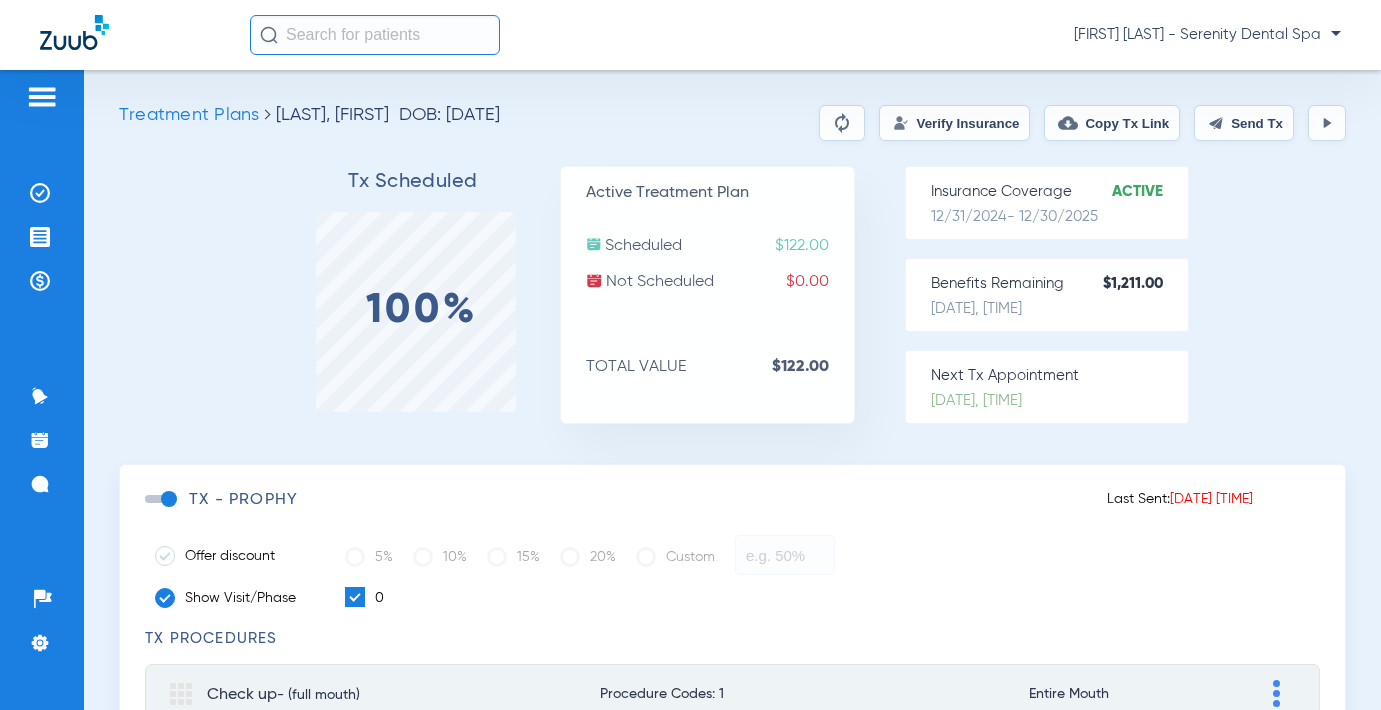 click on "Send Tx" 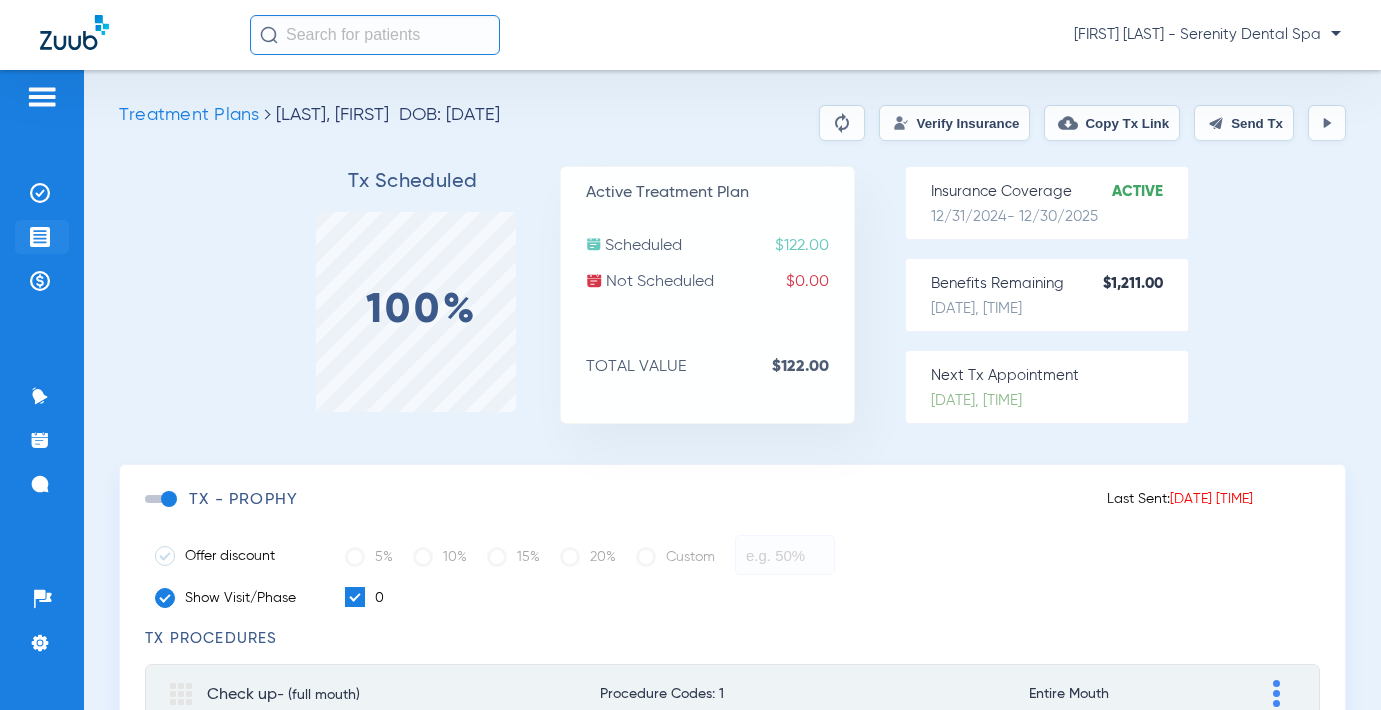 click on "Treatment Acceptance" 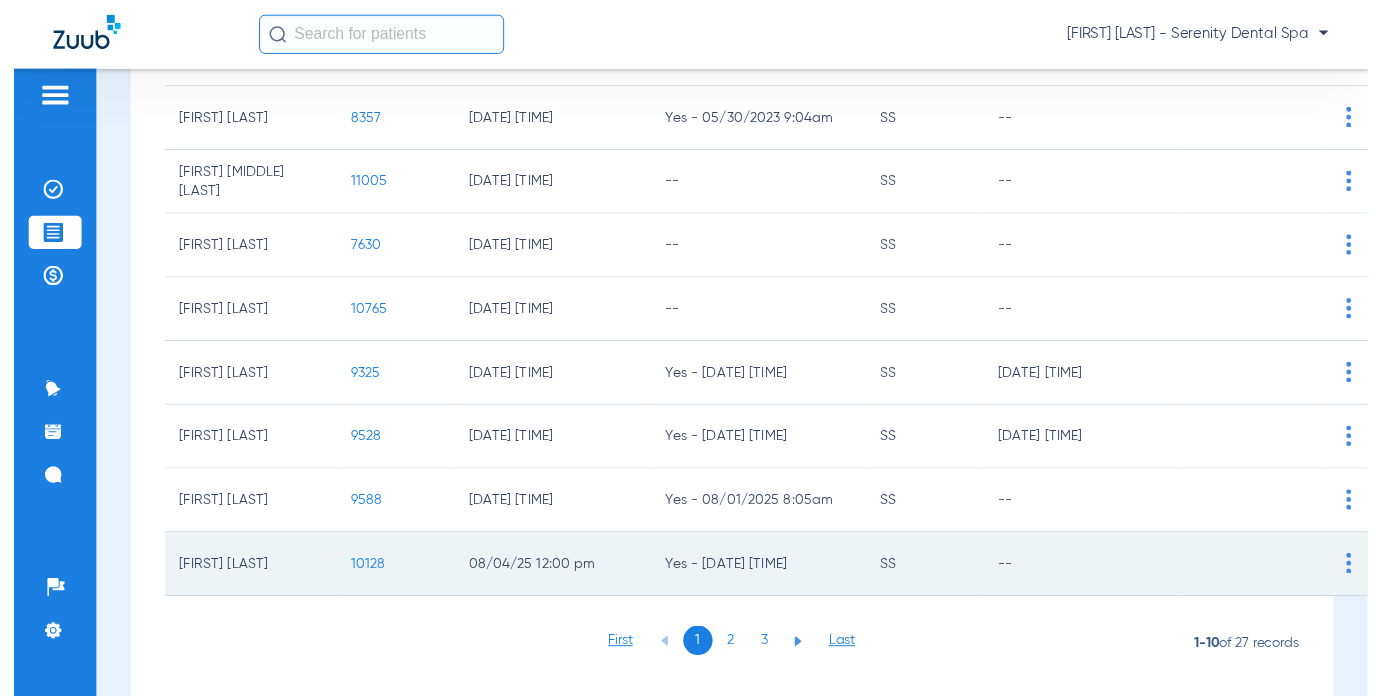 scroll, scrollTop: 409, scrollLeft: 0, axis: vertical 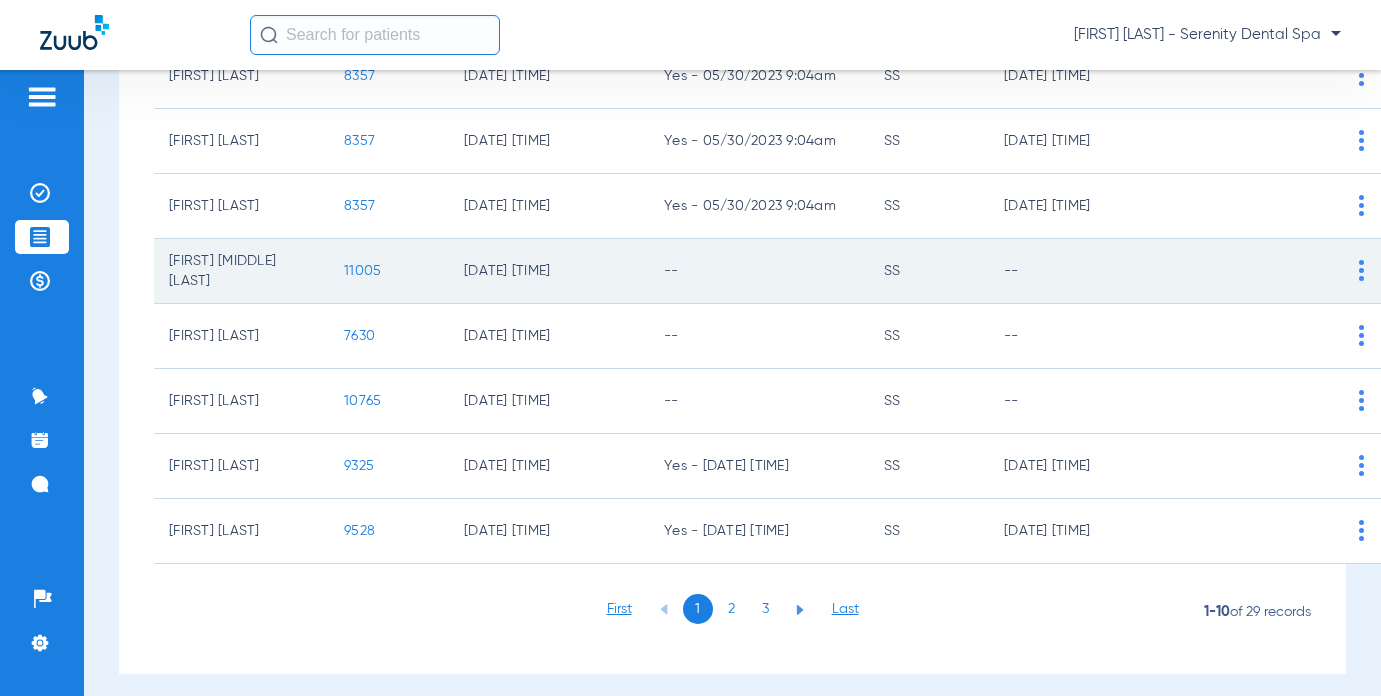 click on "11005" 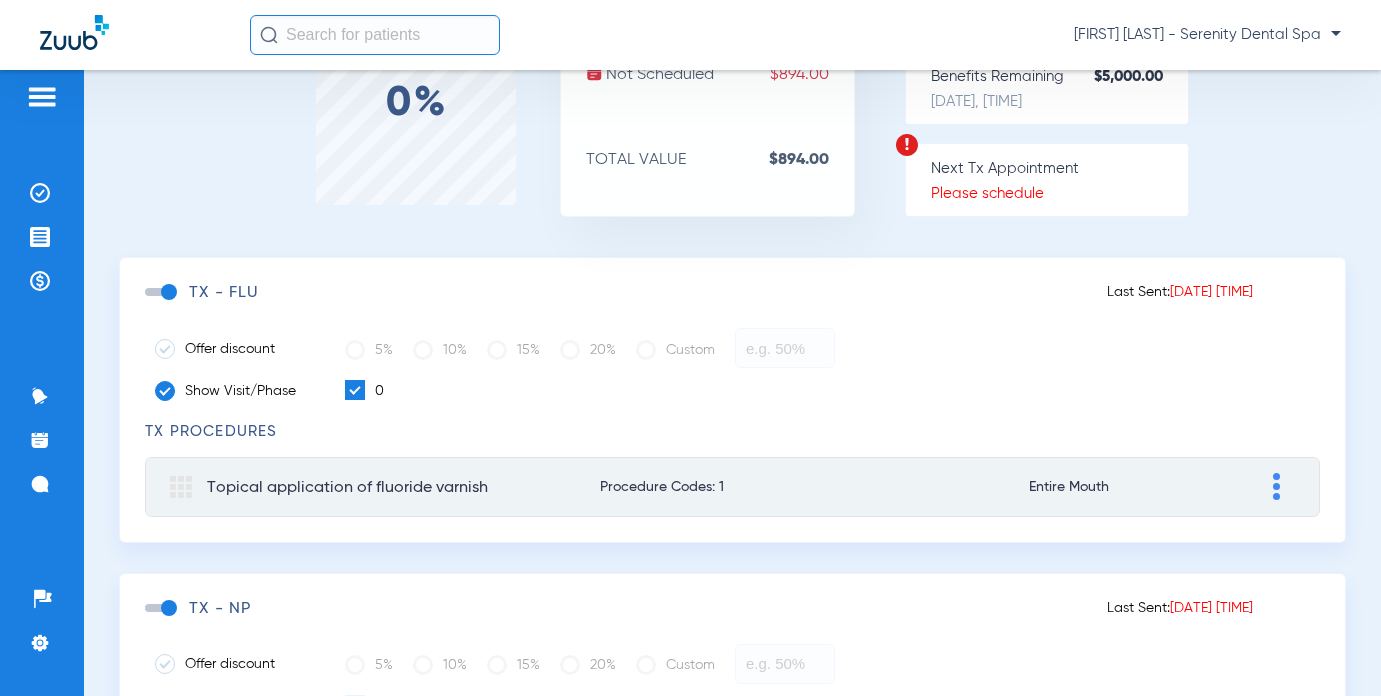 scroll, scrollTop: 300, scrollLeft: 0, axis: vertical 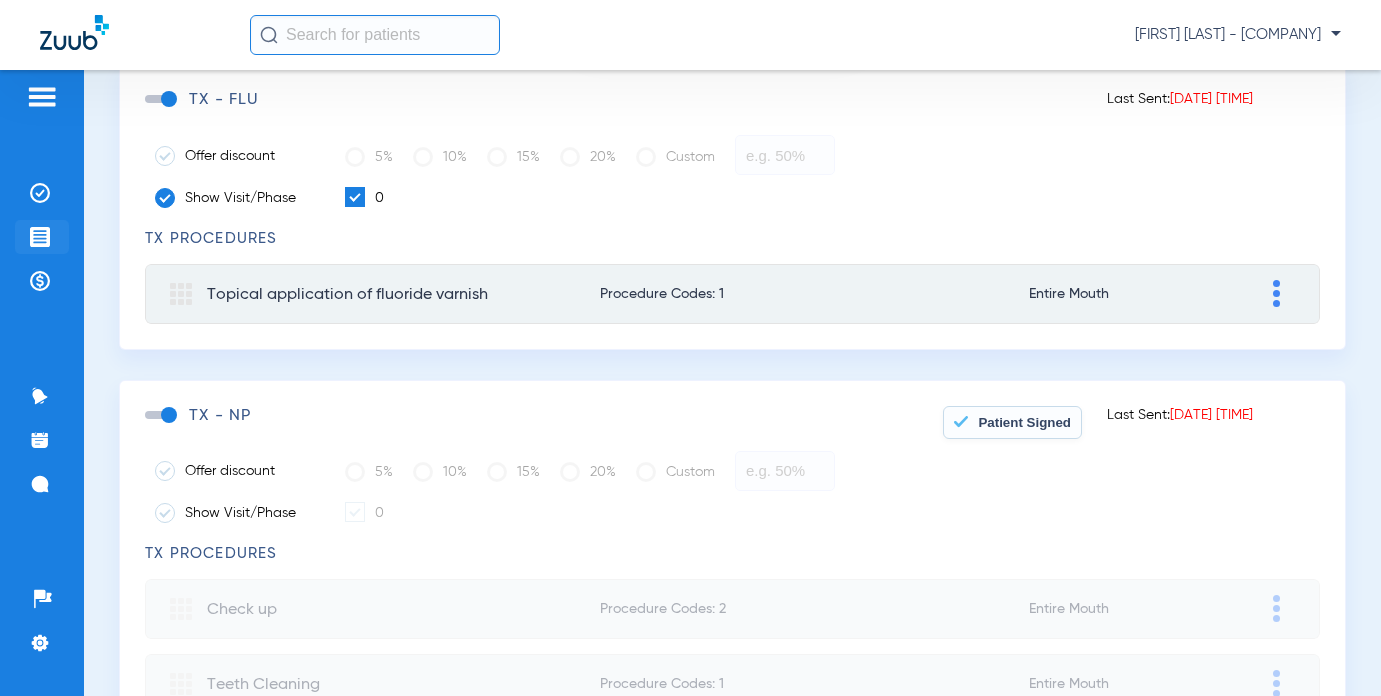 click 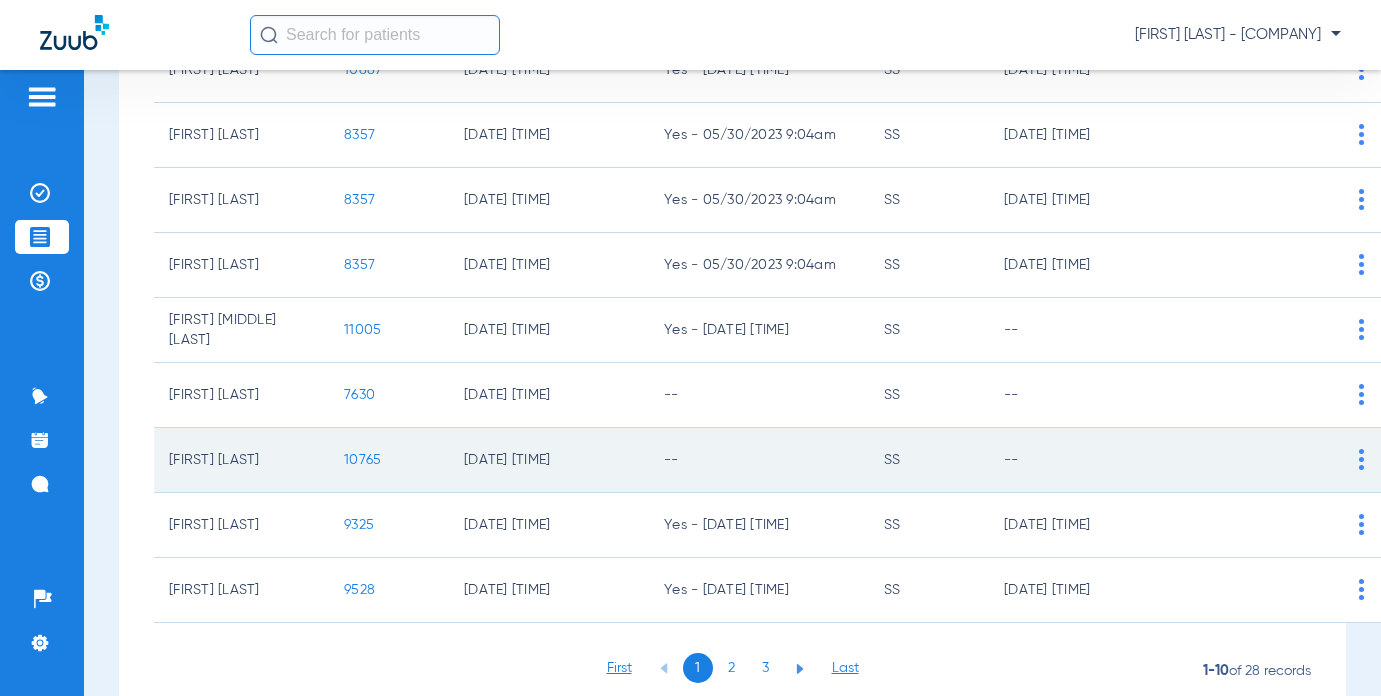 scroll, scrollTop: 400, scrollLeft: 0, axis: vertical 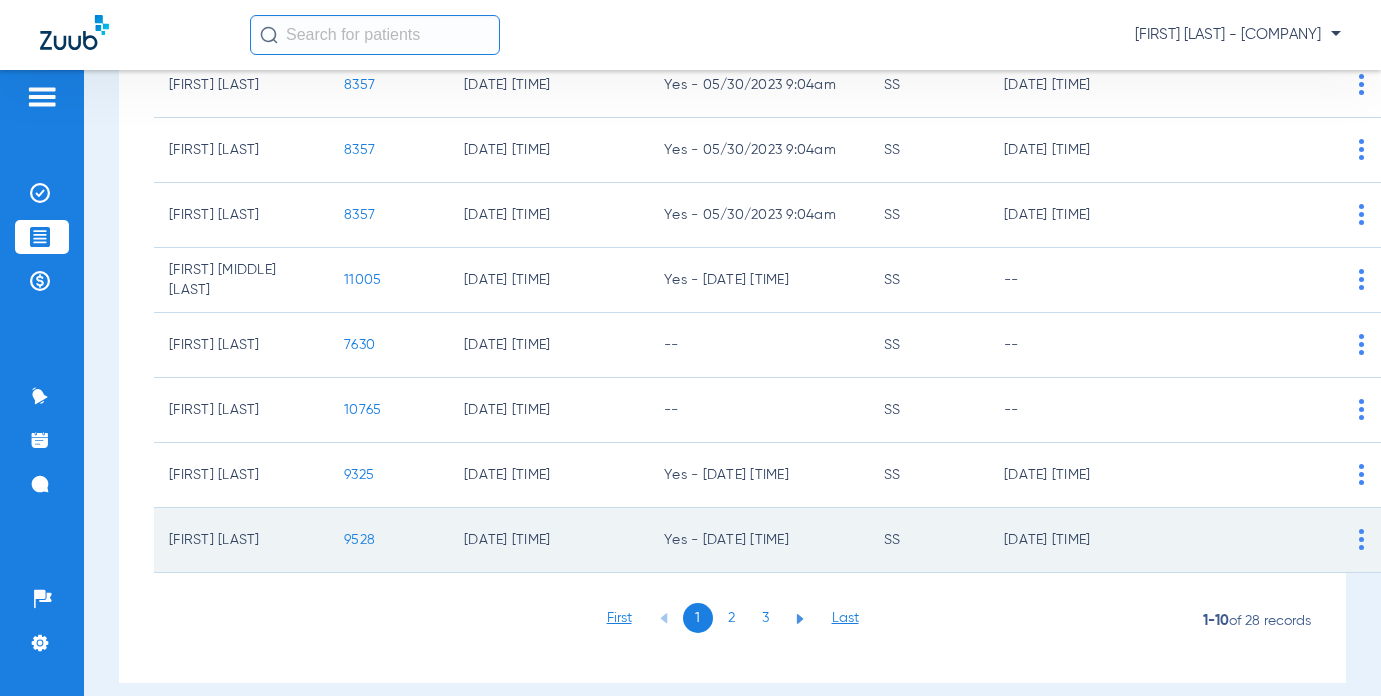 click on "9528" 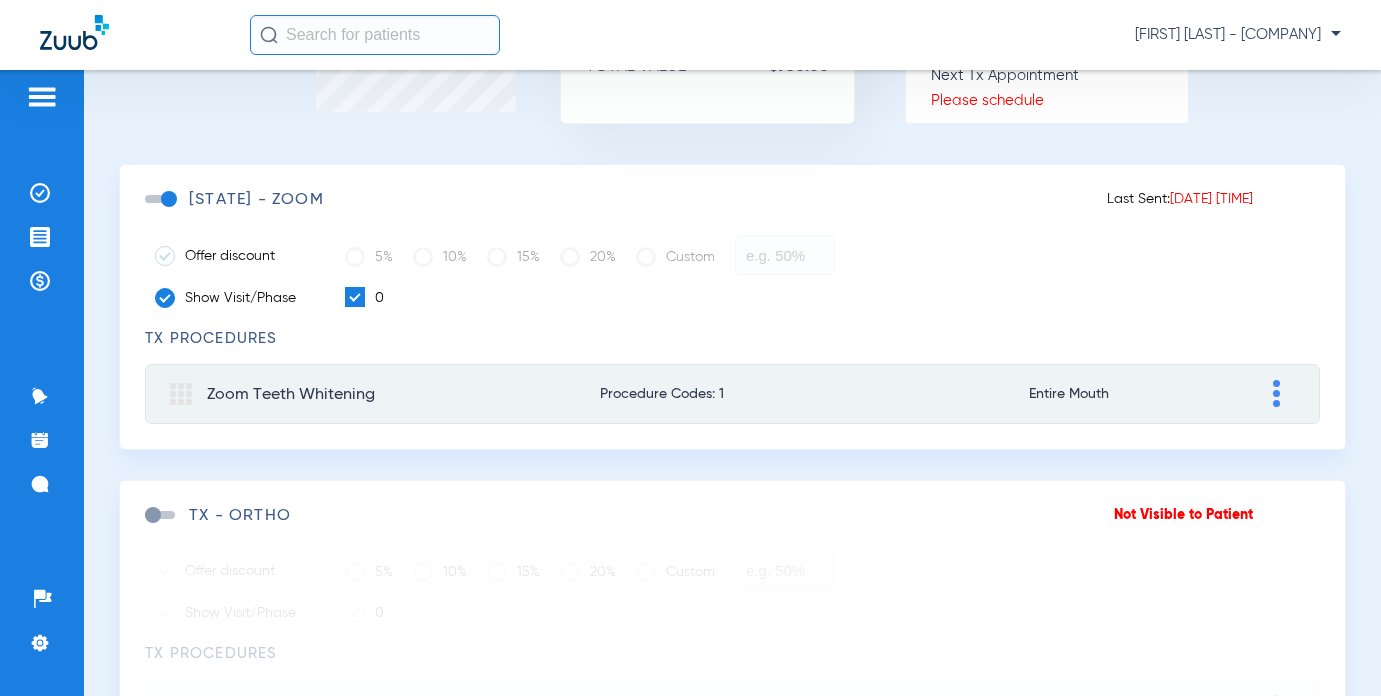 scroll, scrollTop: 0, scrollLeft: 0, axis: both 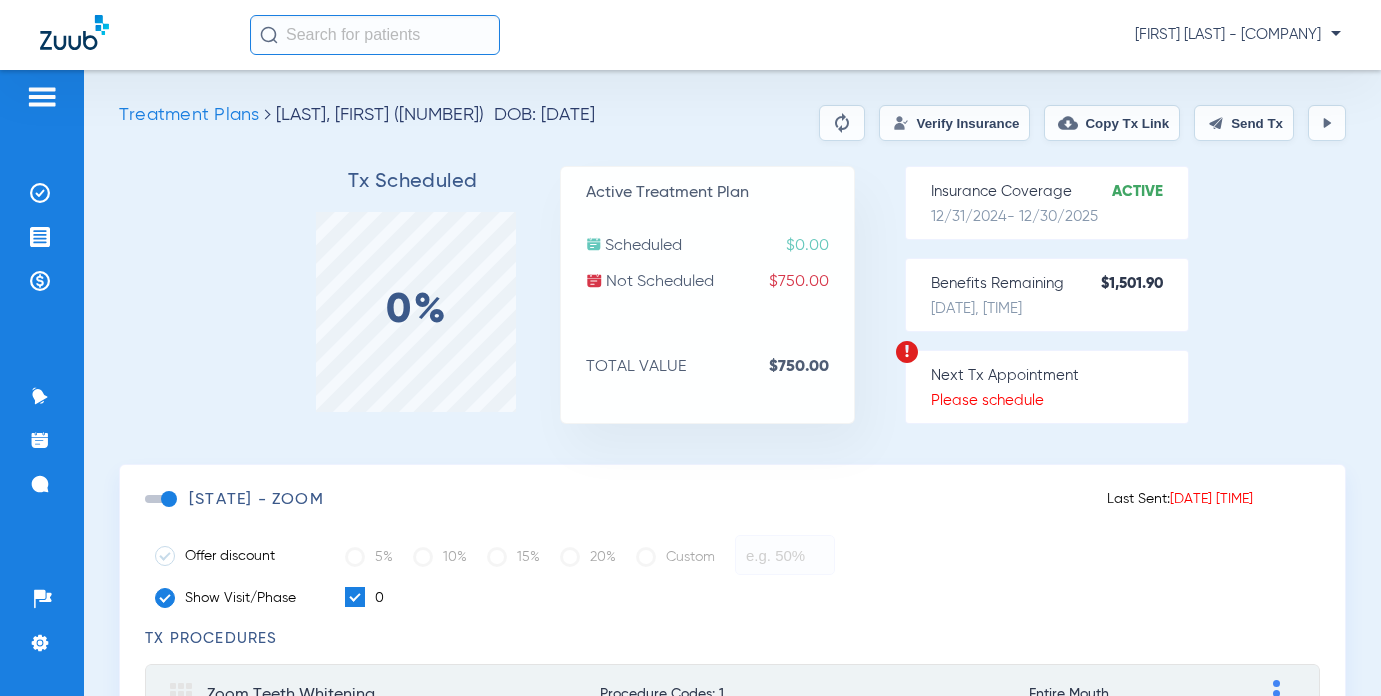 click on "Send Tx" 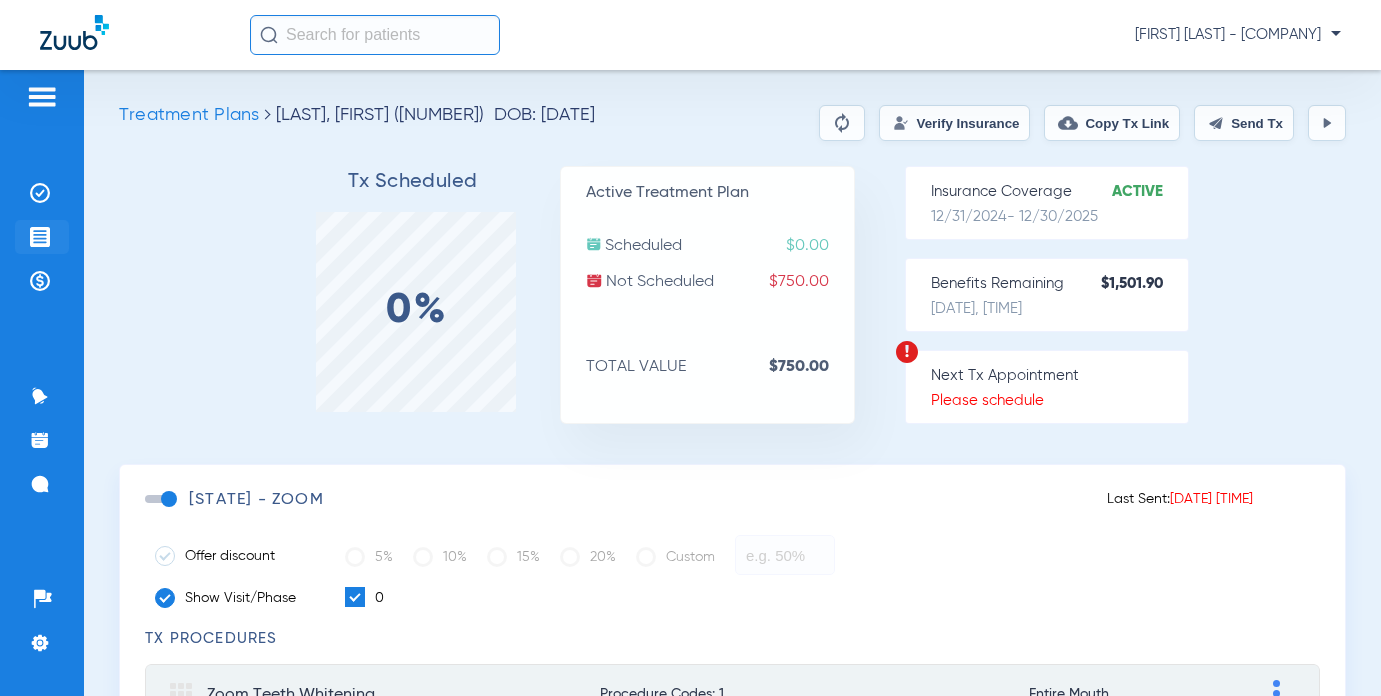 click 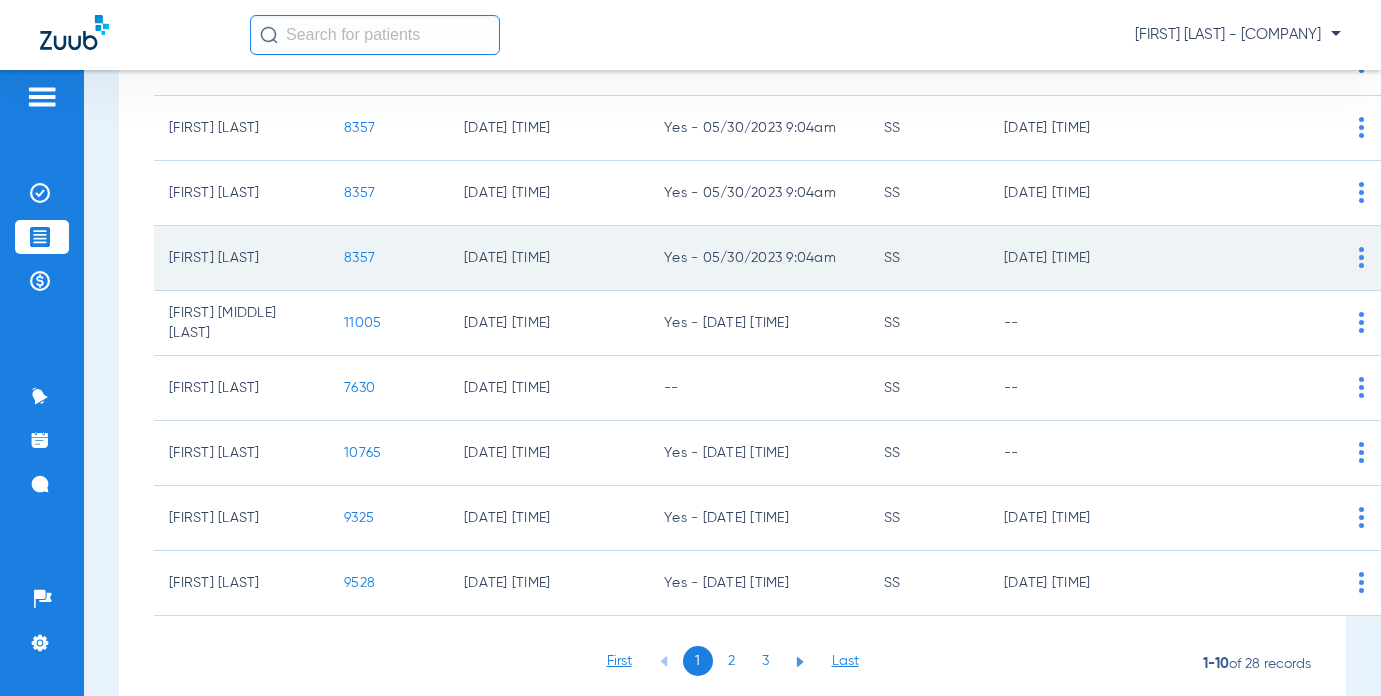 scroll, scrollTop: 400, scrollLeft: 0, axis: vertical 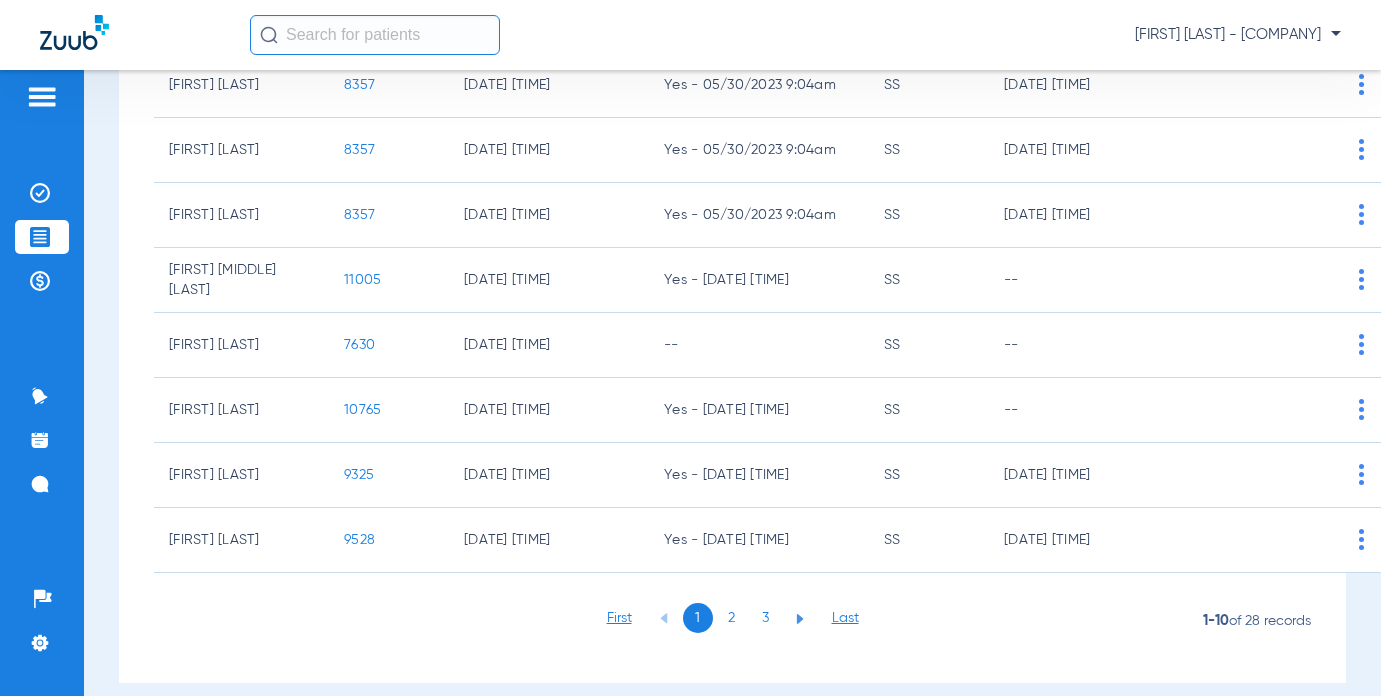 click on "9325" 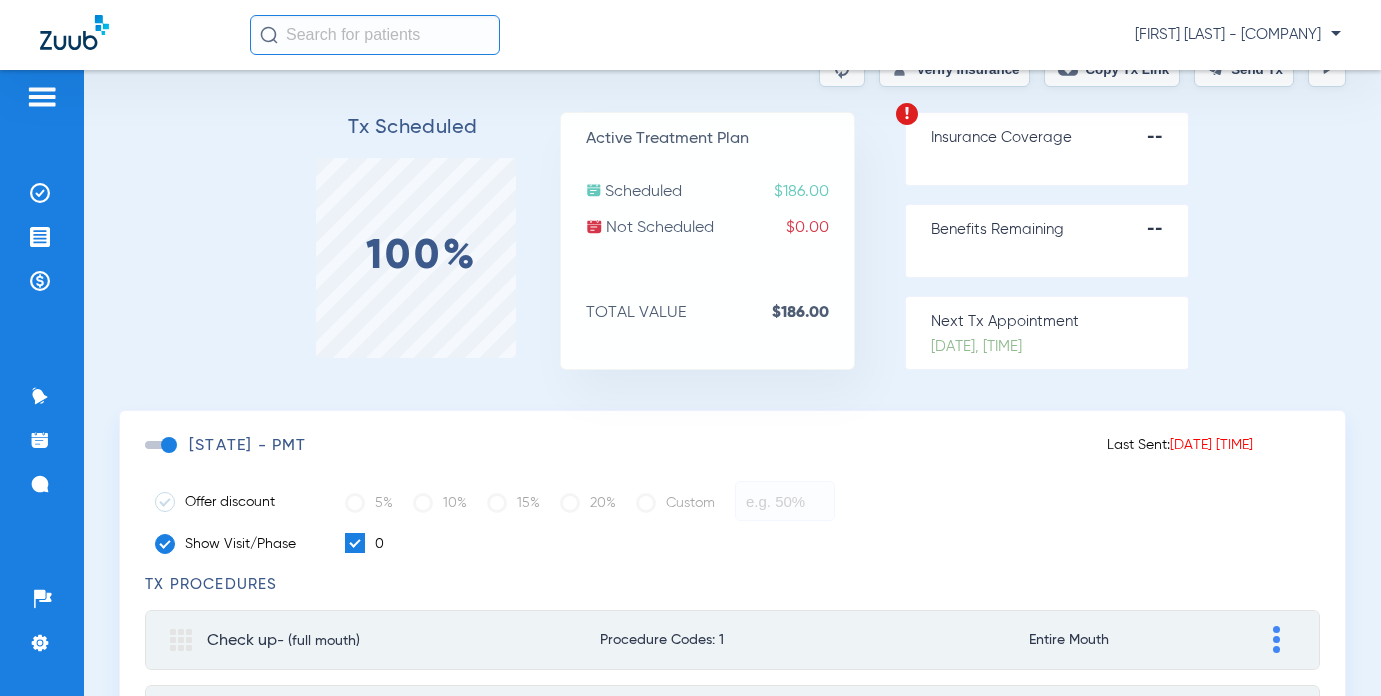 scroll, scrollTop: 100, scrollLeft: 0, axis: vertical 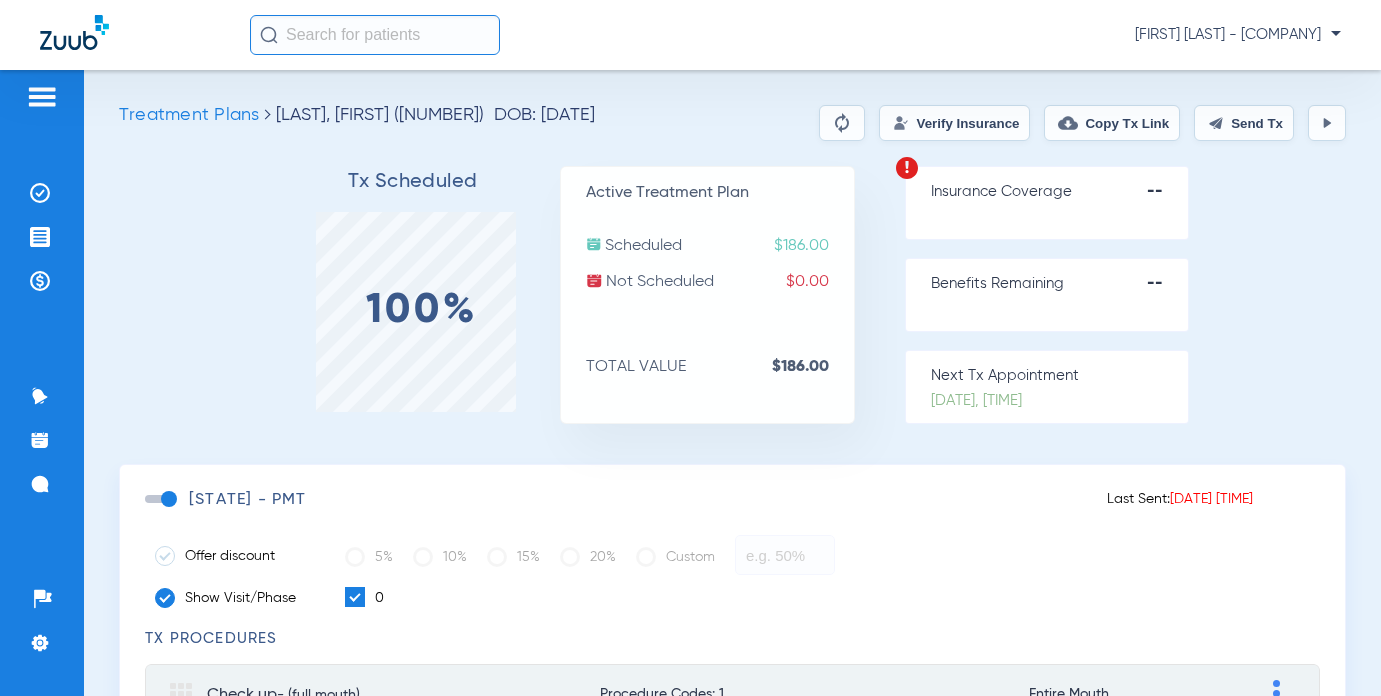 click on "TX - PMT" 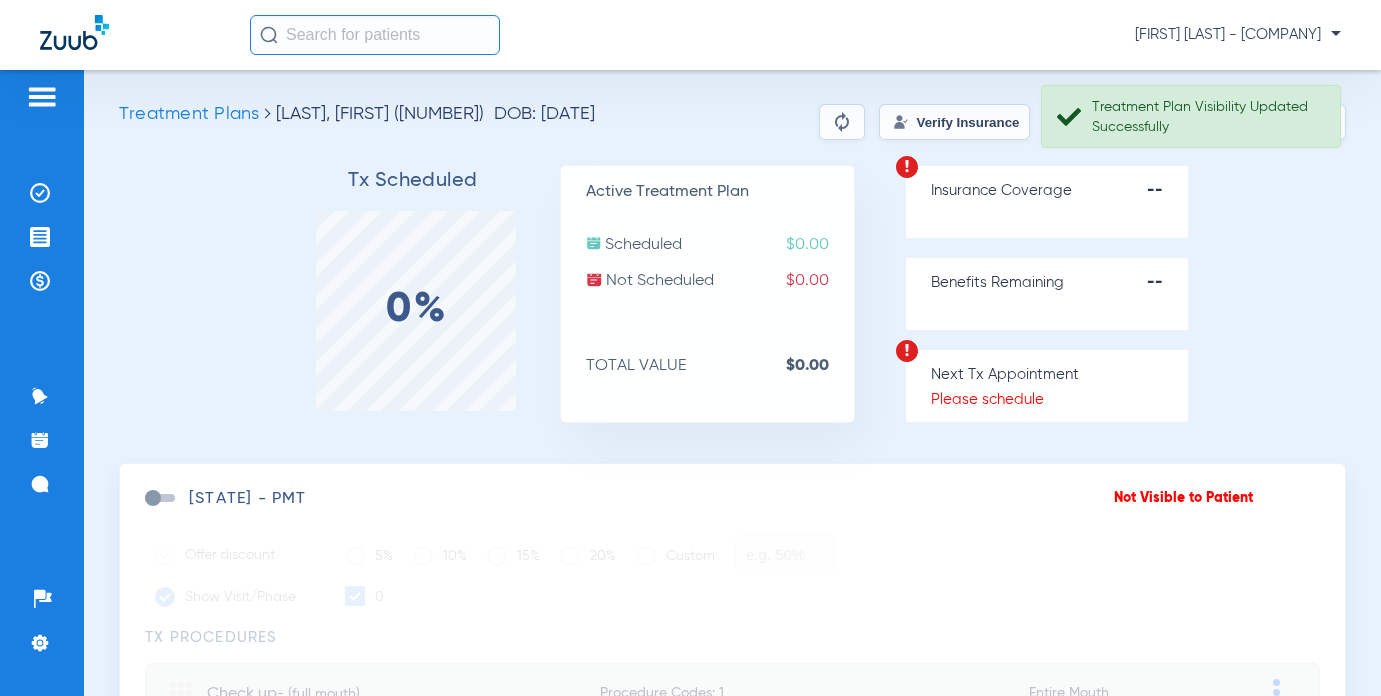 scroll, scrollTop: 0, scrollLeft: 0, axis: both 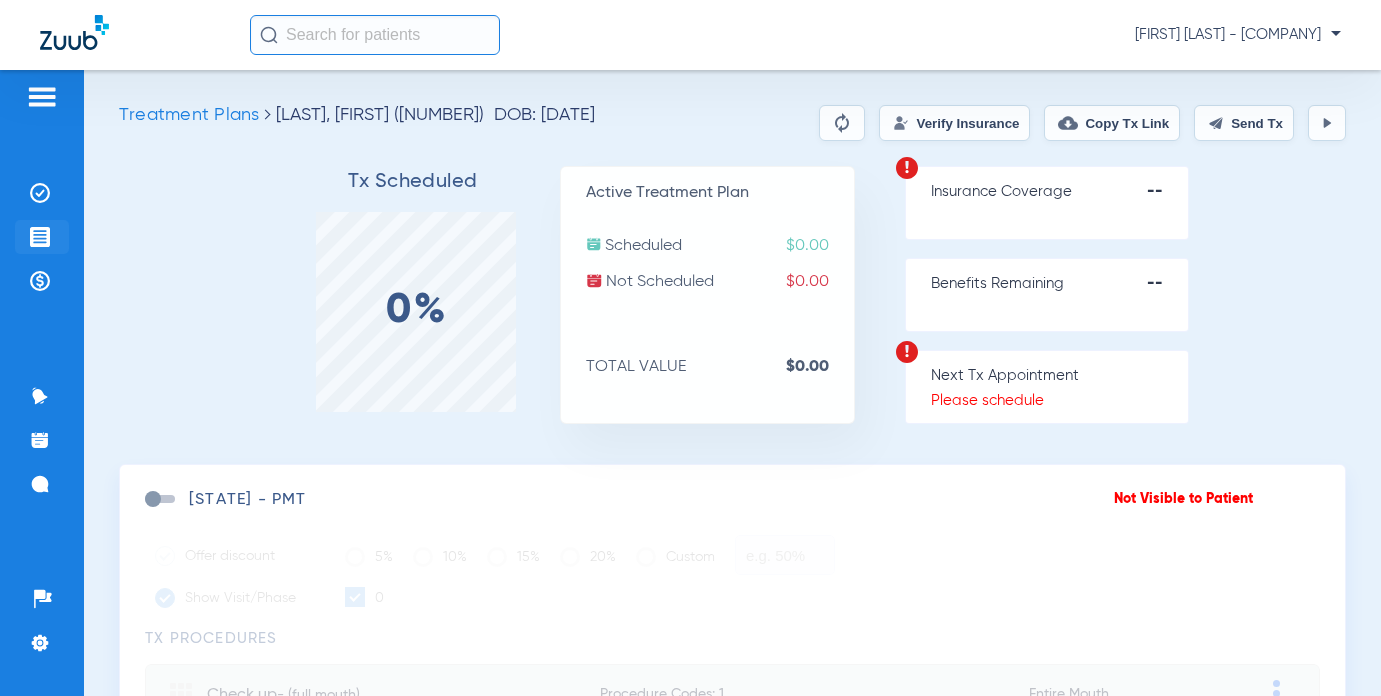 click 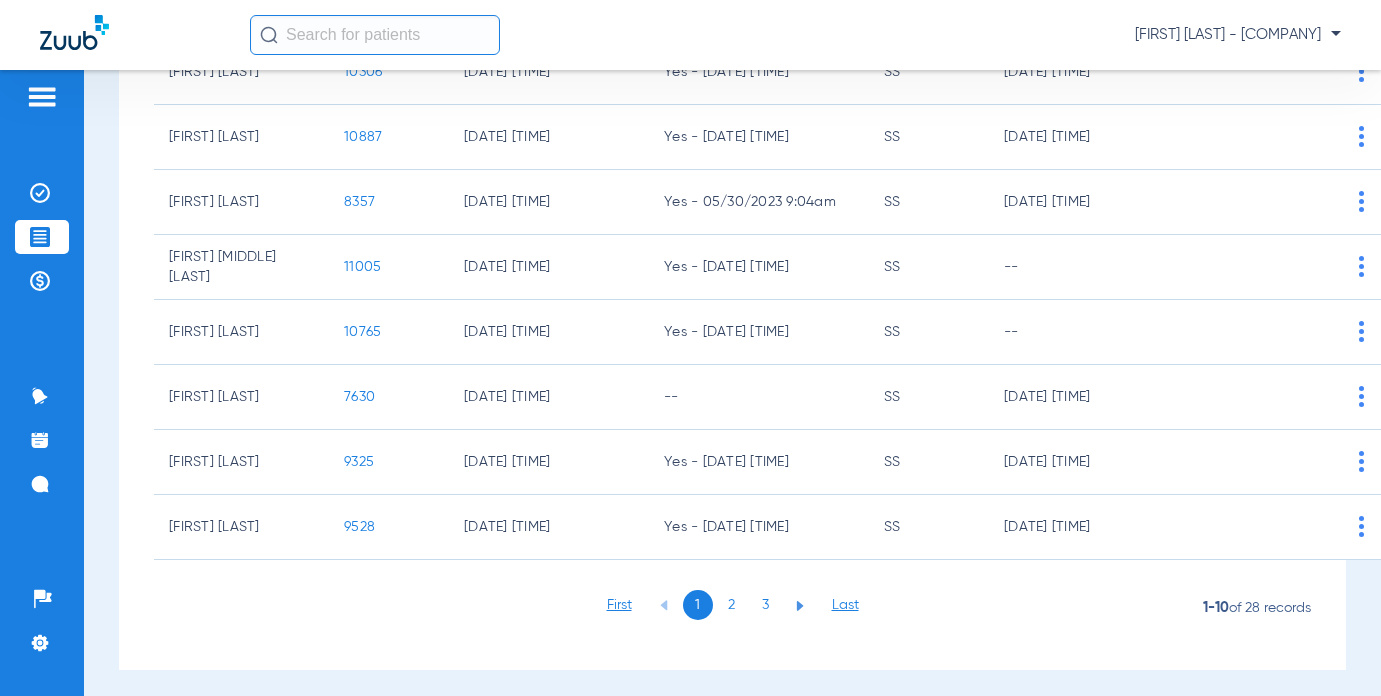 scroll, scrollTop: 423, scrollLeft: 0, axis: vertical 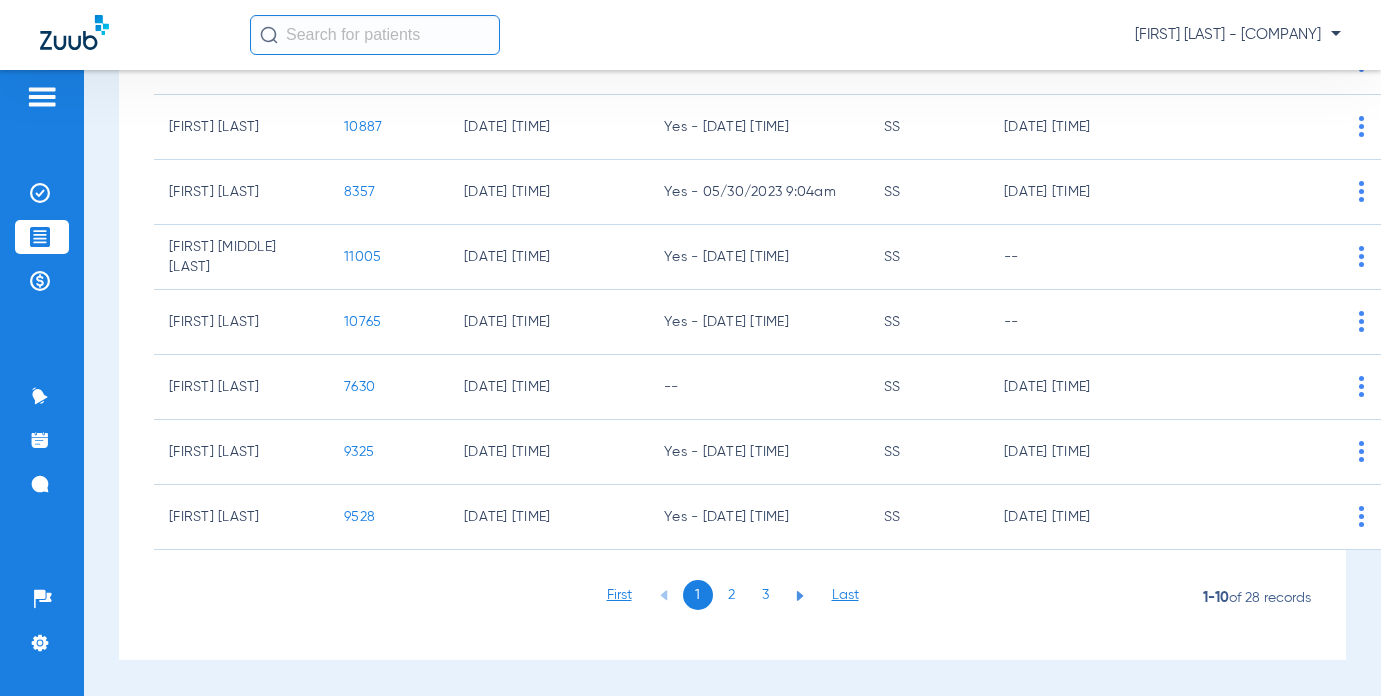 click on "2" 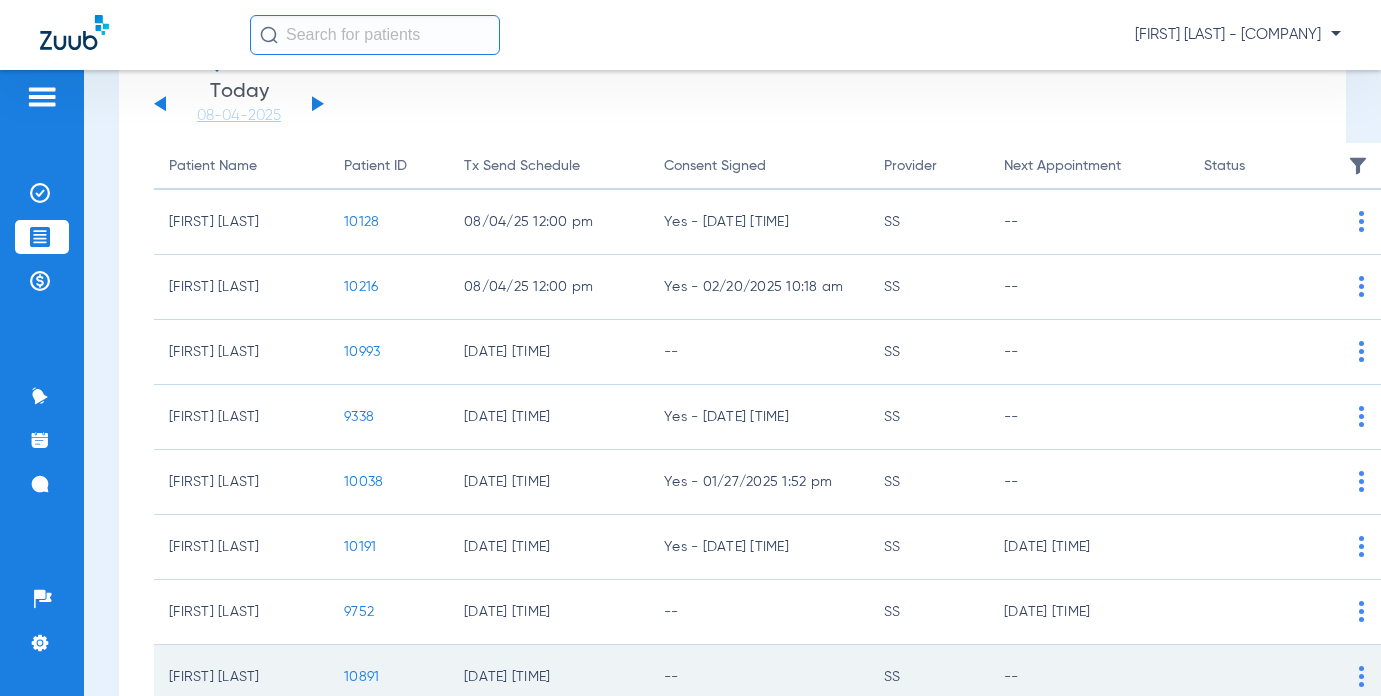 scroll, scrollTop: 123, scrollLeft: 0, axis: vertical 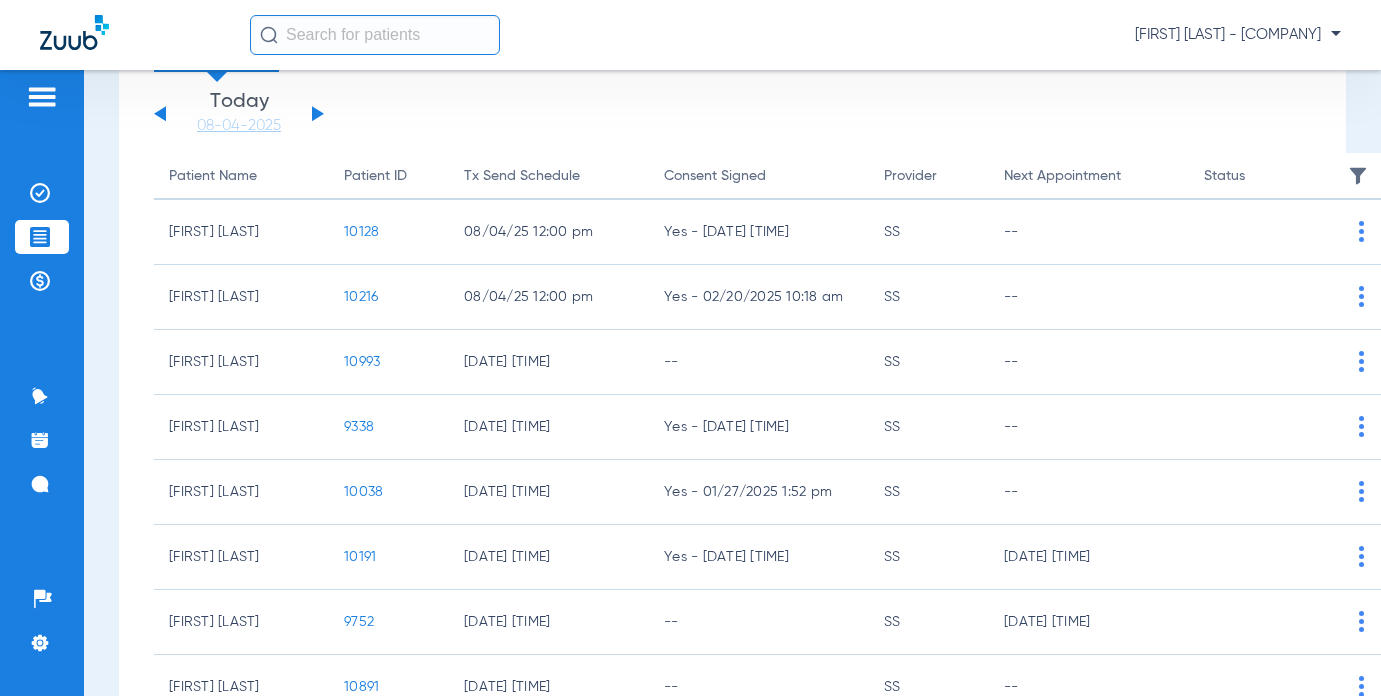 click on "10128" 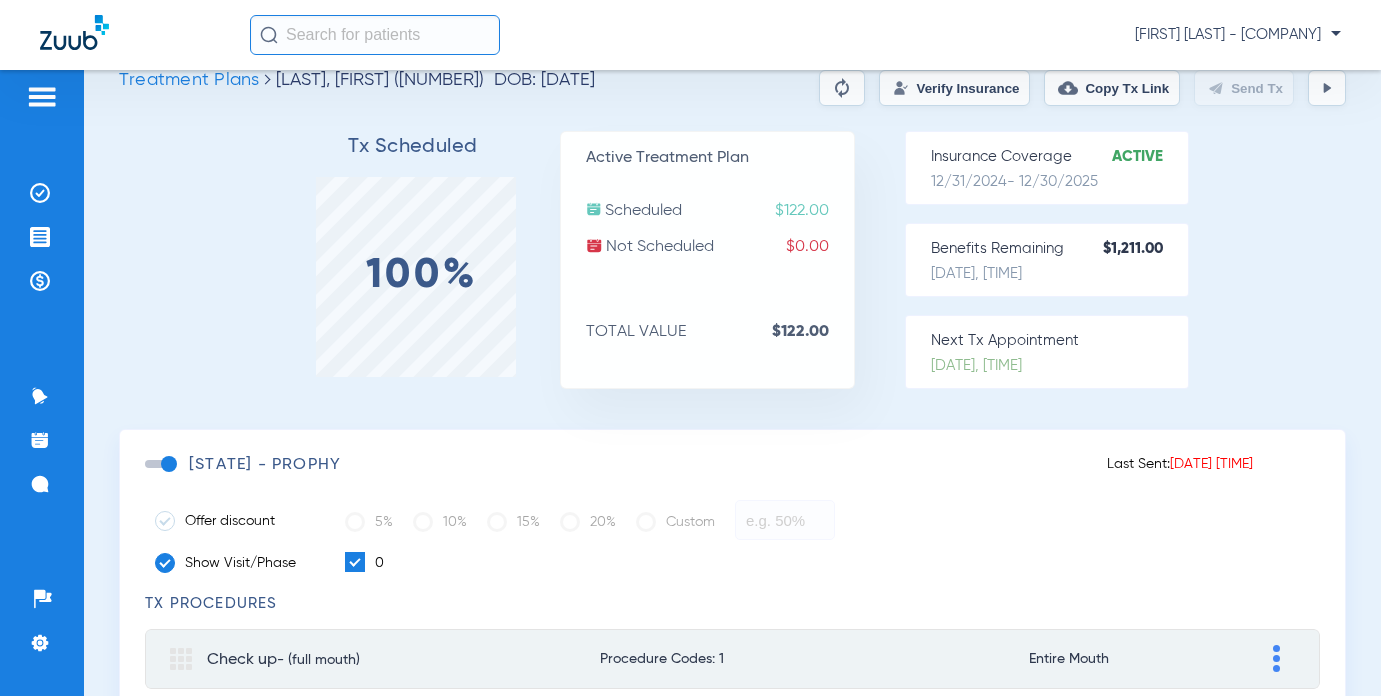 scroll, scrollTop: 0, scrollLeft: 0, axis: both 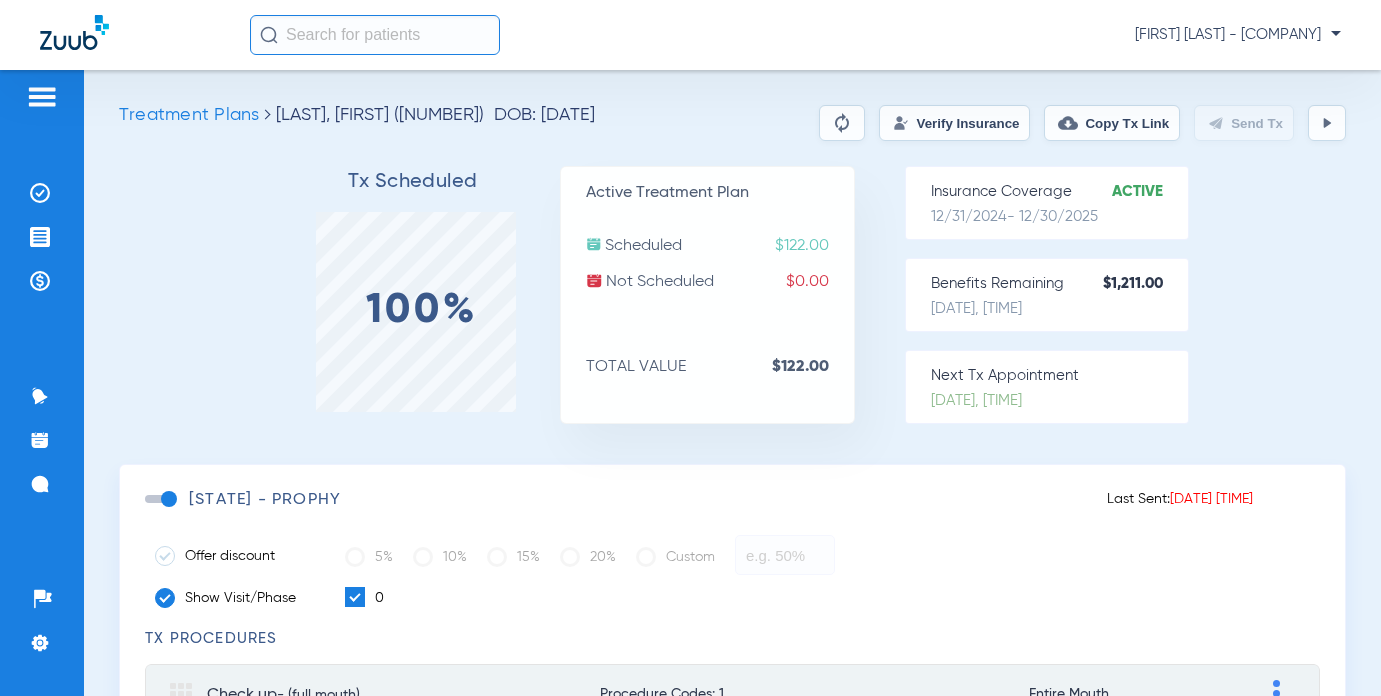 click 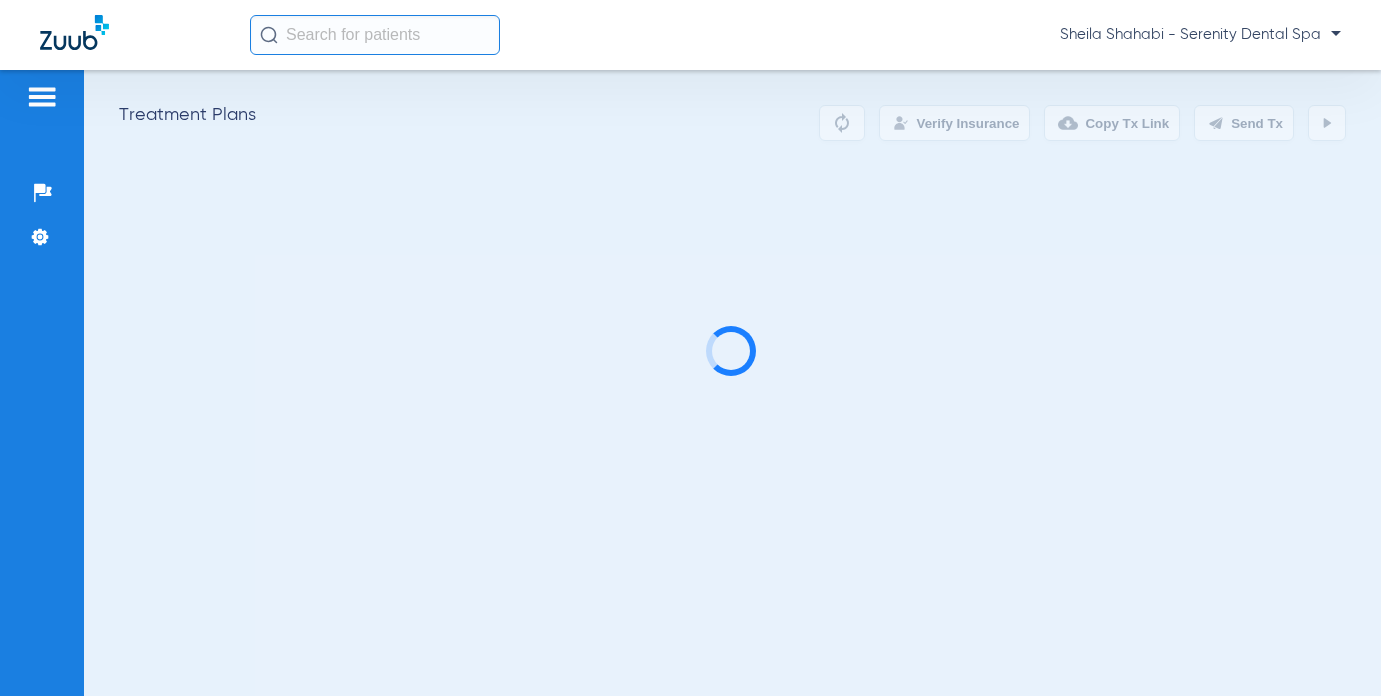 scroll, scrollTop: 0, scrollLeft: 0, axis: both 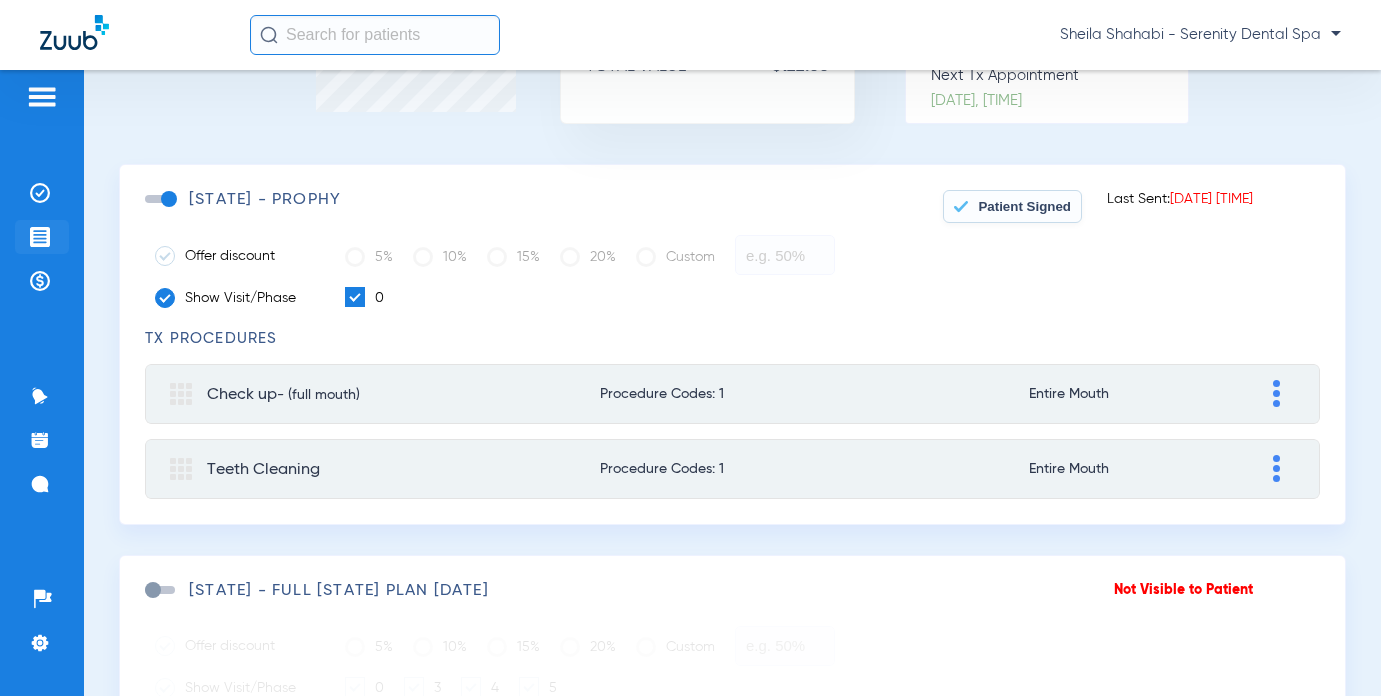 click 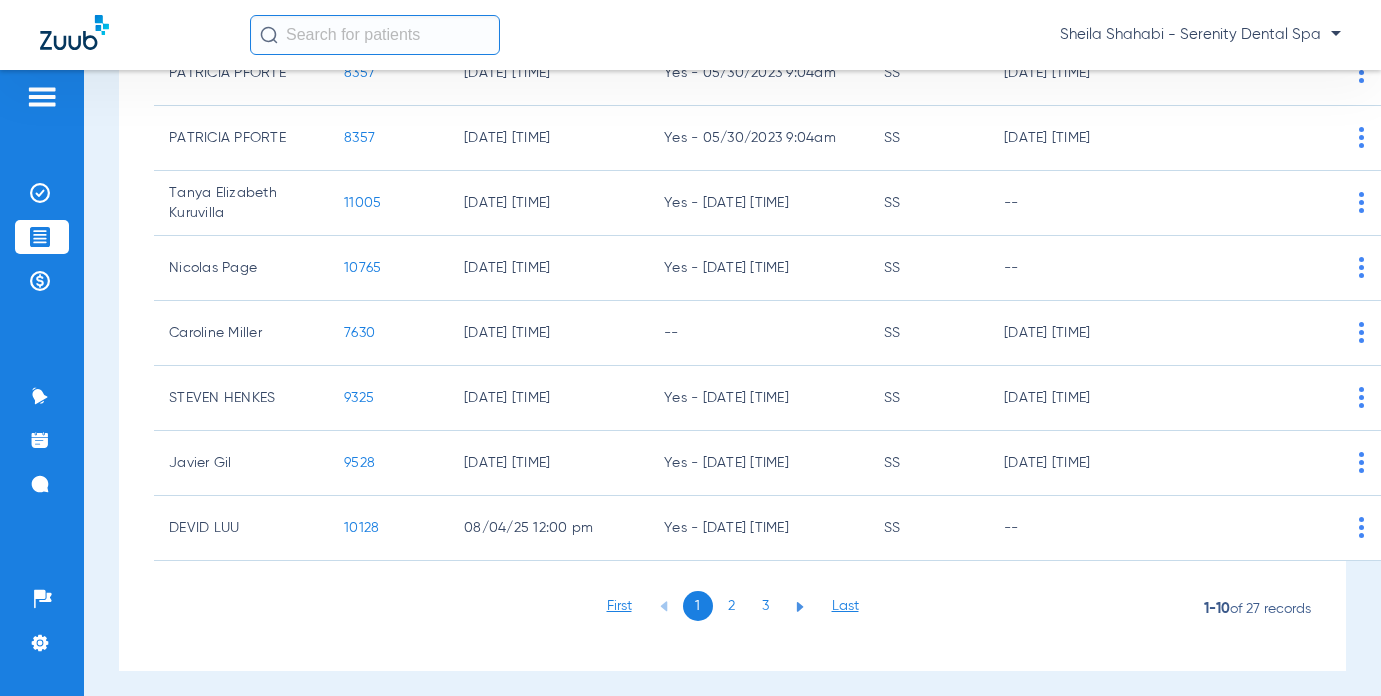 scroll, scrollTop: 423, scrollLeft: 0, axis: vertical 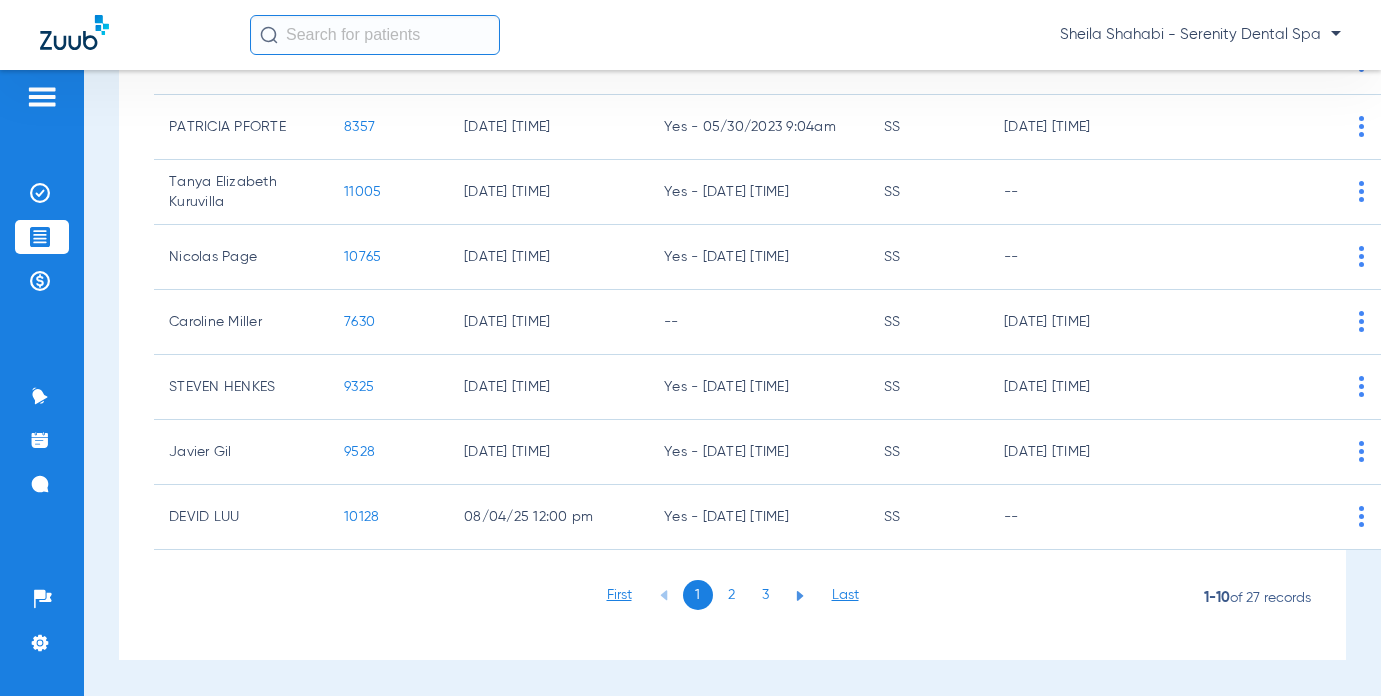click on "2" 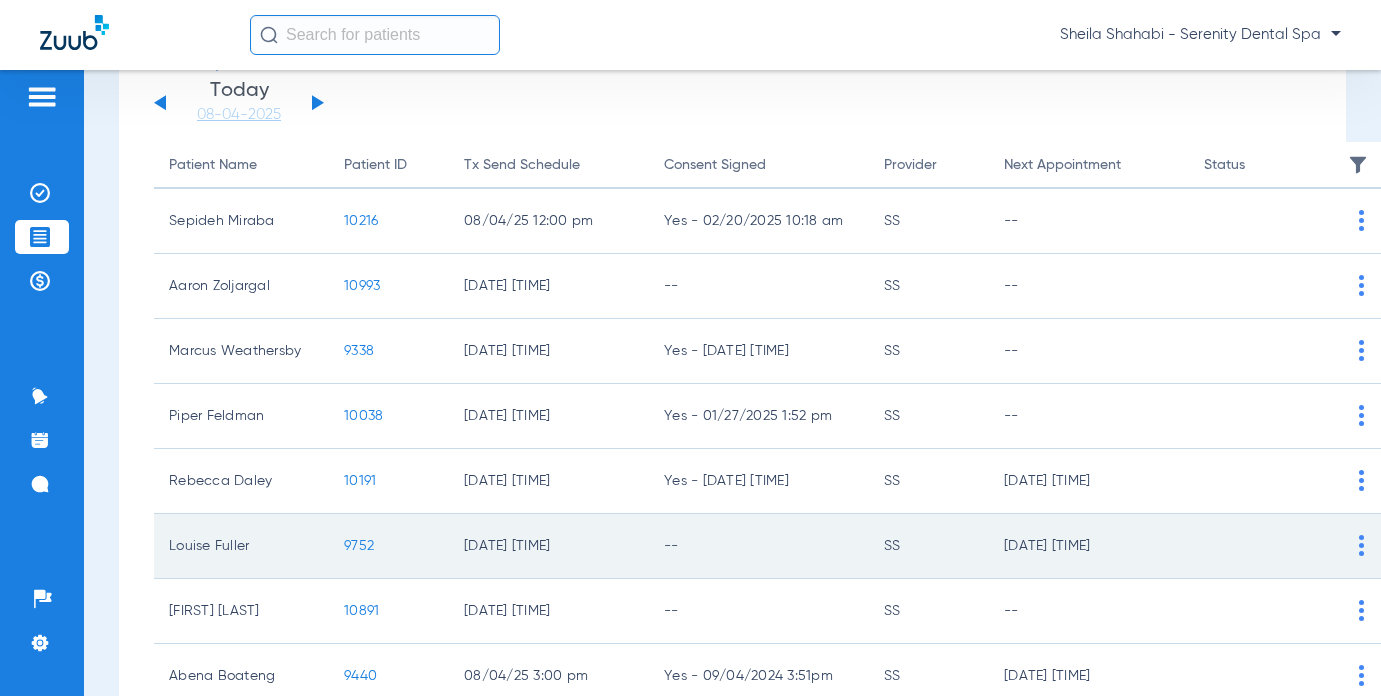 scroll, scrollTop: 23, scrollLeft: 0, axis: vertical 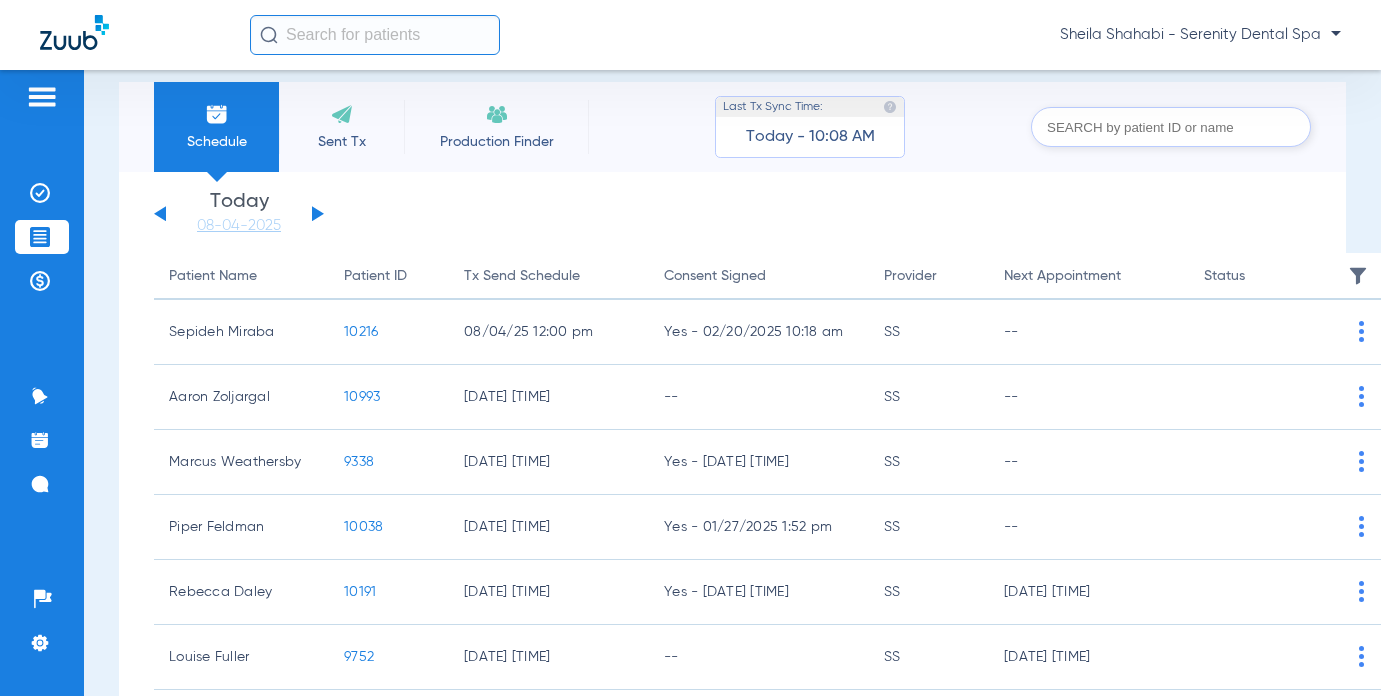 click on "10216" 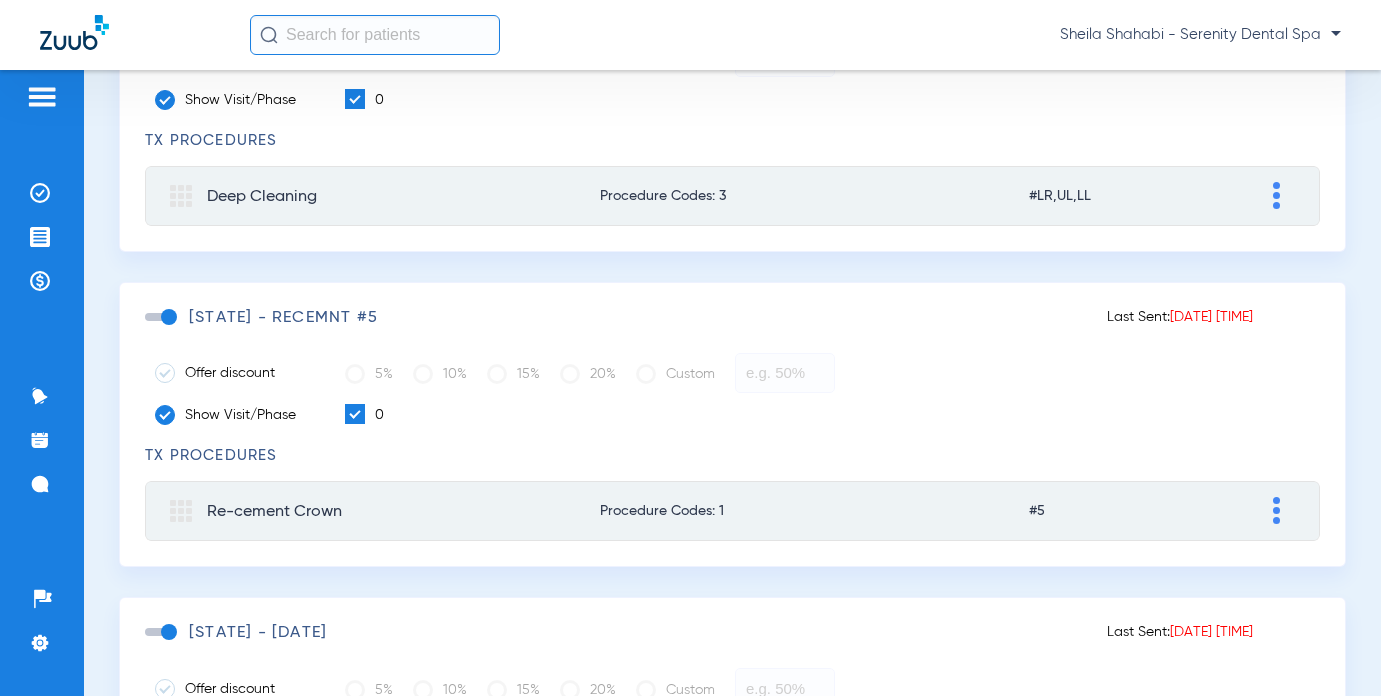 scroll, scrollTop: 240, scrollLeft: 0, axis: vertical 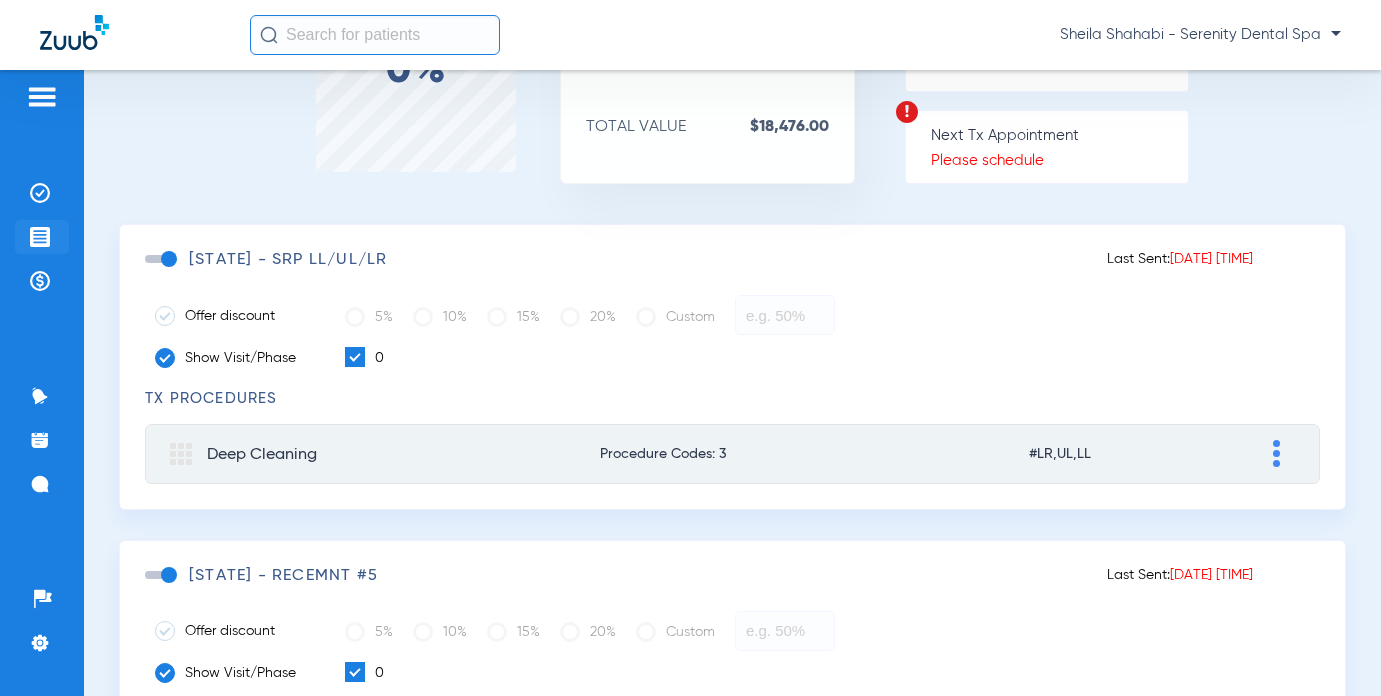 click 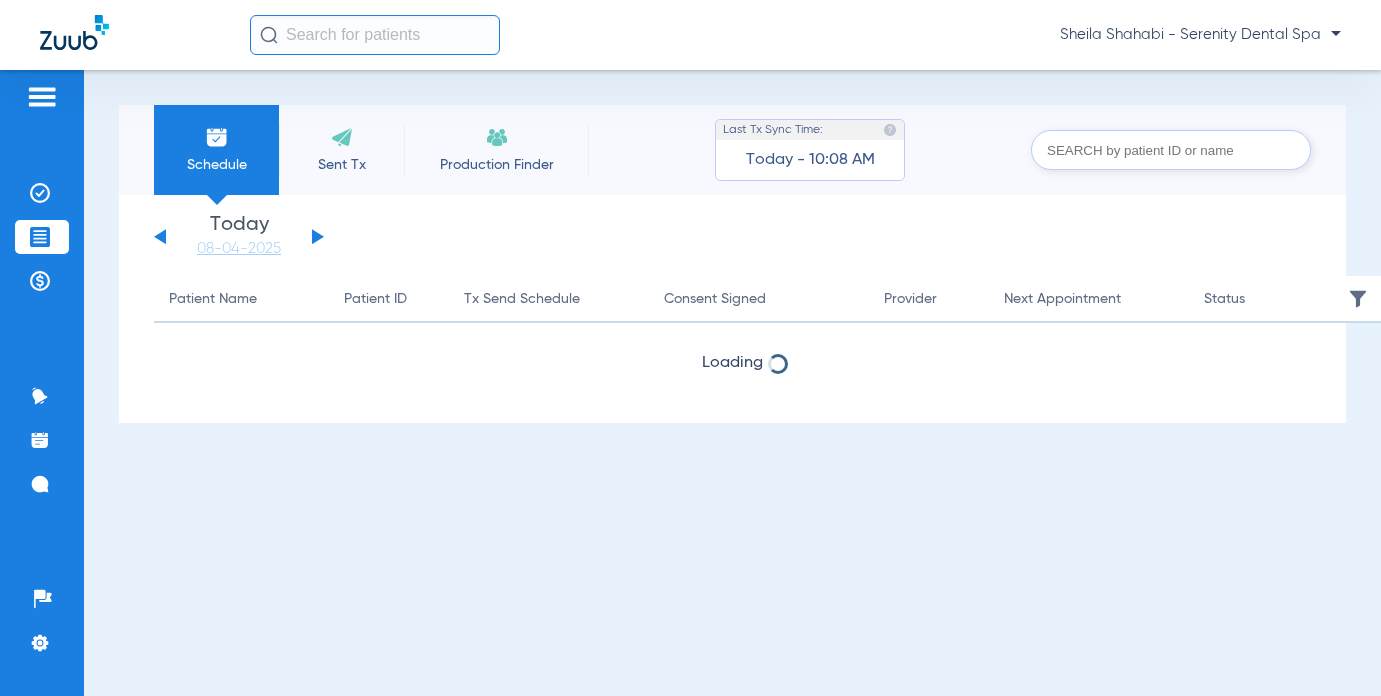 scroll, scrollTop: 0, scrollLeft: 0, axis: both 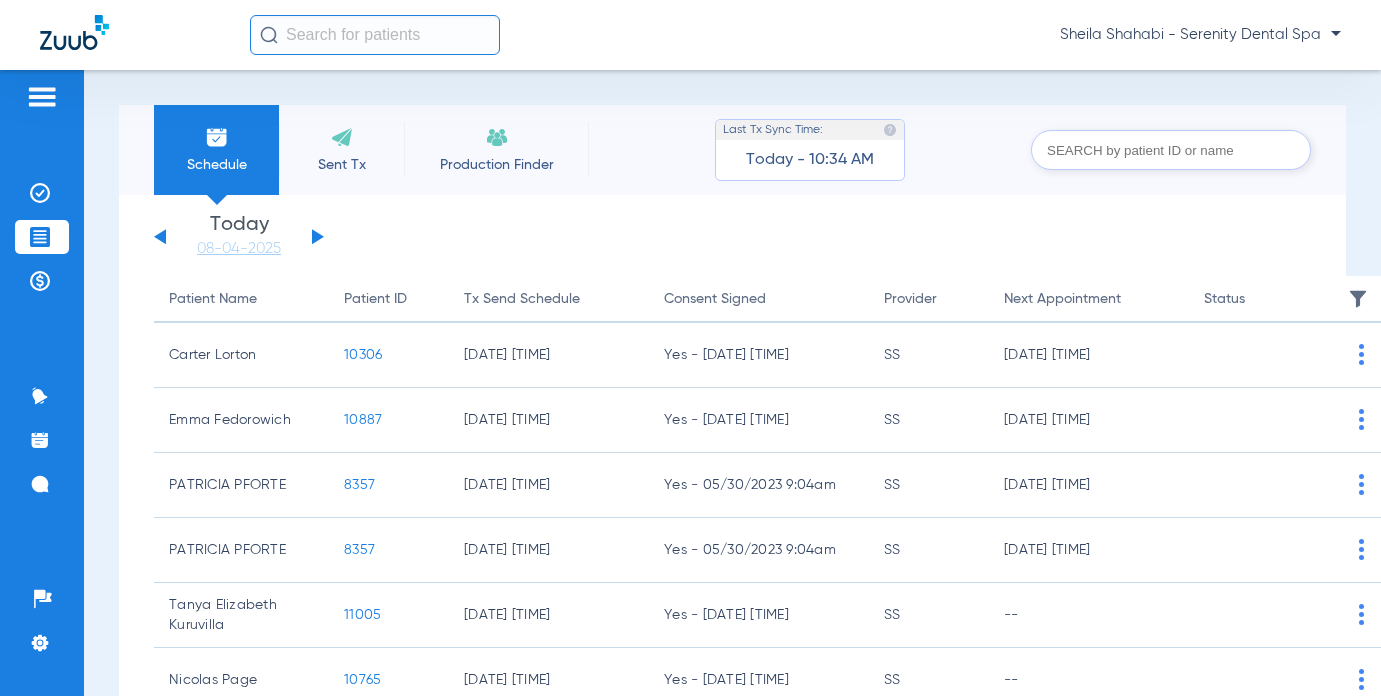 click 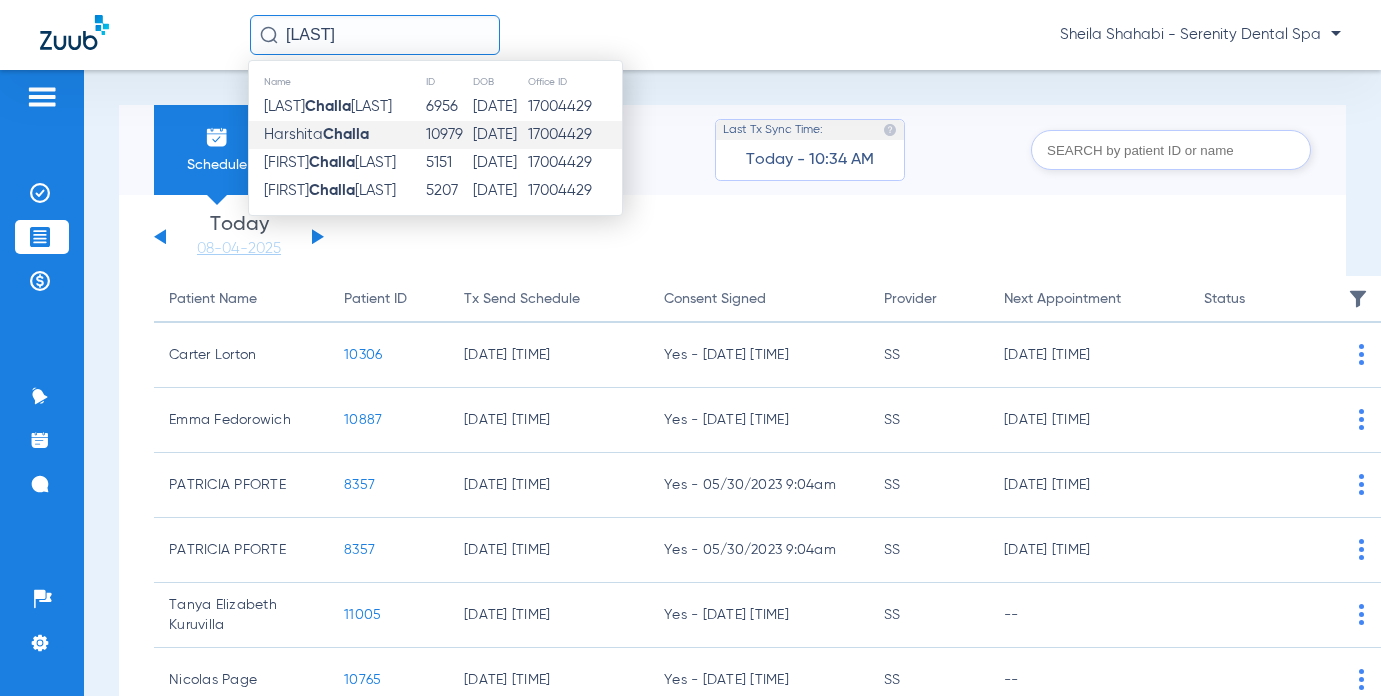 type on "[LAST]" 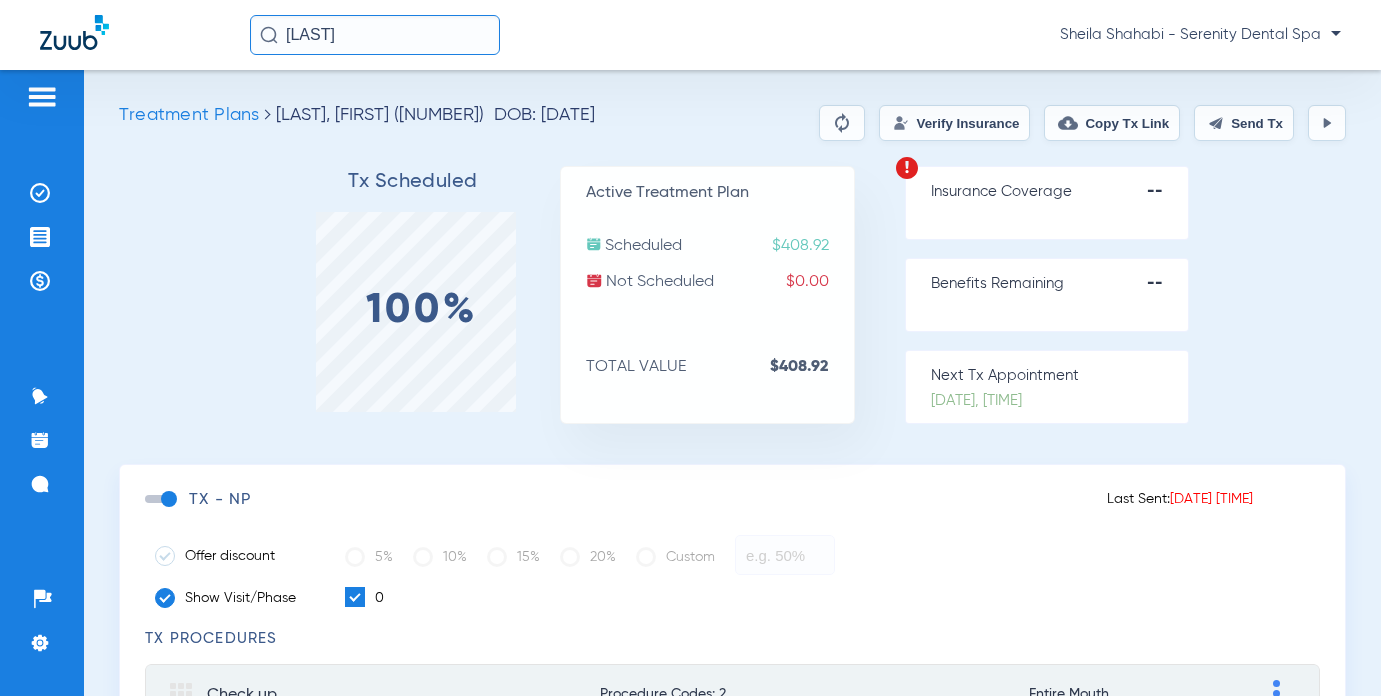 click on "Verify Insurance" 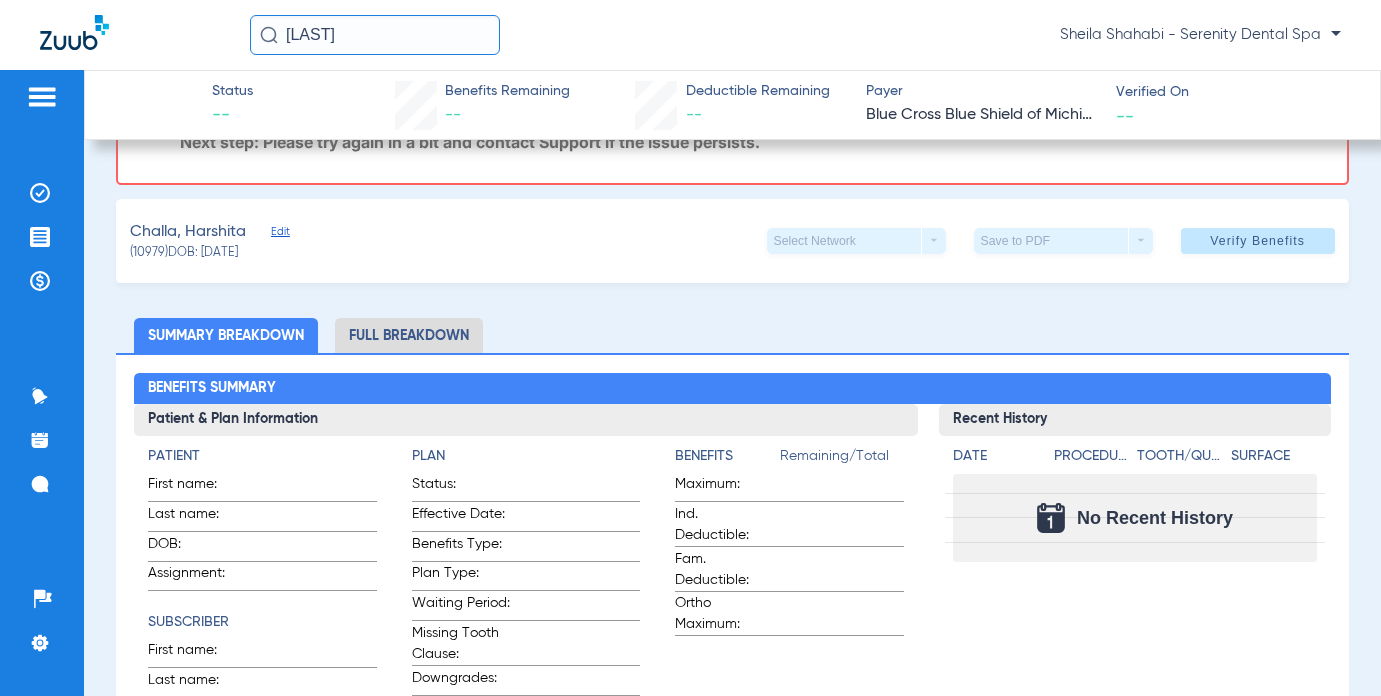 scroll, scrollTop: 0, scrollLeft: 0, axis: both 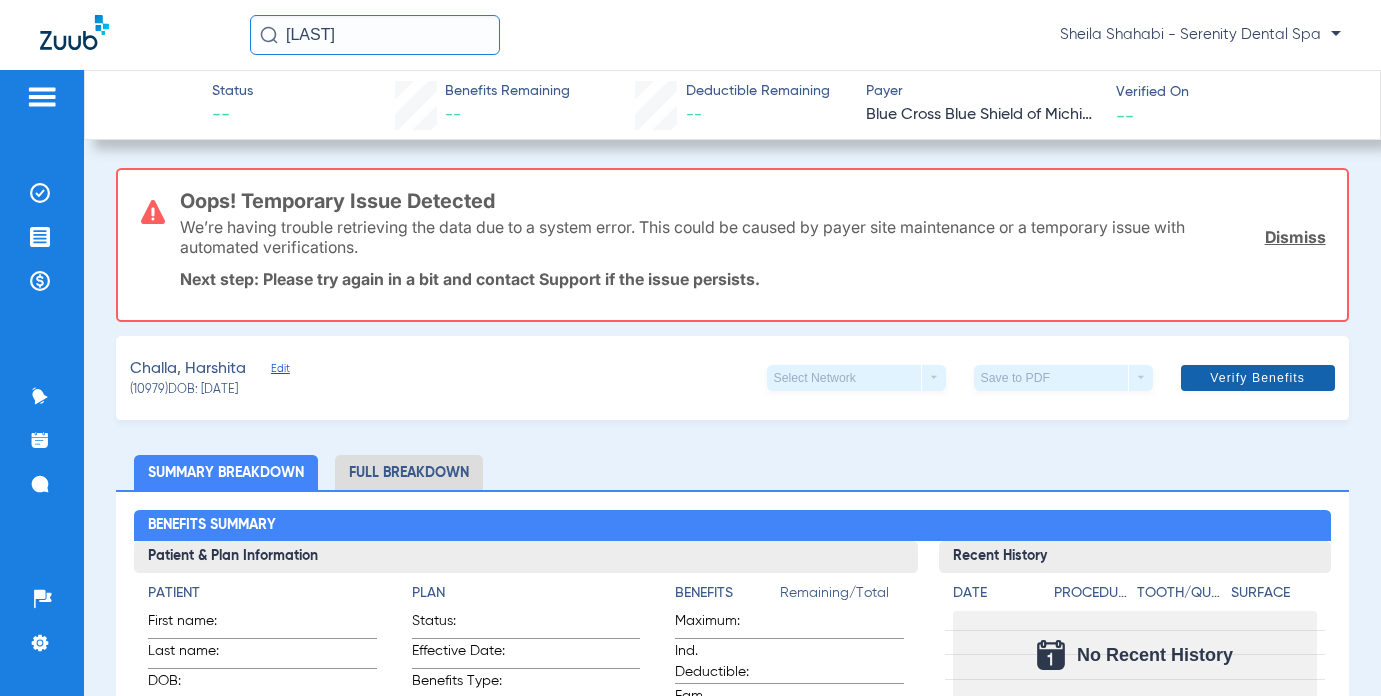 click on "Verify Benefits" 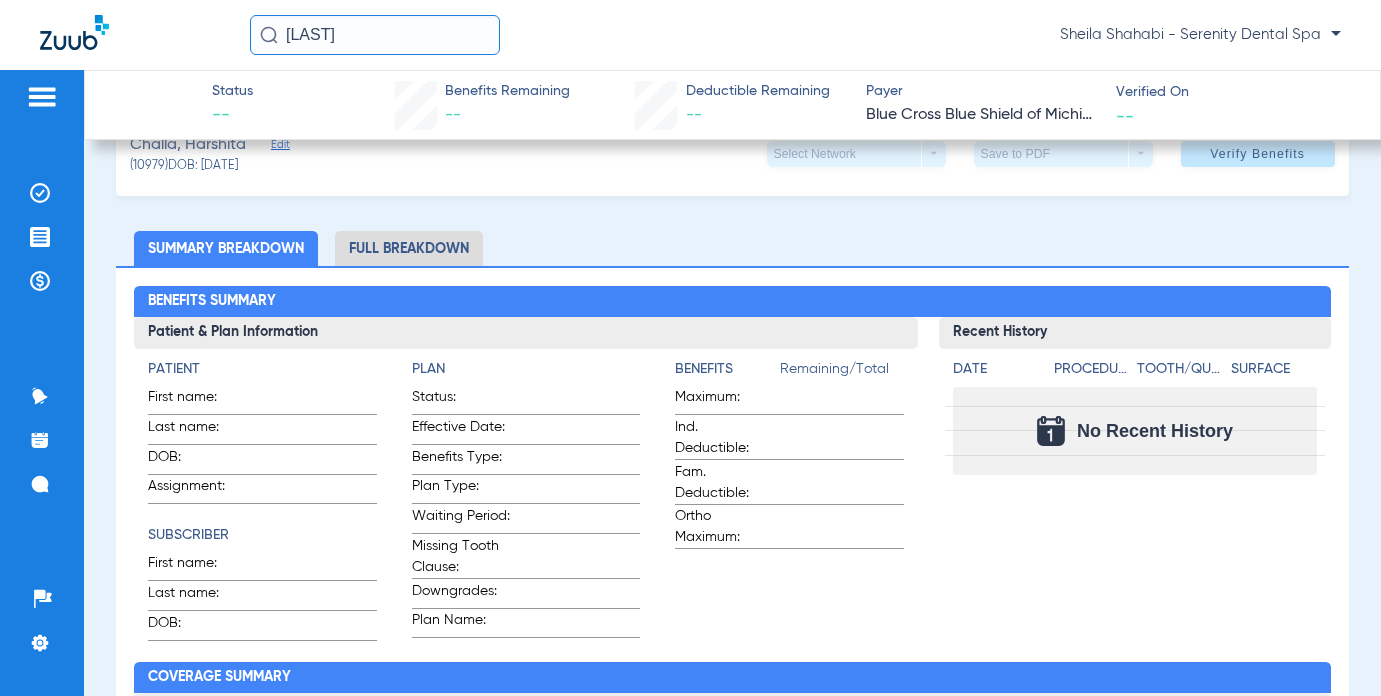 scroll, scrollTop: 400, scrollLeft: 0, axis: vertical 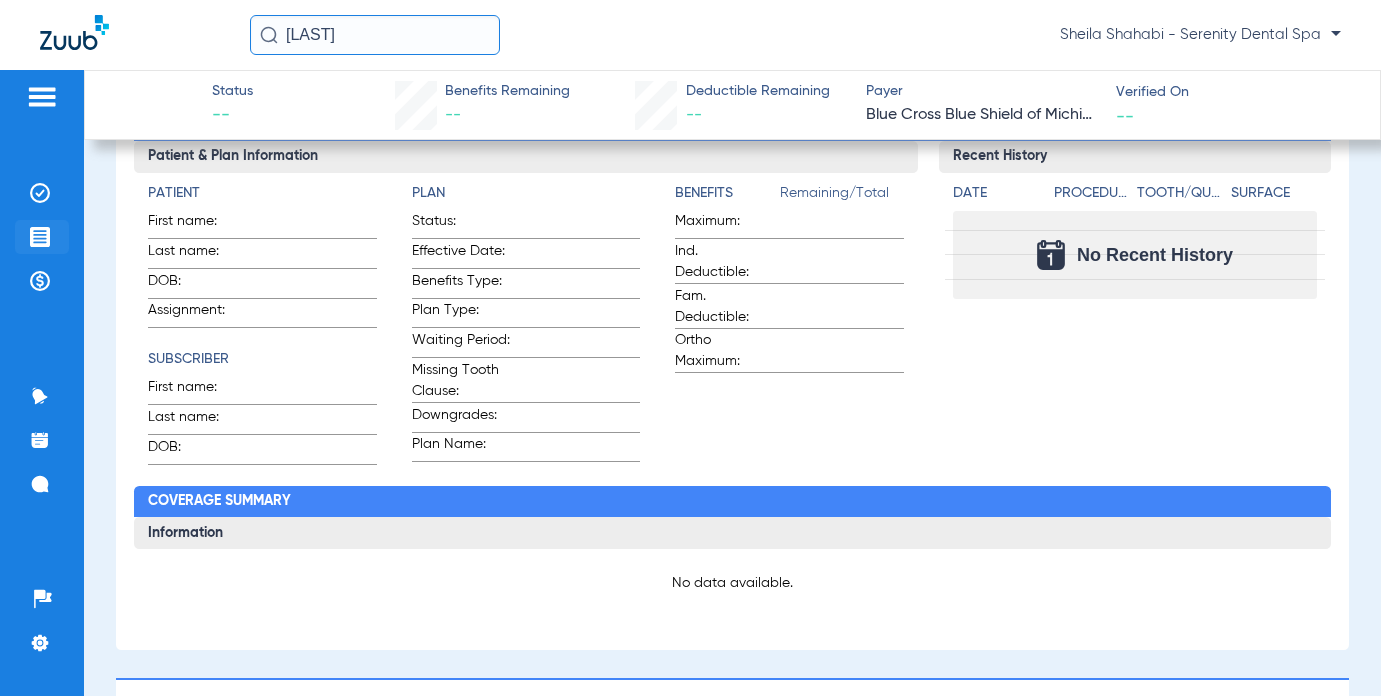 click on "Treatment Acceptance" 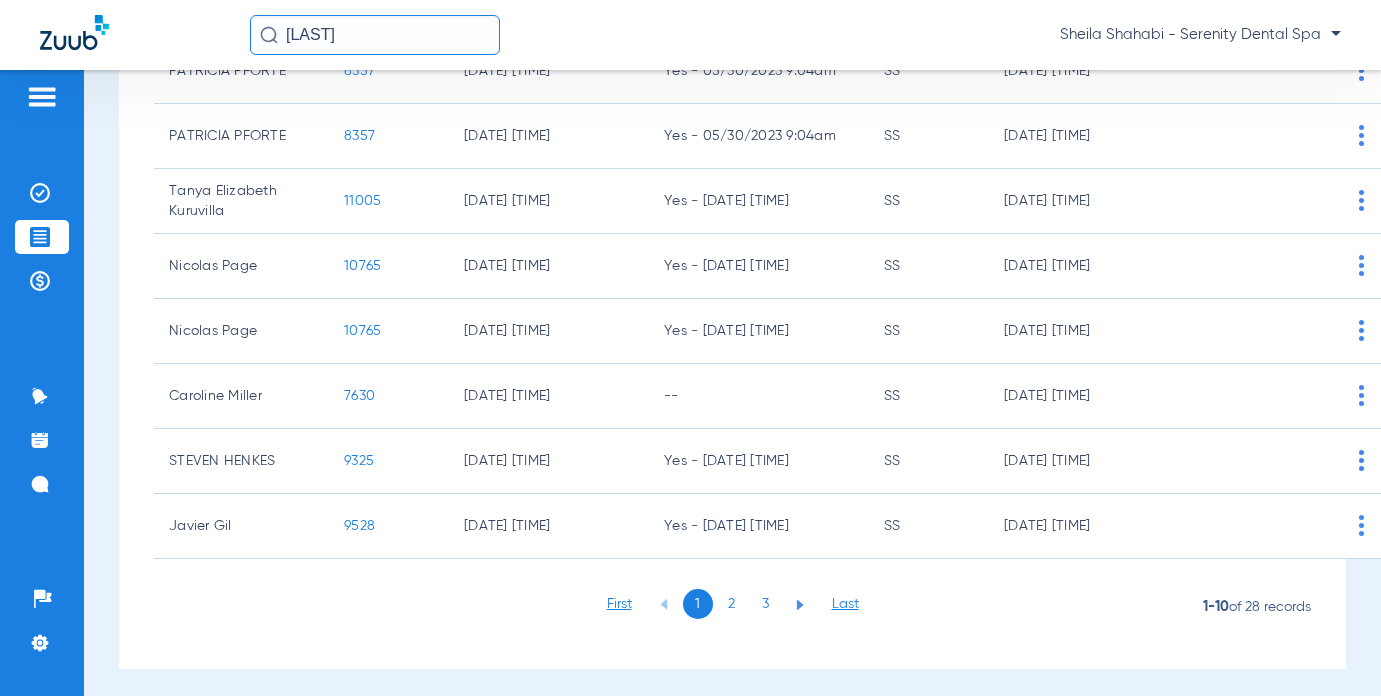 scroll, scrollTop: 423, scrollLeft: 0, axis: vertical 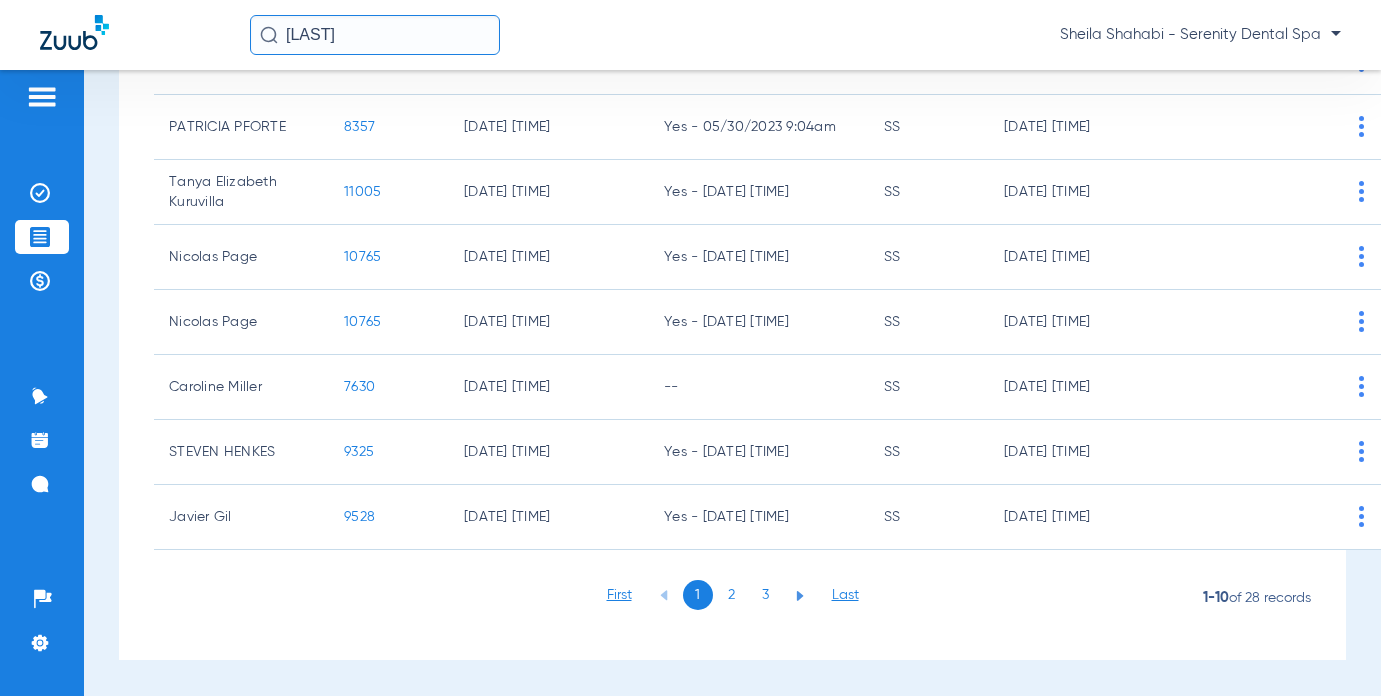 click on "2" 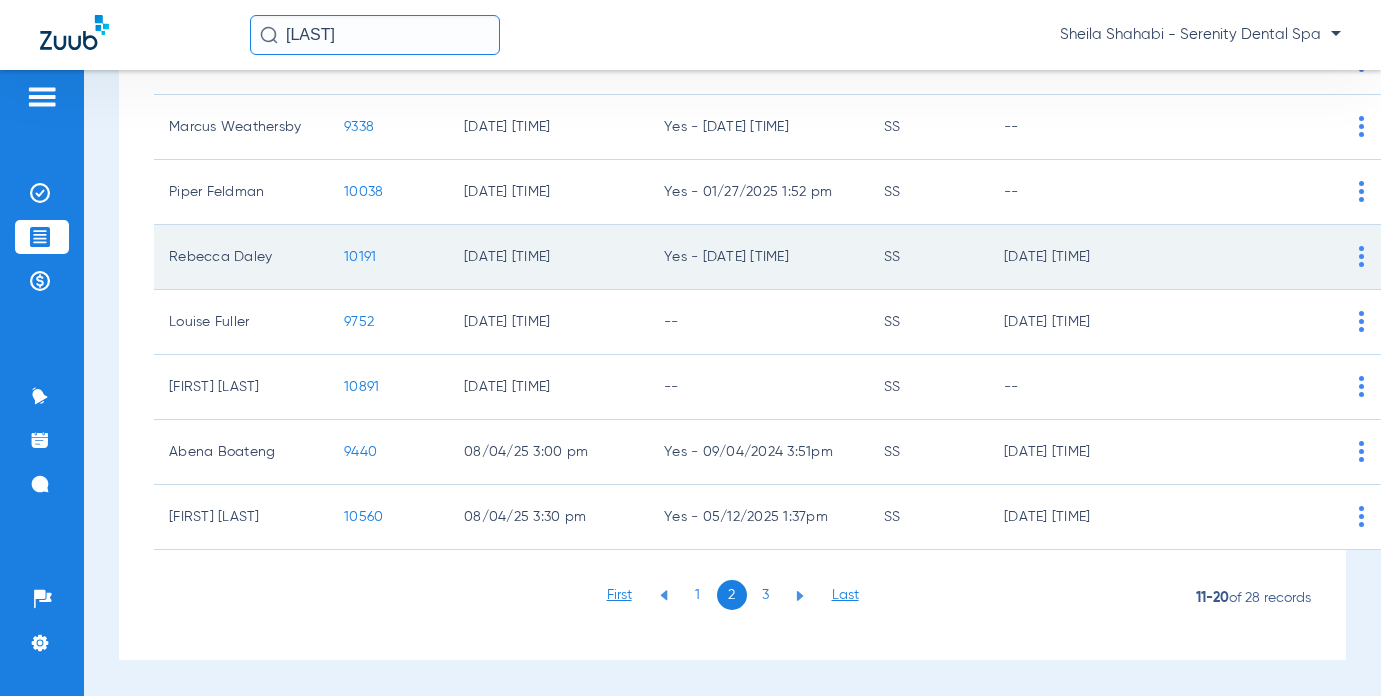 click on "10191" 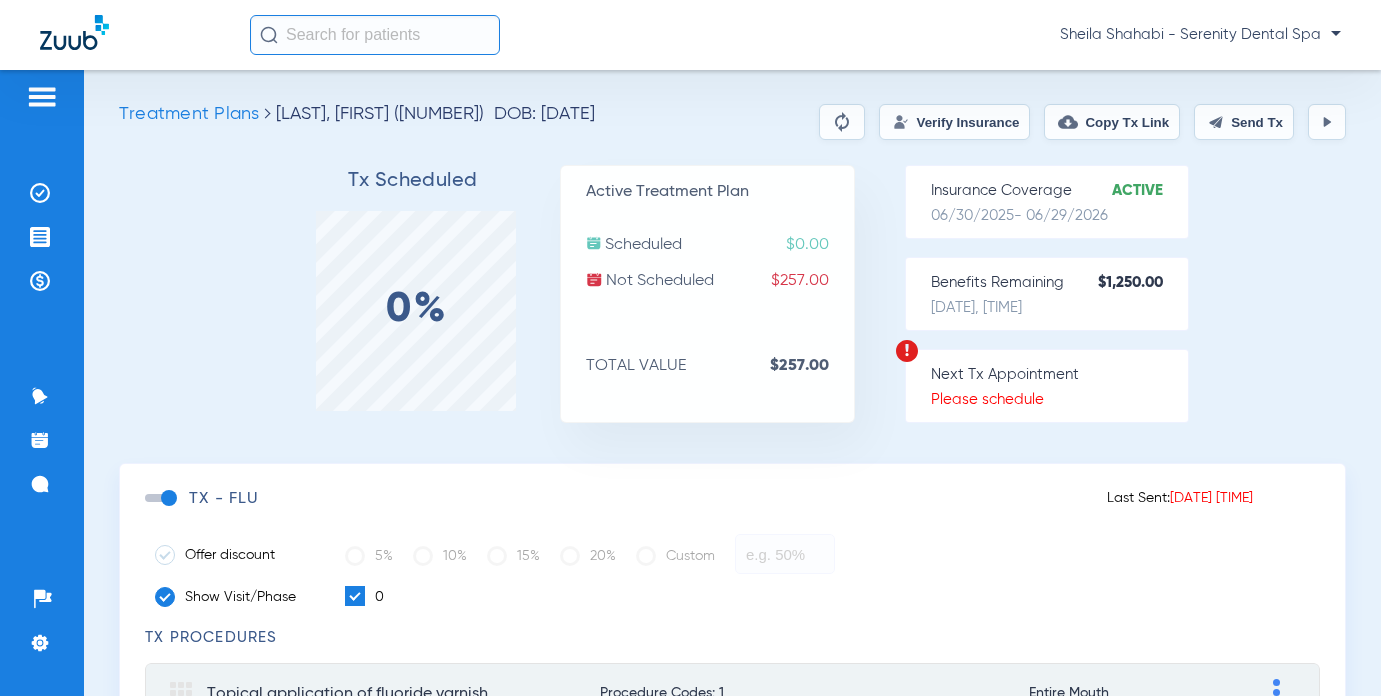 scroll, scrollTop: 0, scrollLeft: 0, axis: both 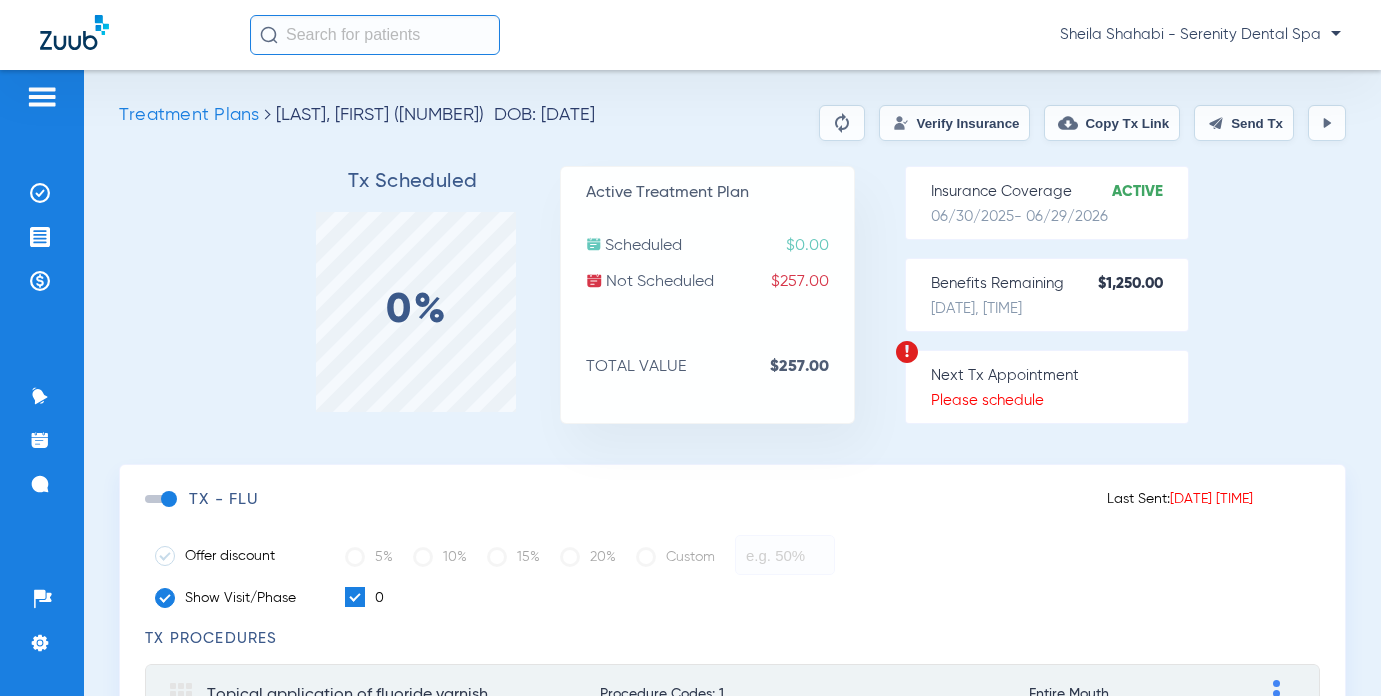 click on "Patients  Insurance Verification Treatment Acceptance Payments & A/R  Communication  Activity Appt Reminders Messages  4   Setup  Help Center Settings" 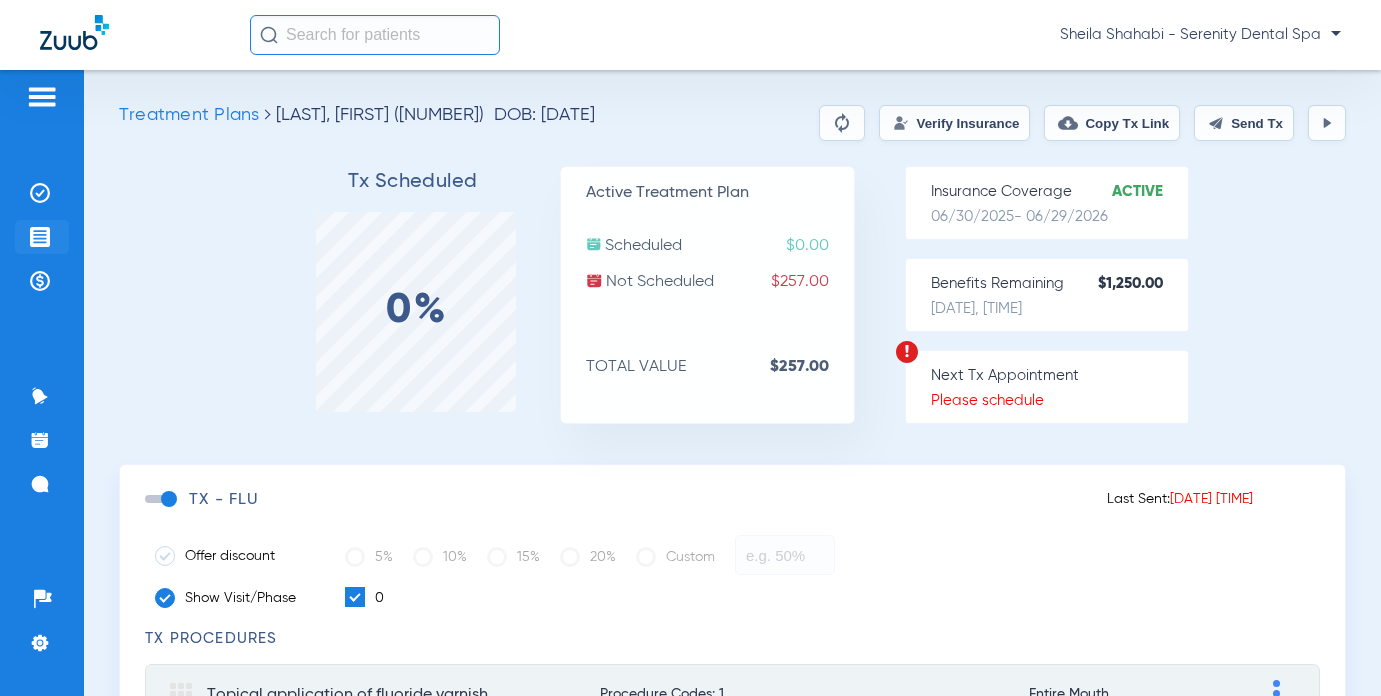 click 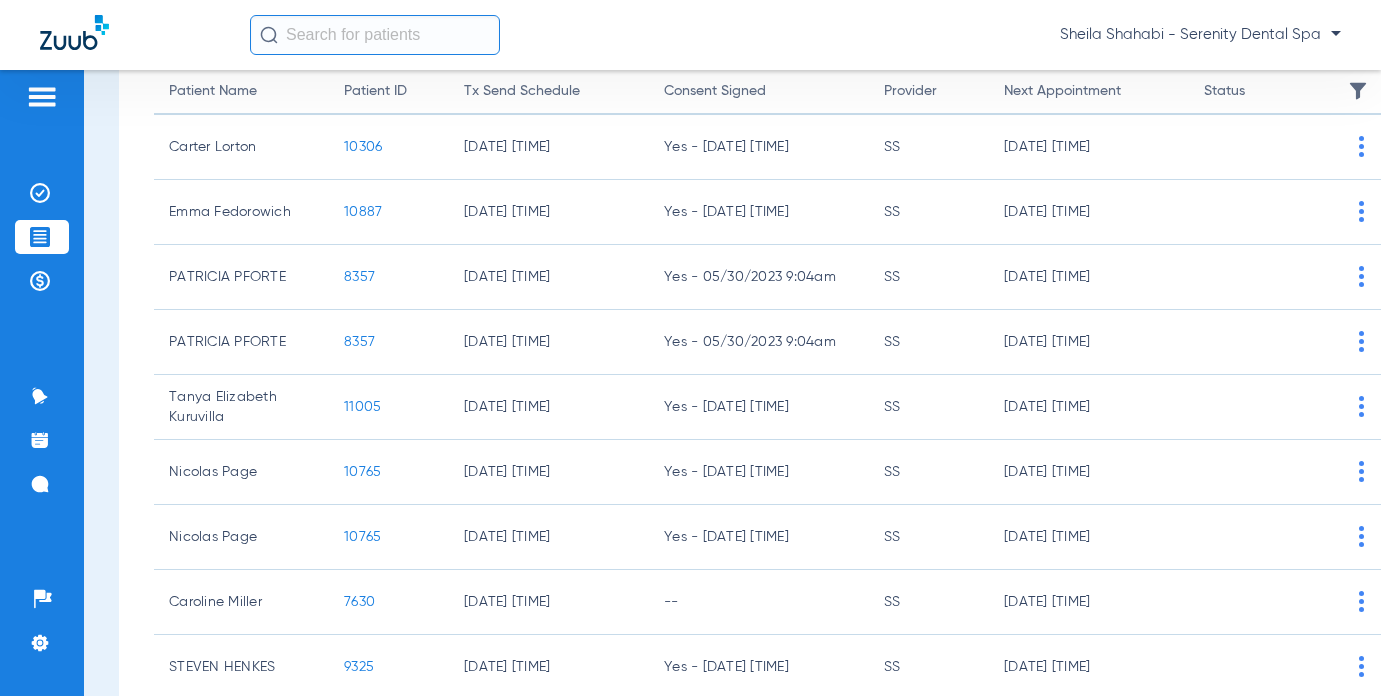 scroll, scrollTop: 423, scrollLeft: 0, axis: vertical 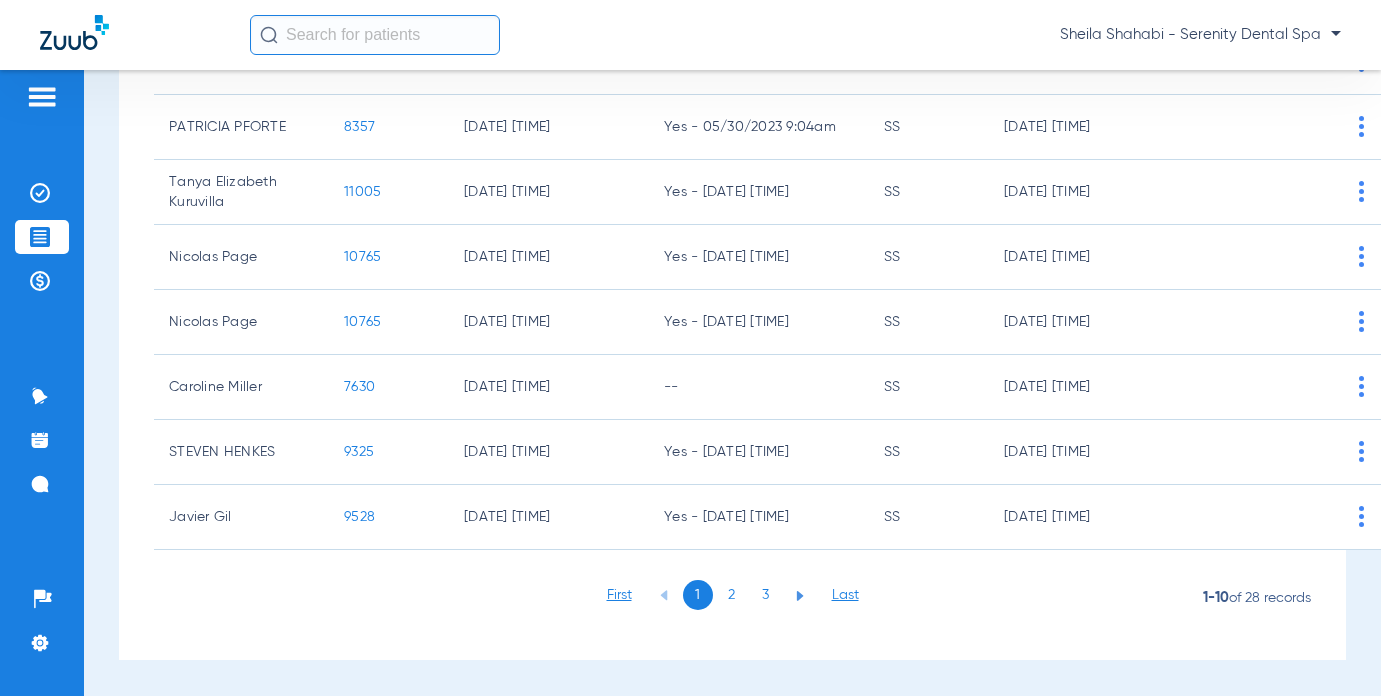 click on "2" 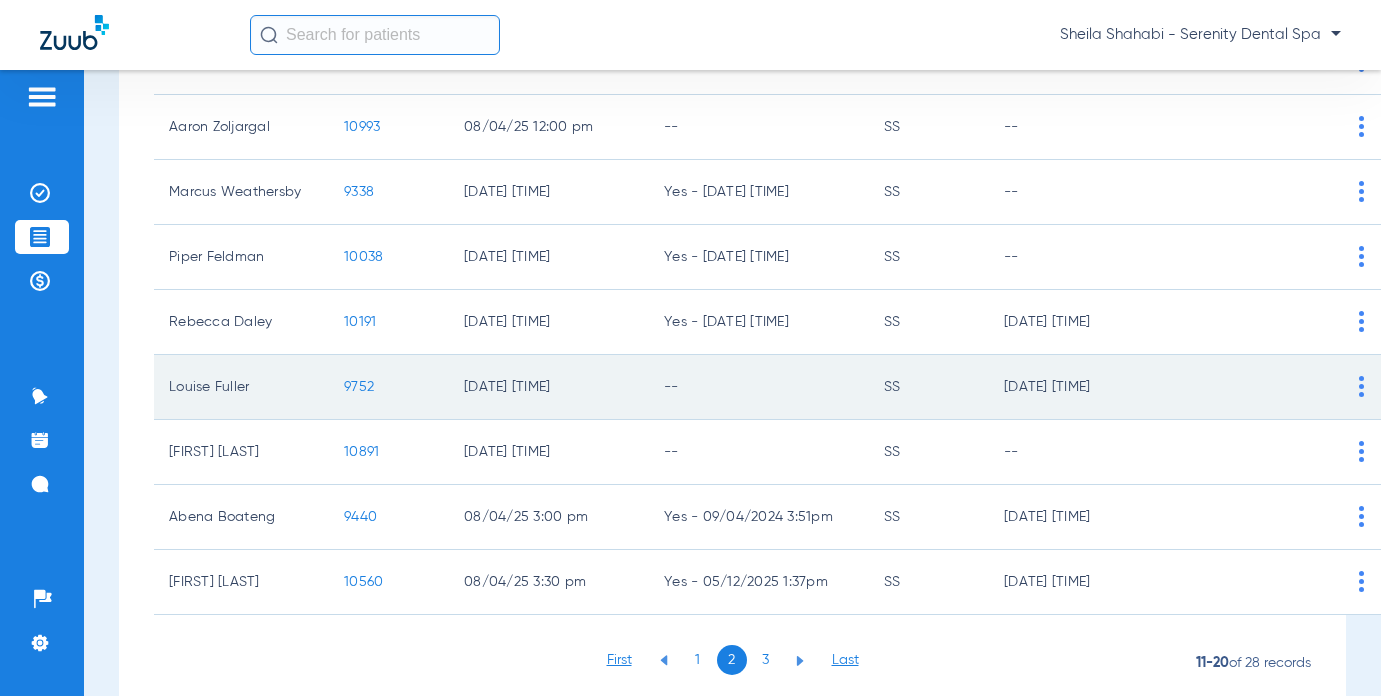 scroll, scrollTop: 323, scrollLeft: 0, axis: vertical 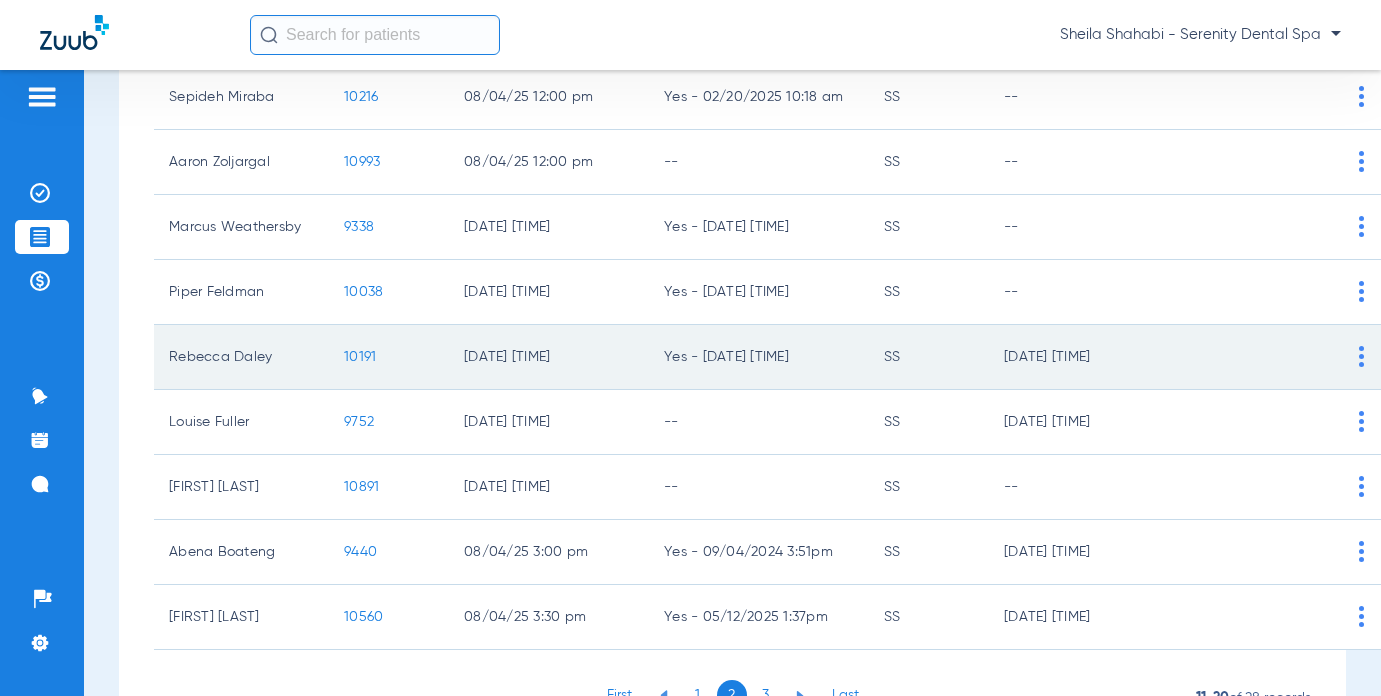 click on "10191" 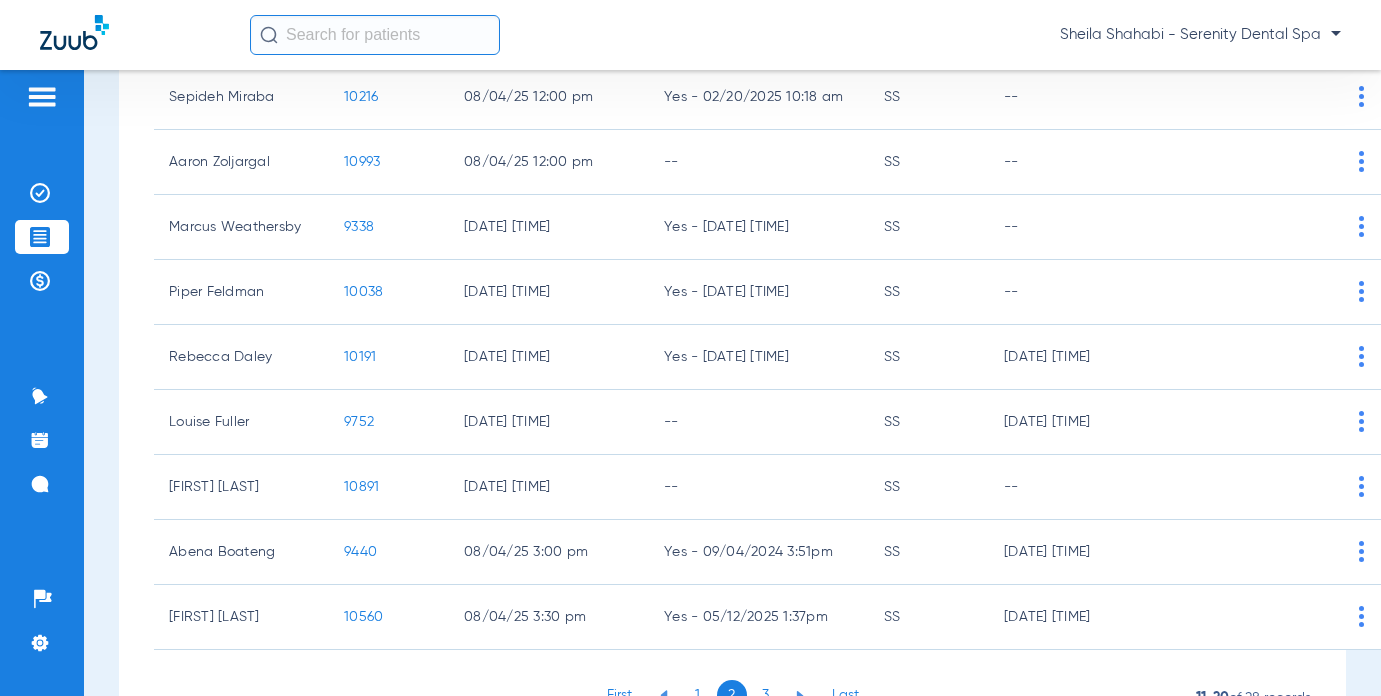 scroll, scrollTop: 0, scrollLeft: 0, axis: both 